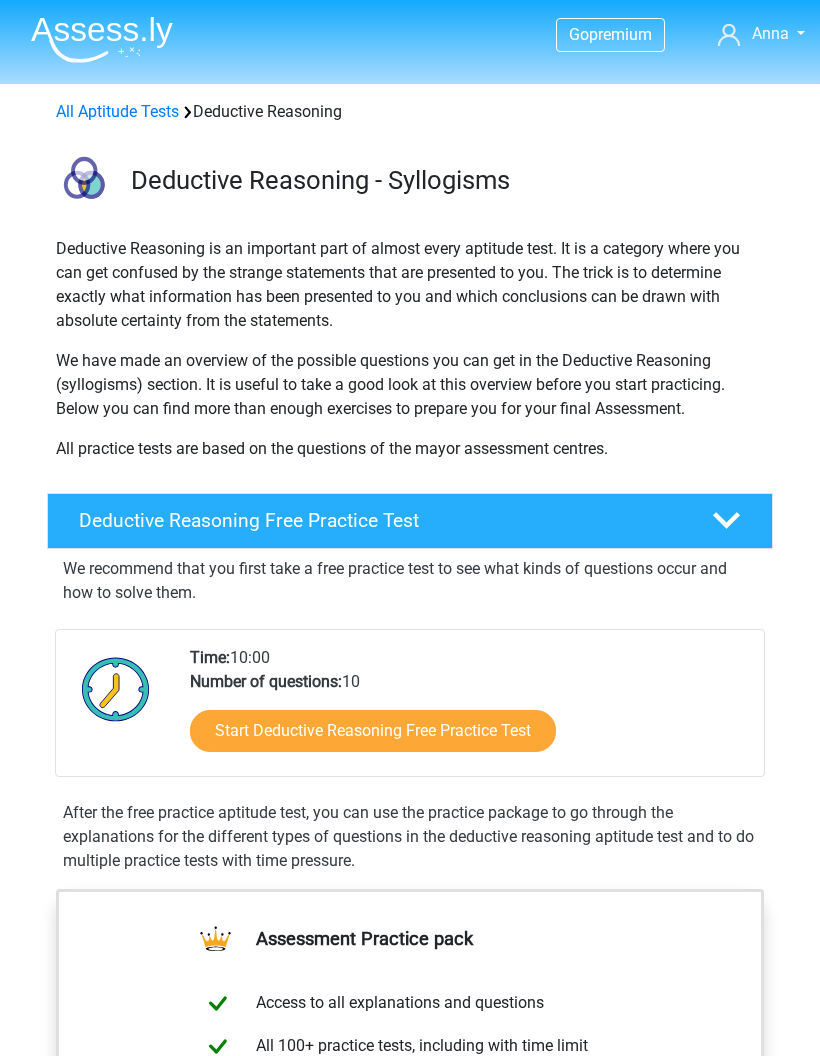 scroll, scrollTop: 0, scrollLeft: 0, axis: both 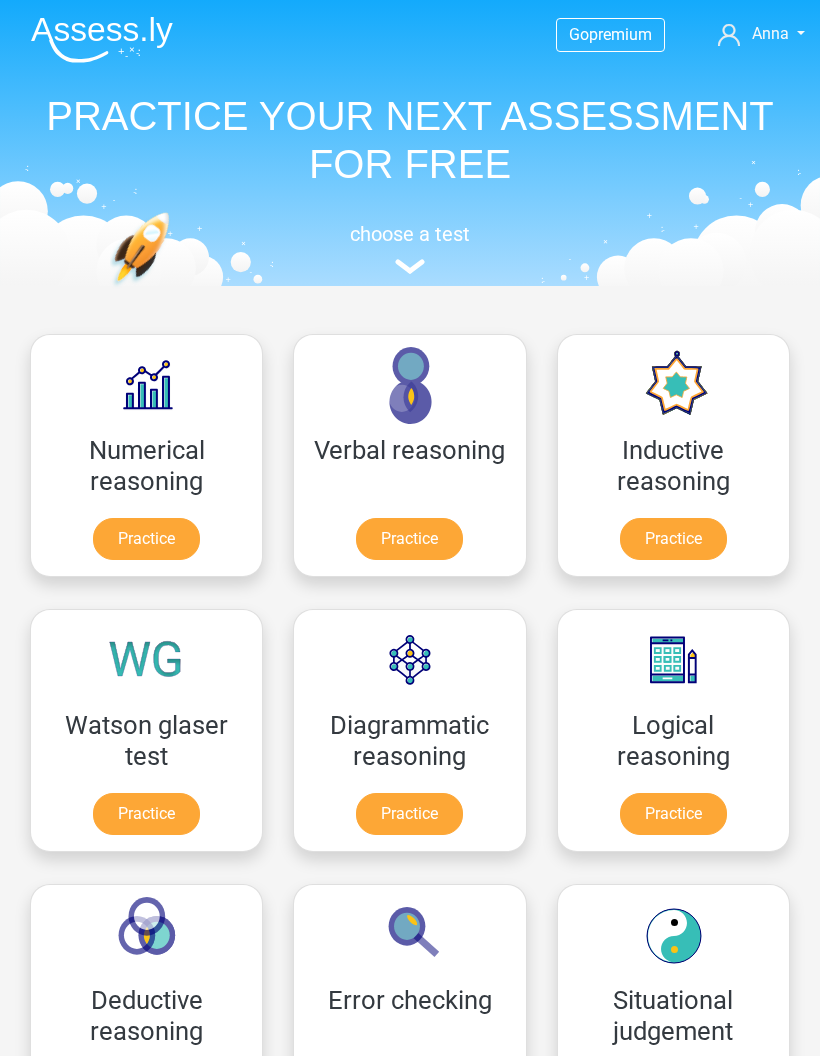 click on "Practice" at bounding box center [146, 539] 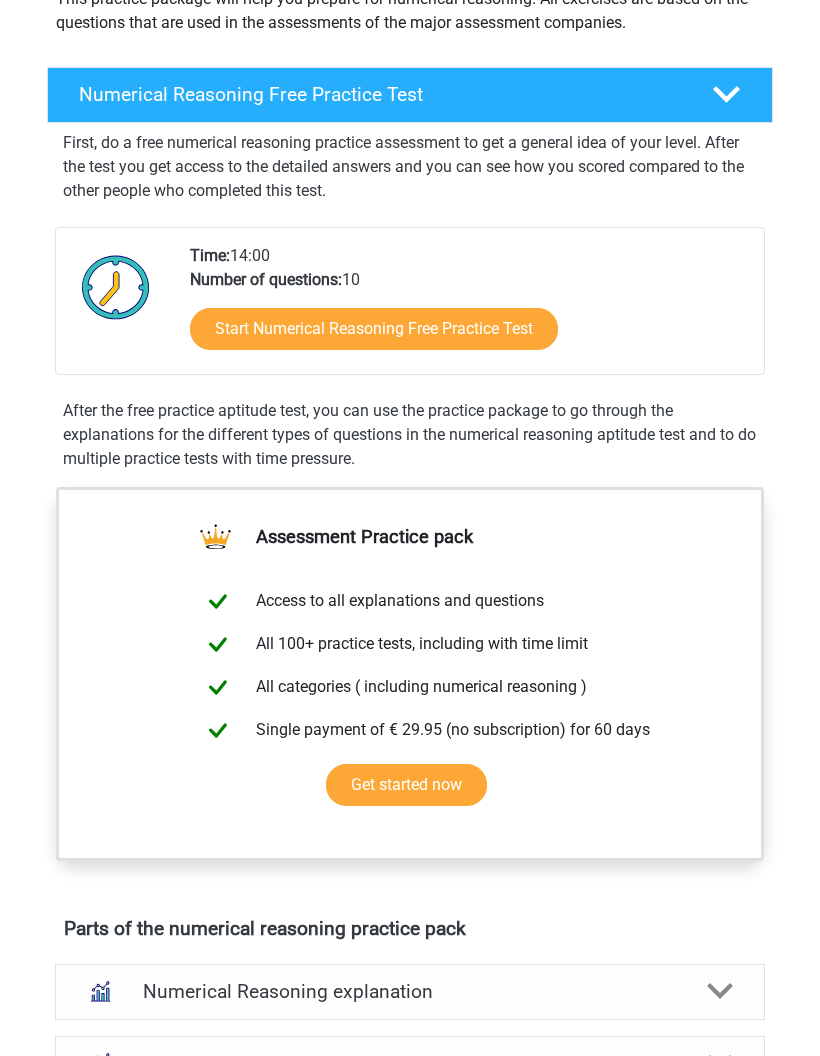 scroll, scrollTop: 245, scrollLeft: 0, axis: vertical 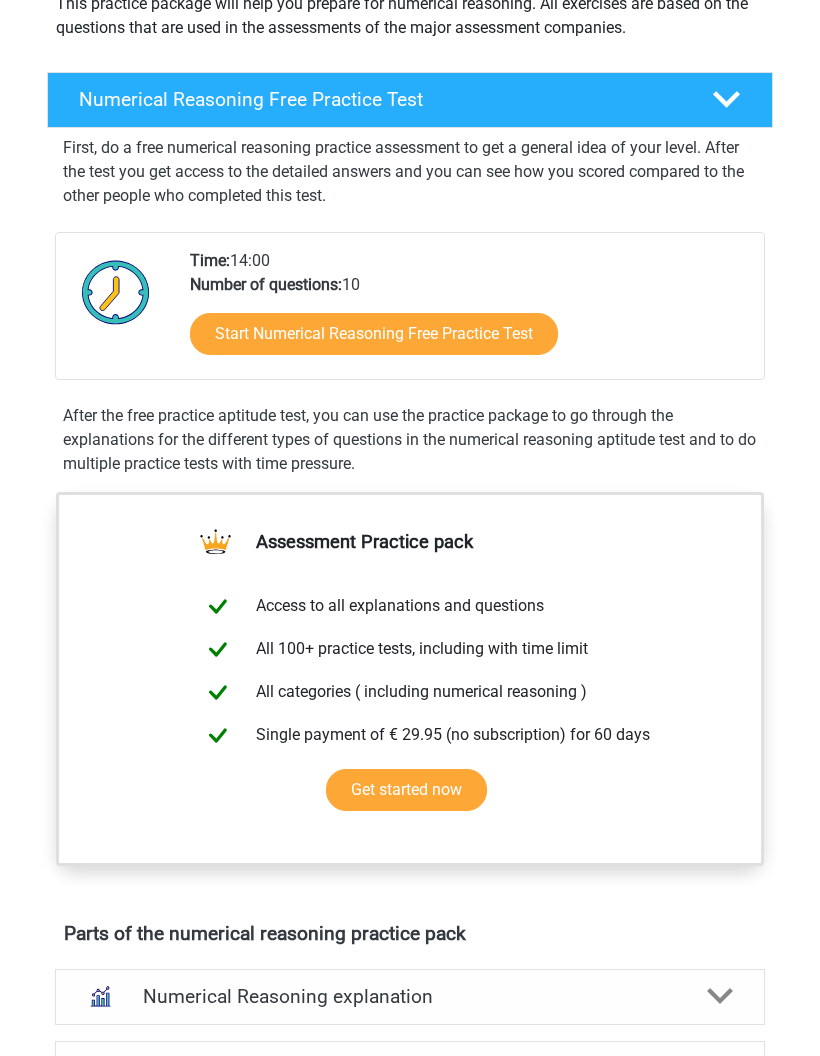 click on "Start Numerical Reasoning
Free Practice Test" at bounding box center (374, 334) 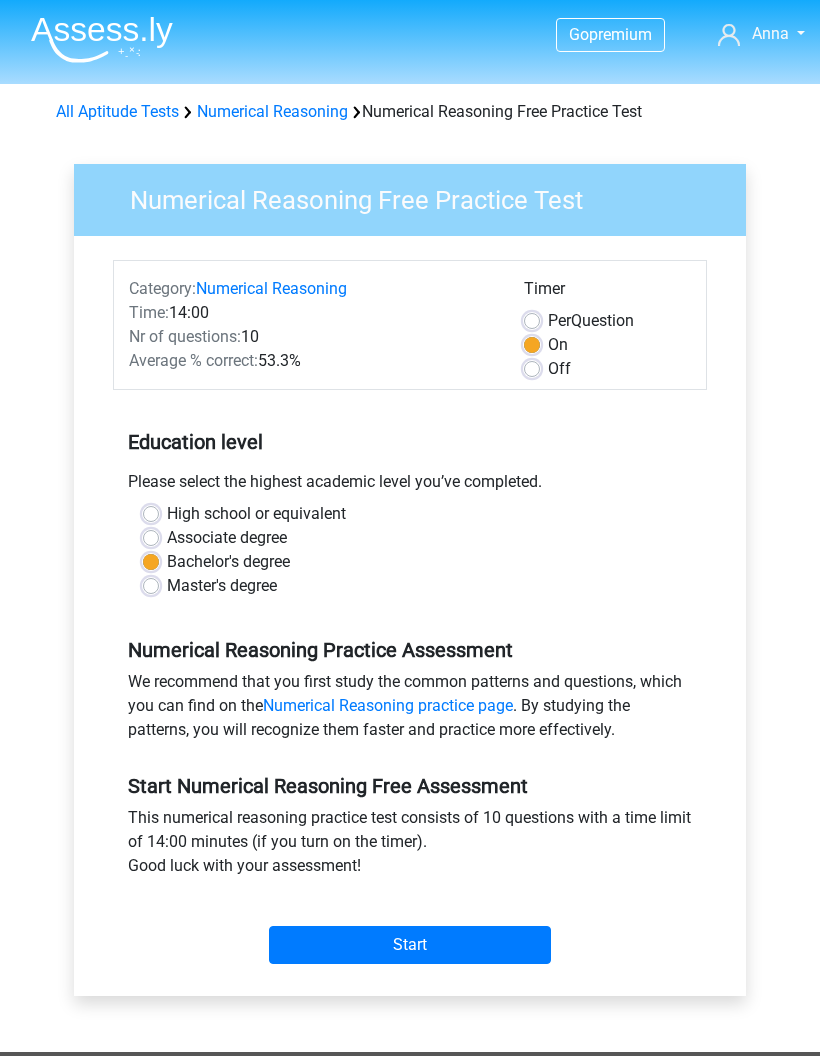 scroll, scrollTop: 0, scrollLeft: 0, axis: both 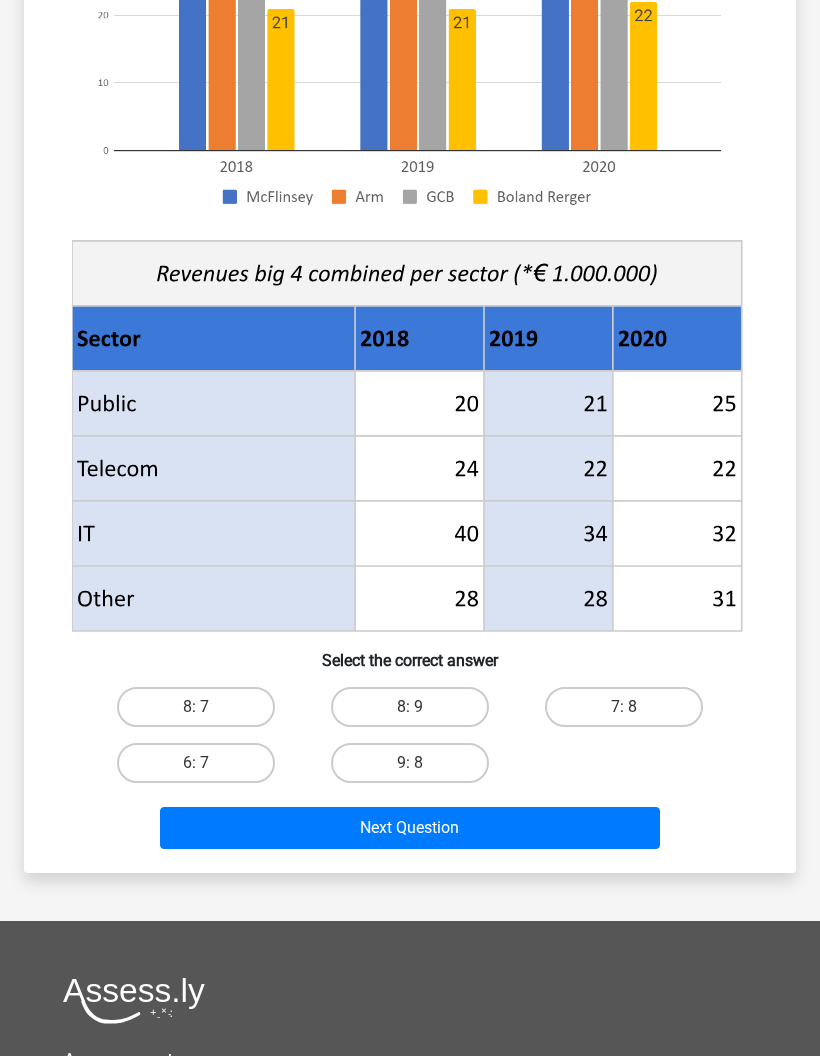 click on "8: 7" at bounding box center [196, 707] 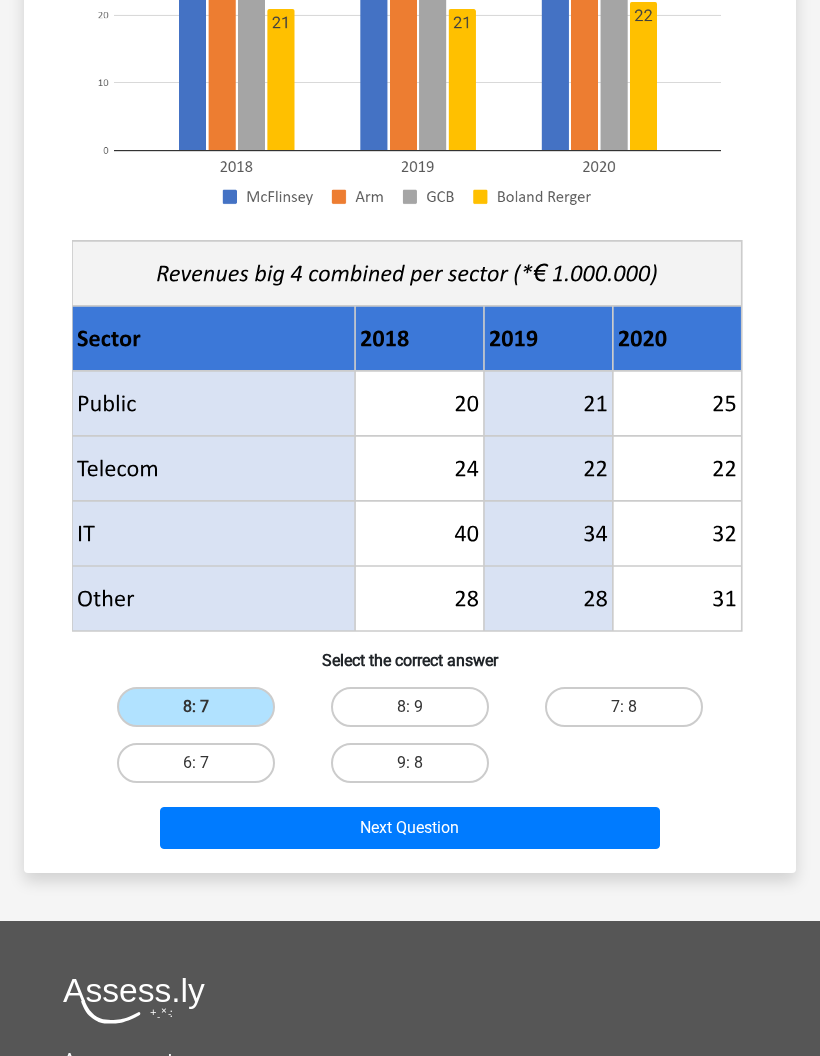 click on "Next Question" at bounding box center (410, 828) 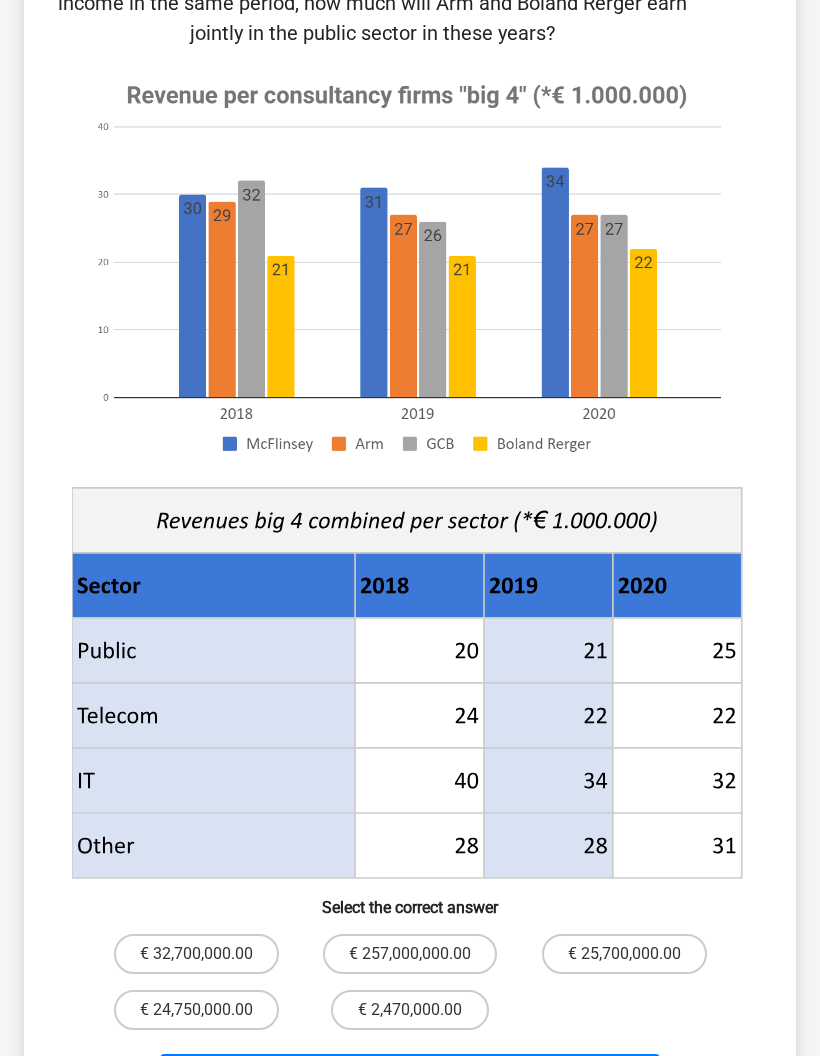 scroll, scrollTop: 229, scrollLeft: 0, axis: vertical 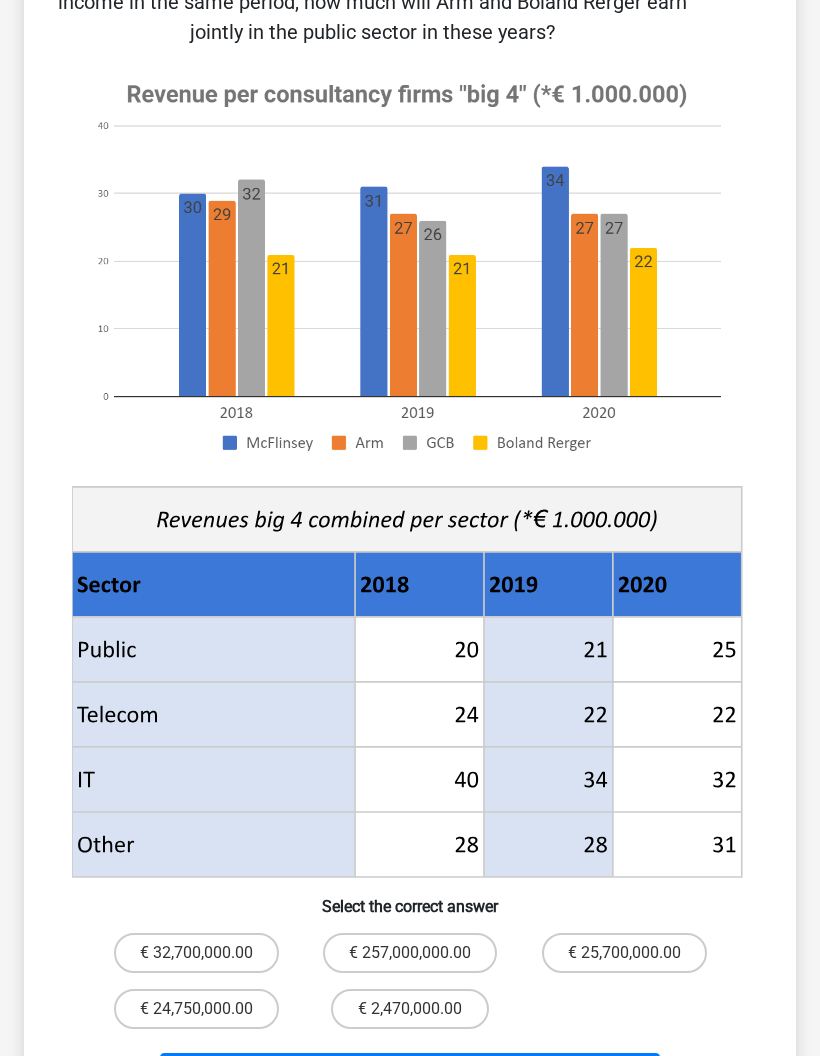 click on "€ 2,470,000.00" at bounding box center (410, 1009) 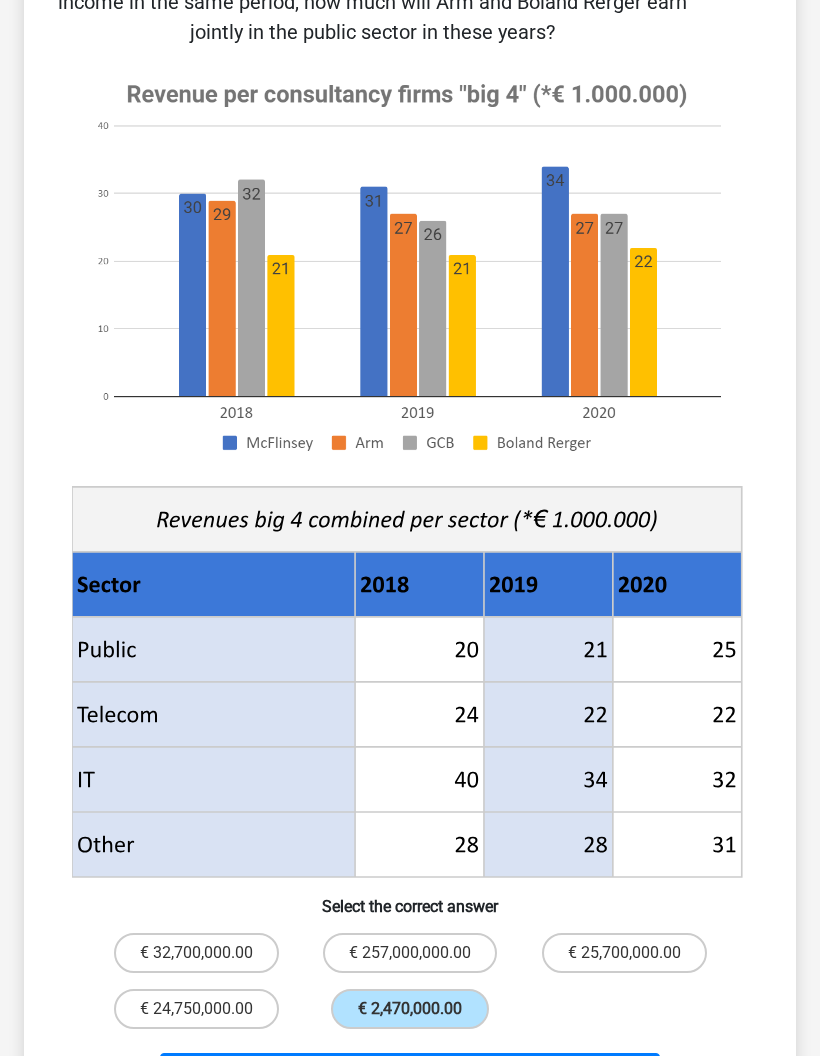 click on "Next Question" at bounding box center (410, 1074) 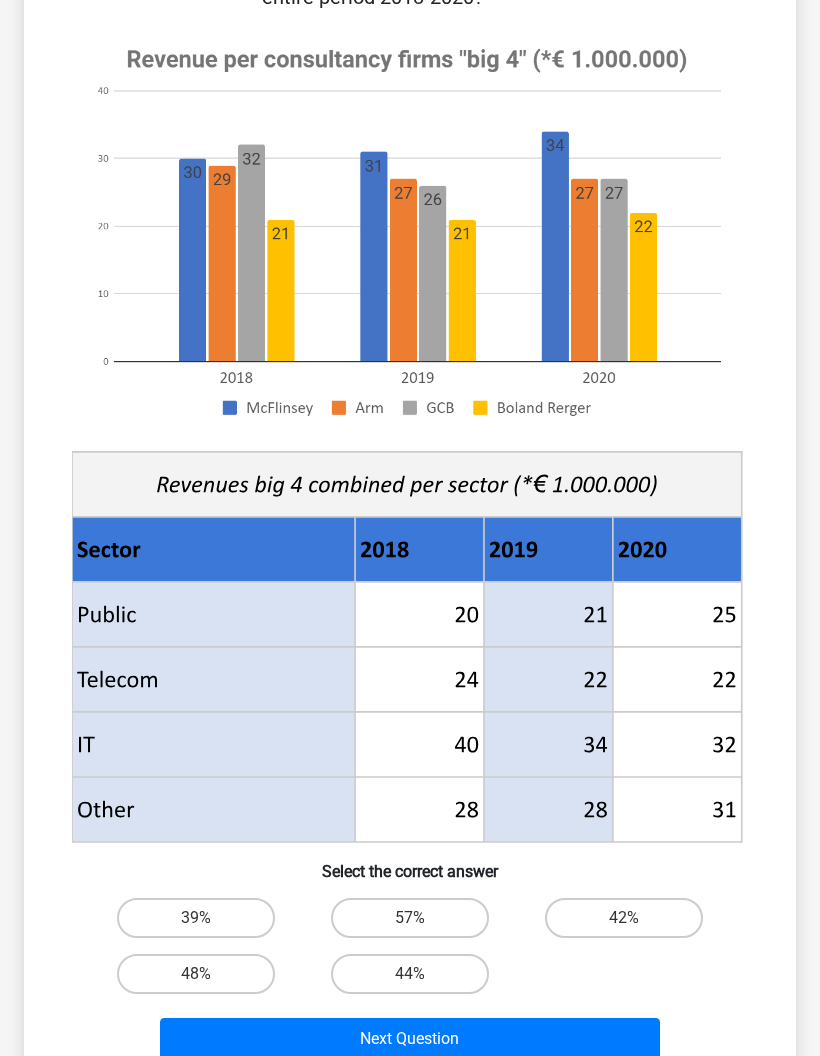 scroll, scrollTop: 242, scrollLeft: 0, axis: vertical 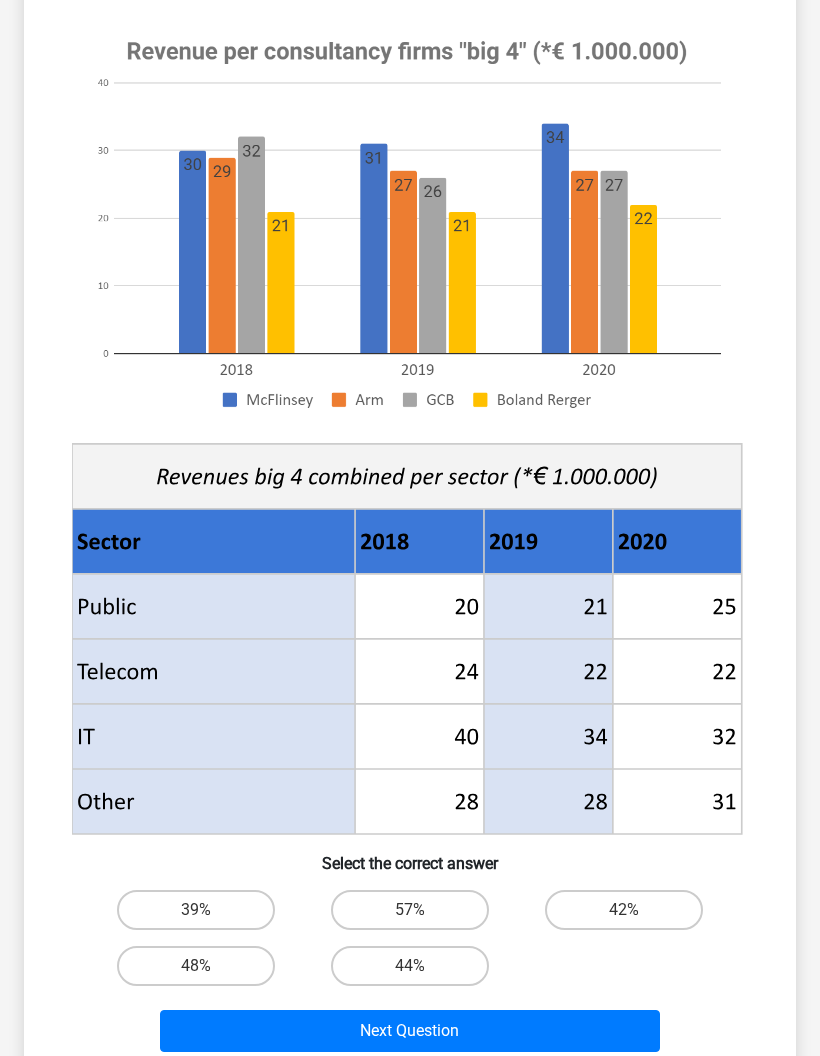 click on "44%" at bounding box center [410, 966] 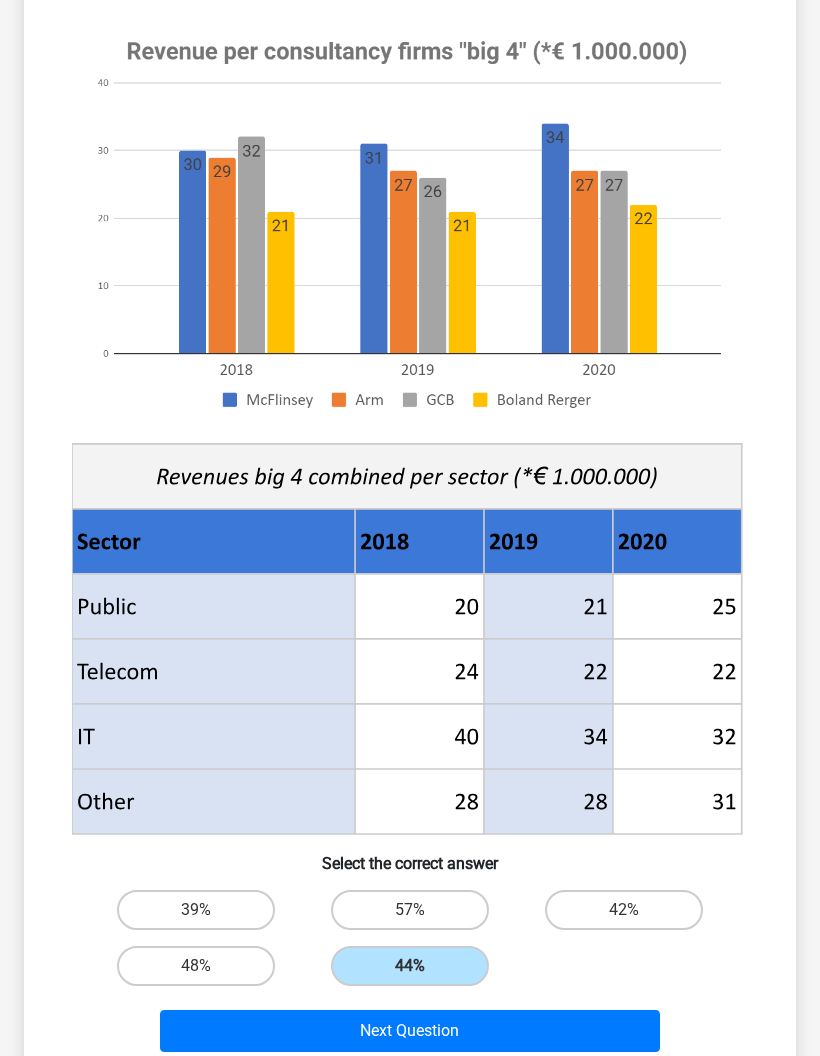 click on "Next Question" at bounding box center (410, 1031) 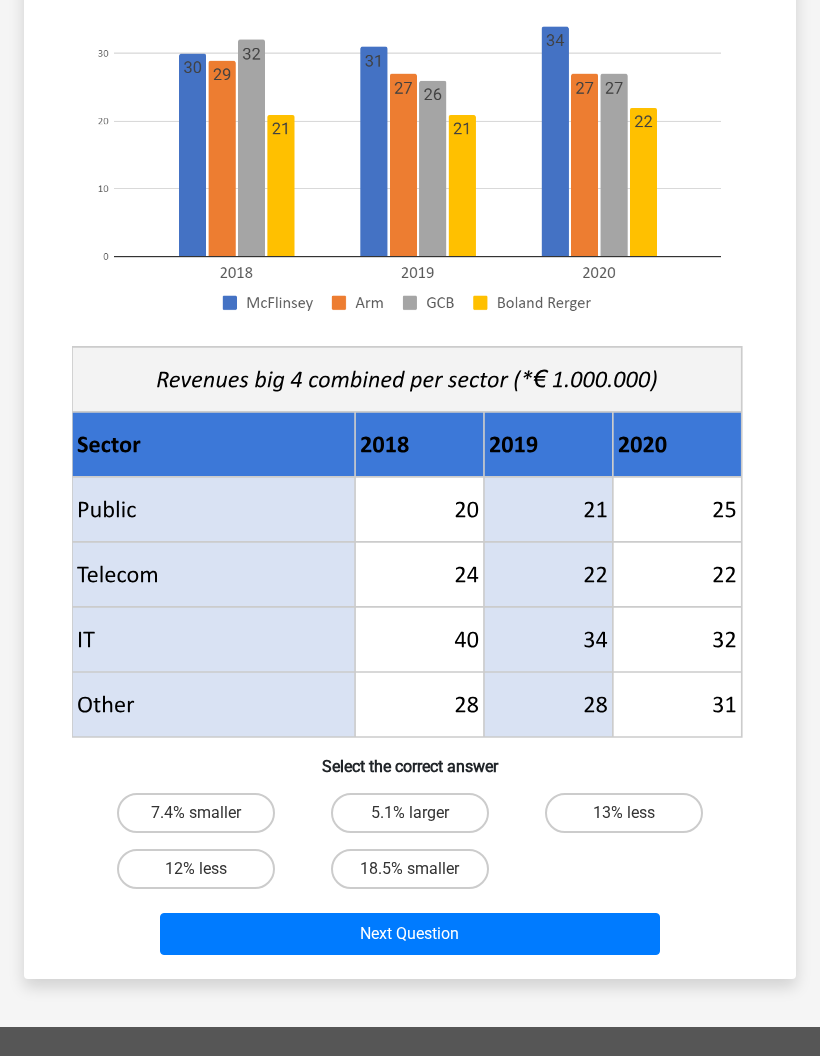 scroll, scrollTop: 327, scrollLeft: 0, axis: vertical 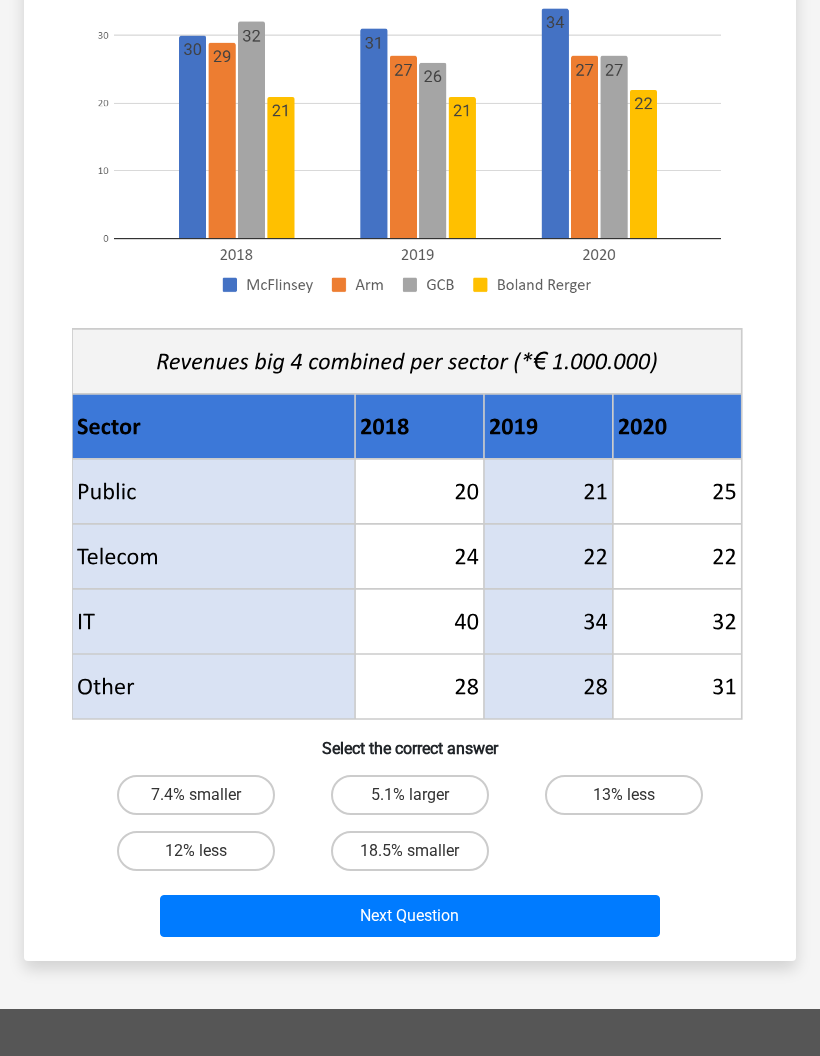 click on "13% less" at bounding box center [624, 795] 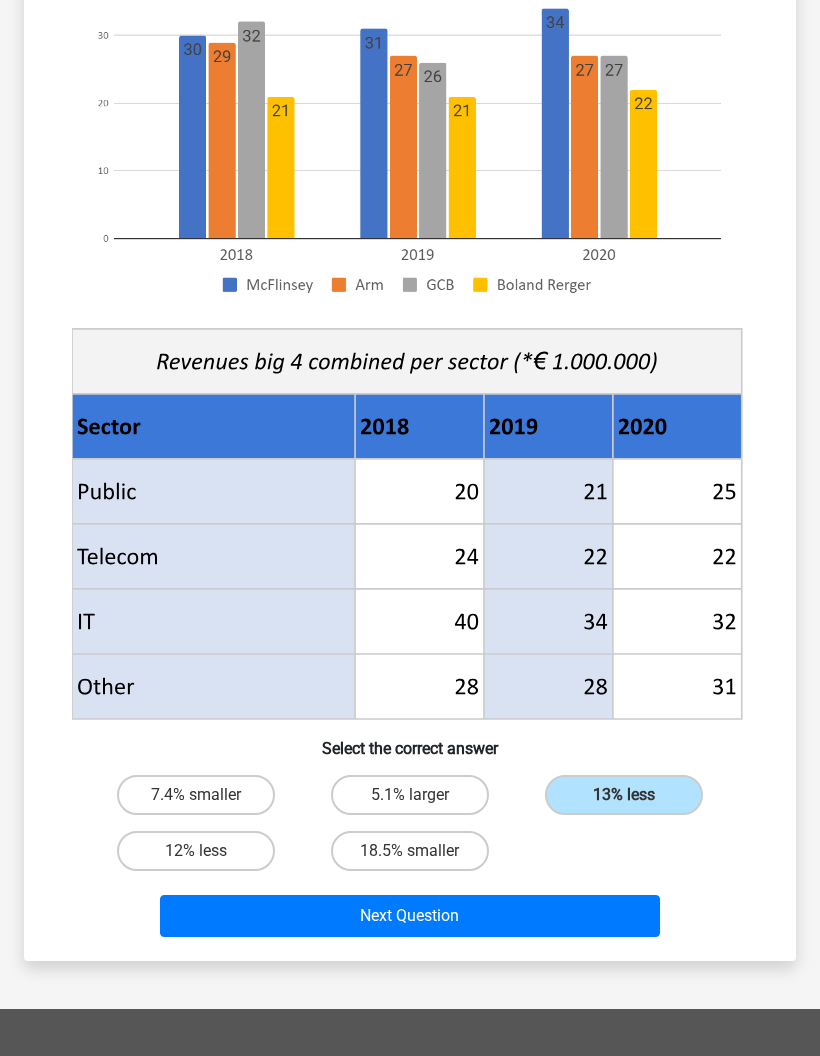 click on "Next Question" at bounding box center [410, 916] 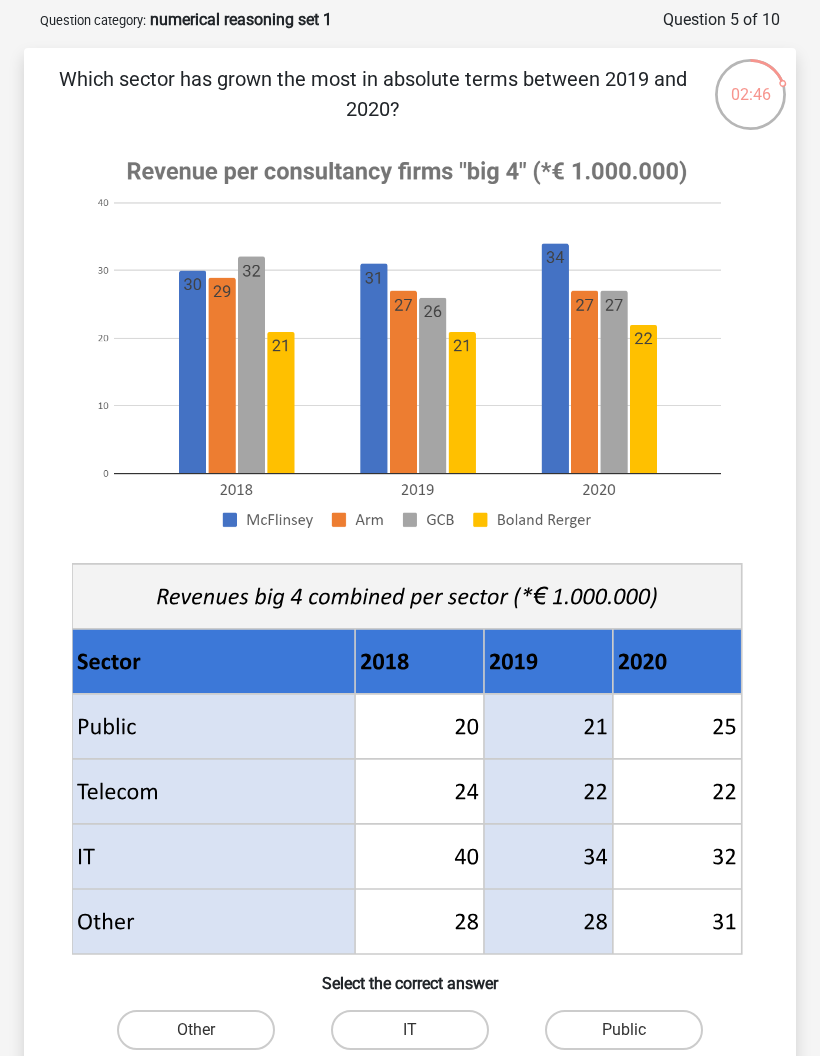 scroll, scrollTop: 71, scrollLeft: 0, axis: vertical 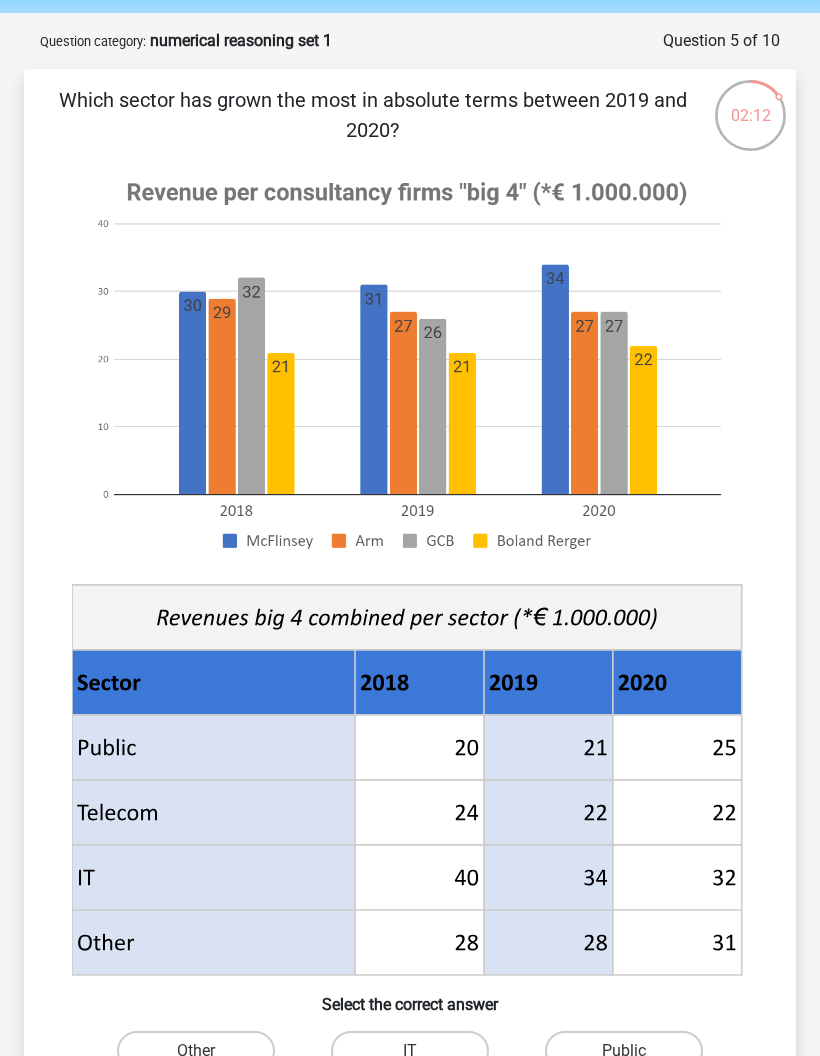click on "Public" at bounding box center (624, 1051) 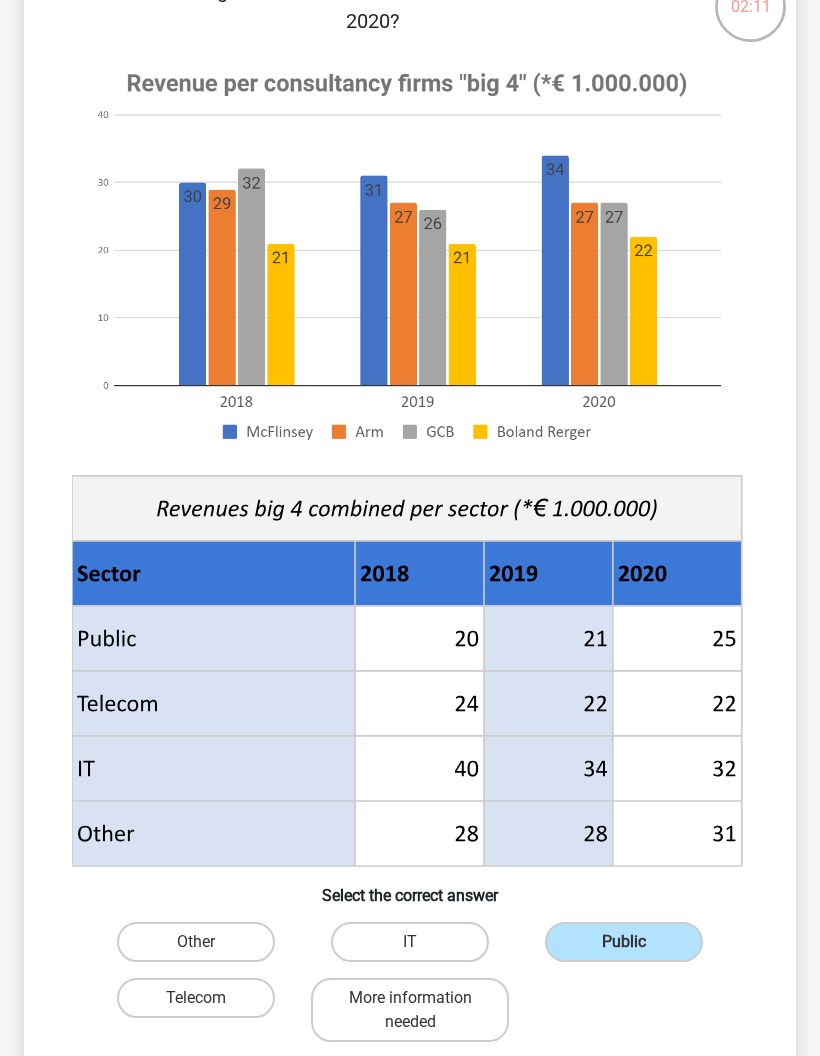 scroll, scrollTop: 248, scrollLeft: 0, axis: vertical 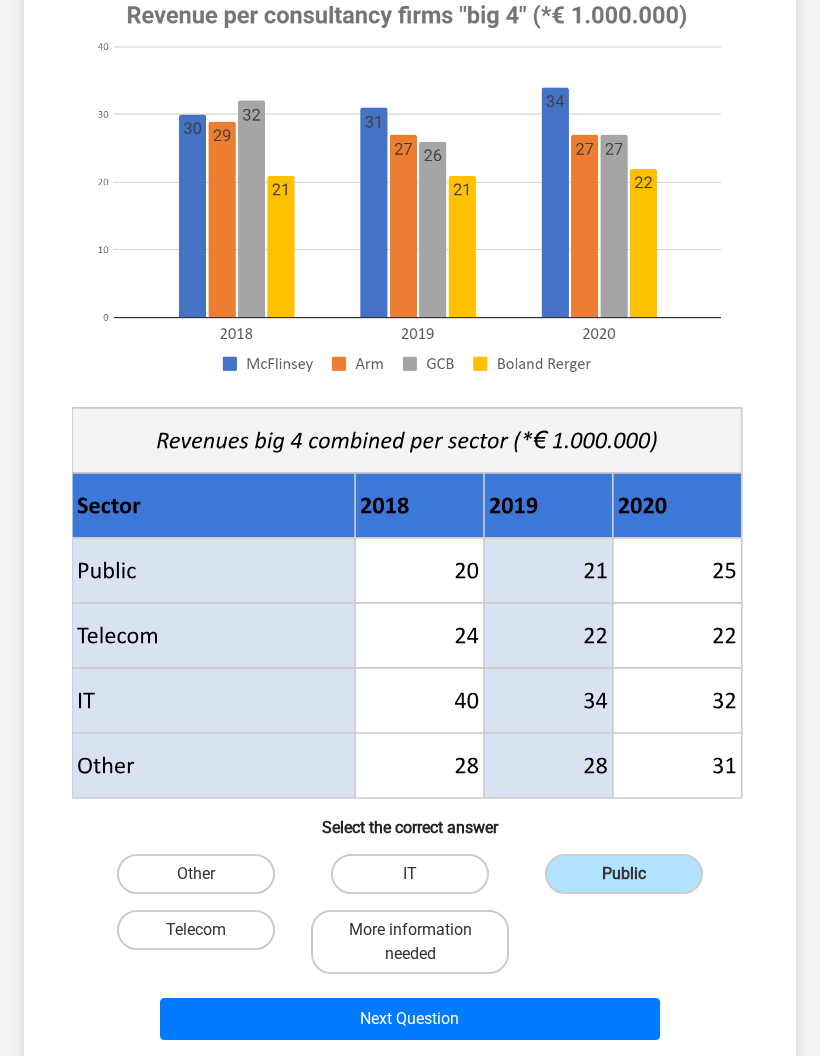 click on "Next Question" at bounding box center [410, 1019] 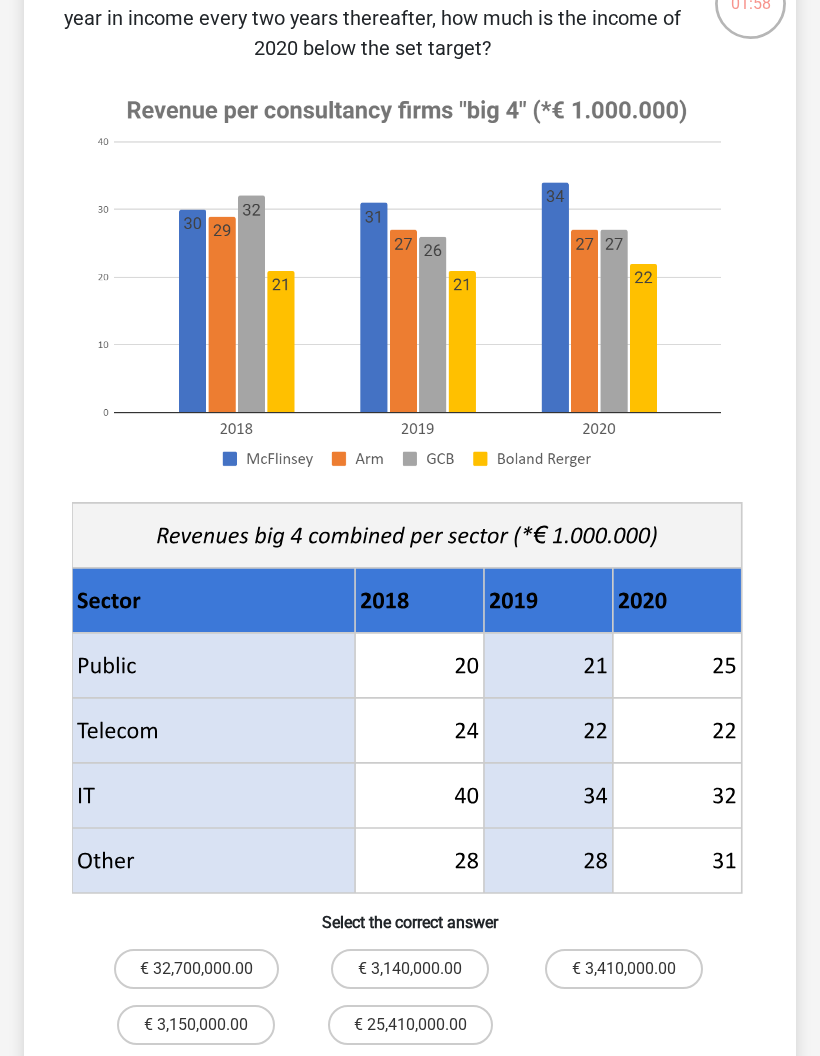 scroll, scrollTop: 185, scrollLeft: 0, axis: vertical 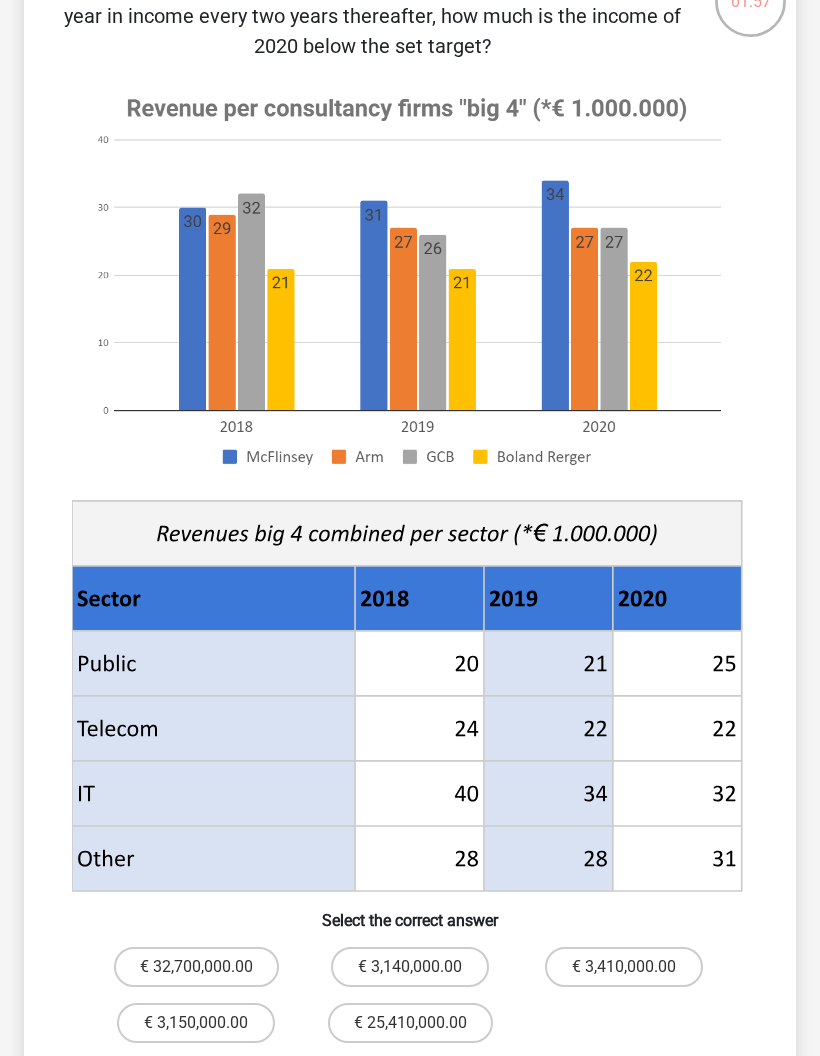 click on "€ 3,140,000.00" at bounding box center [410, 967] 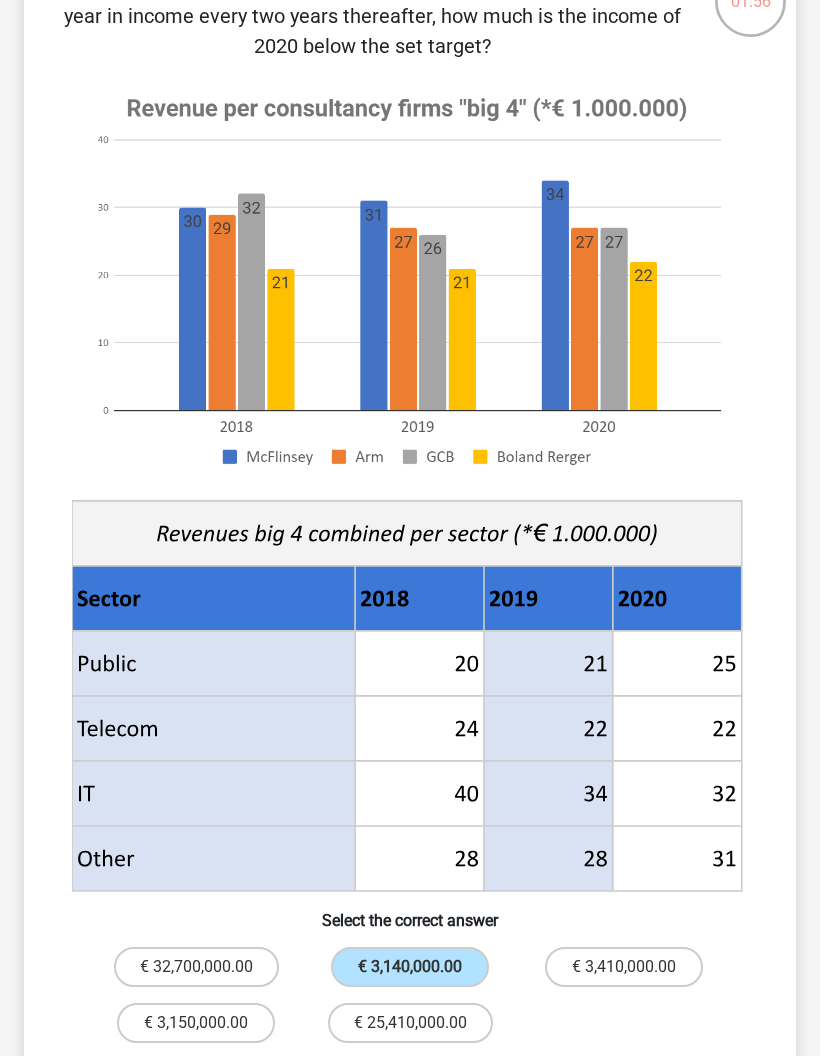 click on "Next Question" at bounding box center (410, 1088) 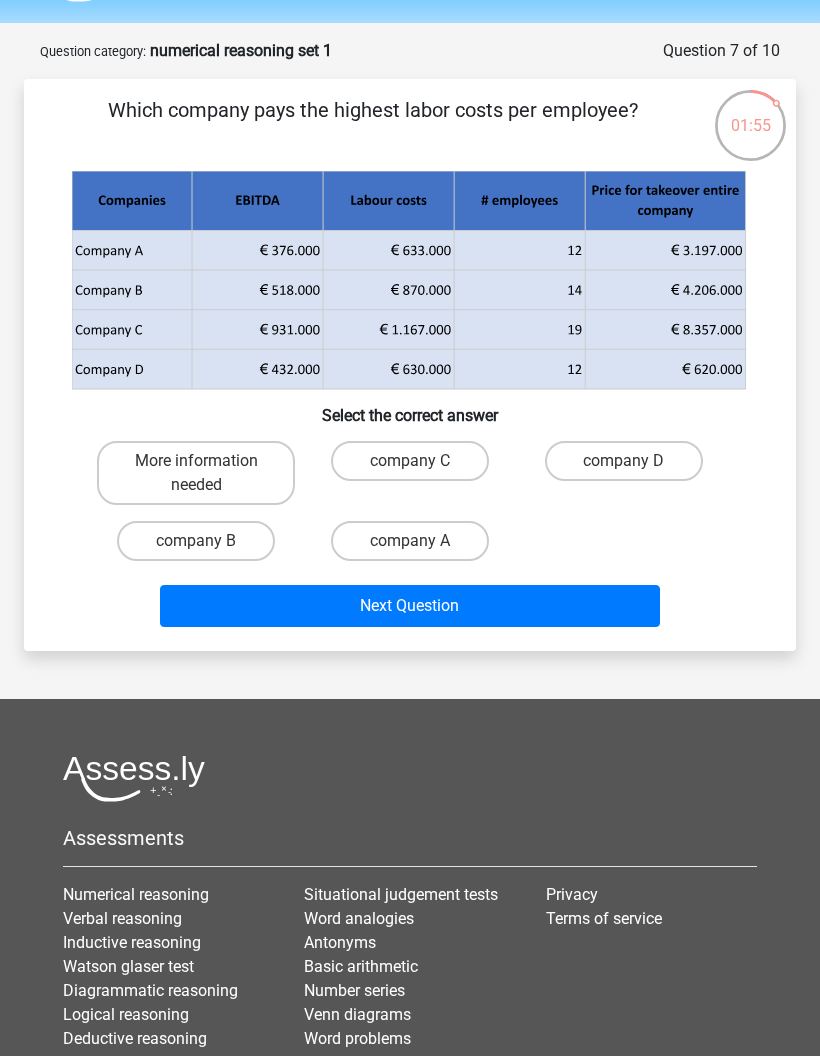 scroll, scrollTop: 0, scrollLeft: 0, axis: both 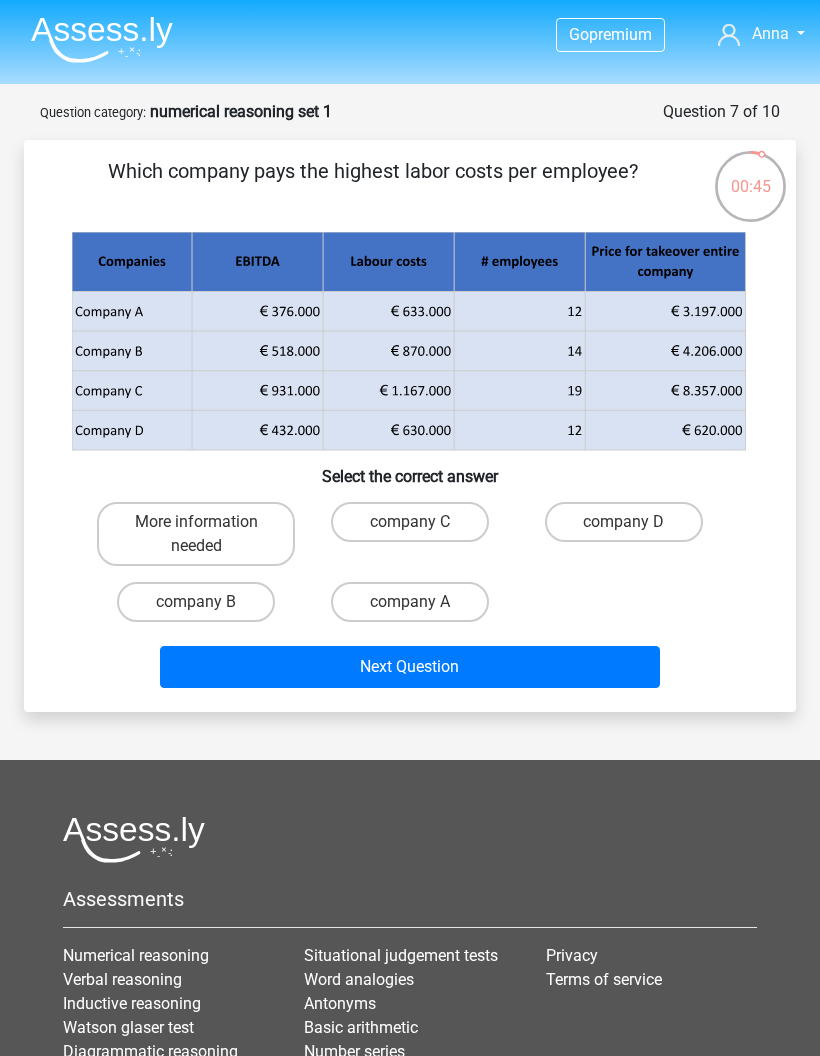 click on "company B" at bounding box center [196, 602] 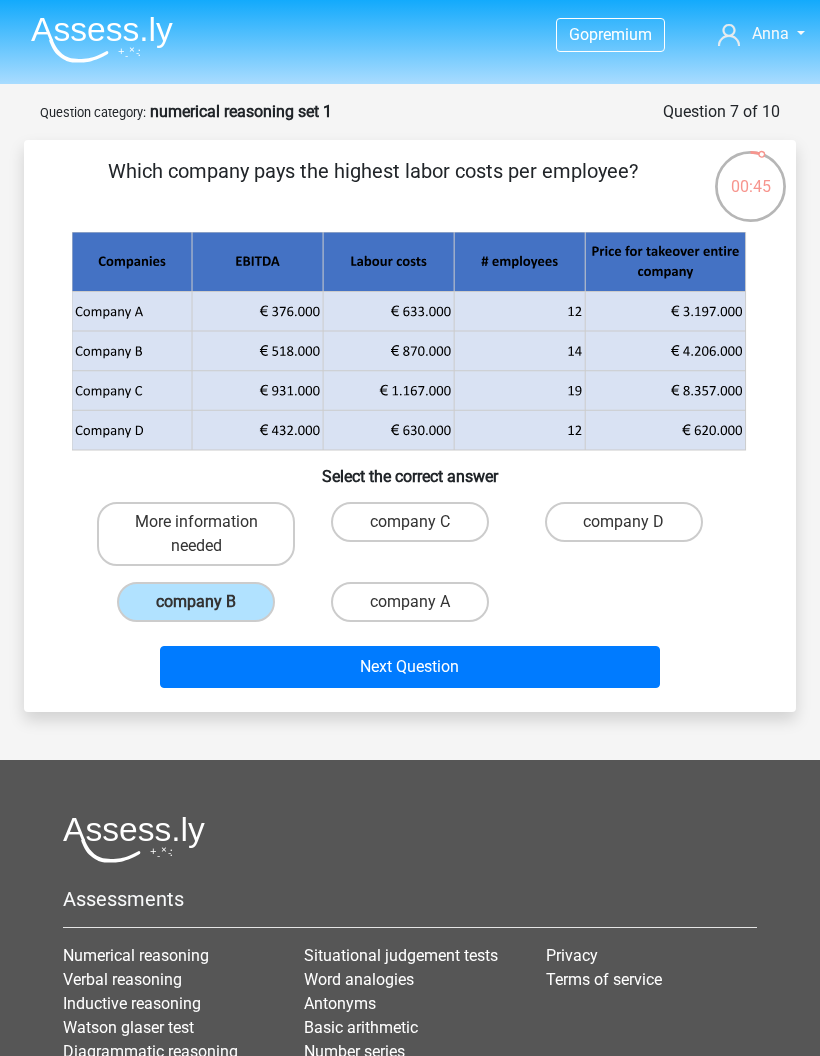 click on "Next Question" at bounding box center (410, 667) 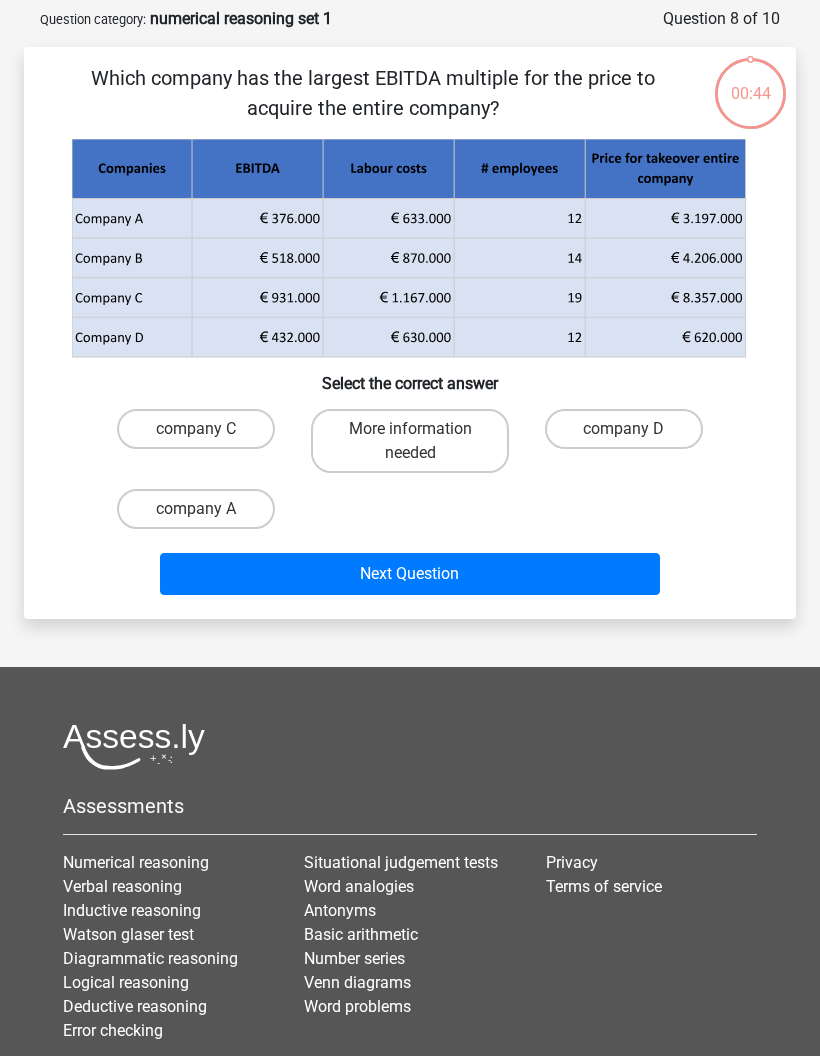 scroll, scrollTop: 100, scrollLeft: 0, axis: vertical 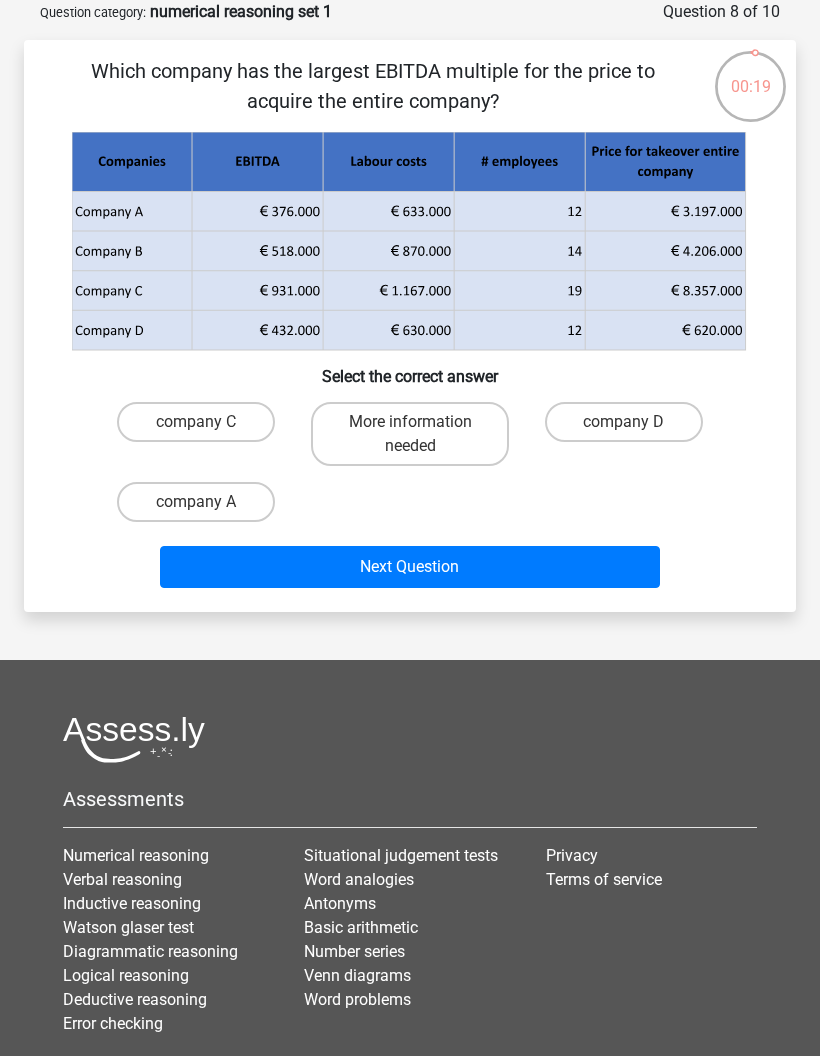 click on "company C" at bounding box center (196, 422) 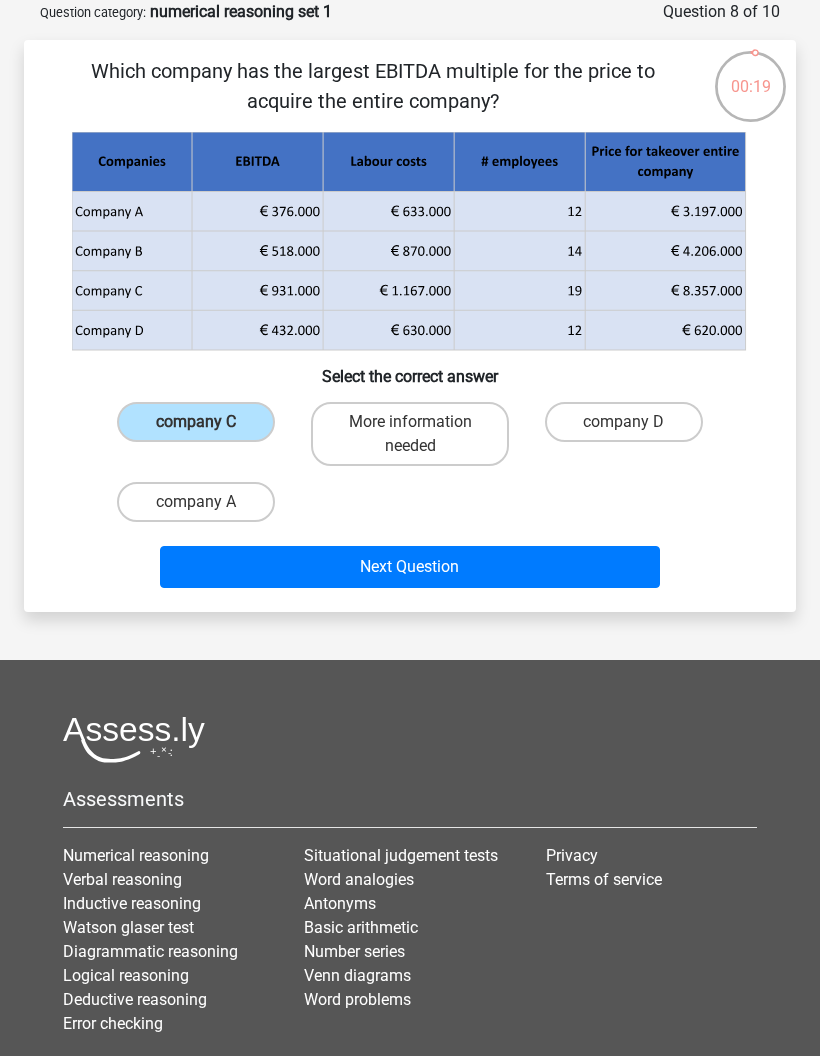 click on "Next Question" at bounding box center (410, 567) 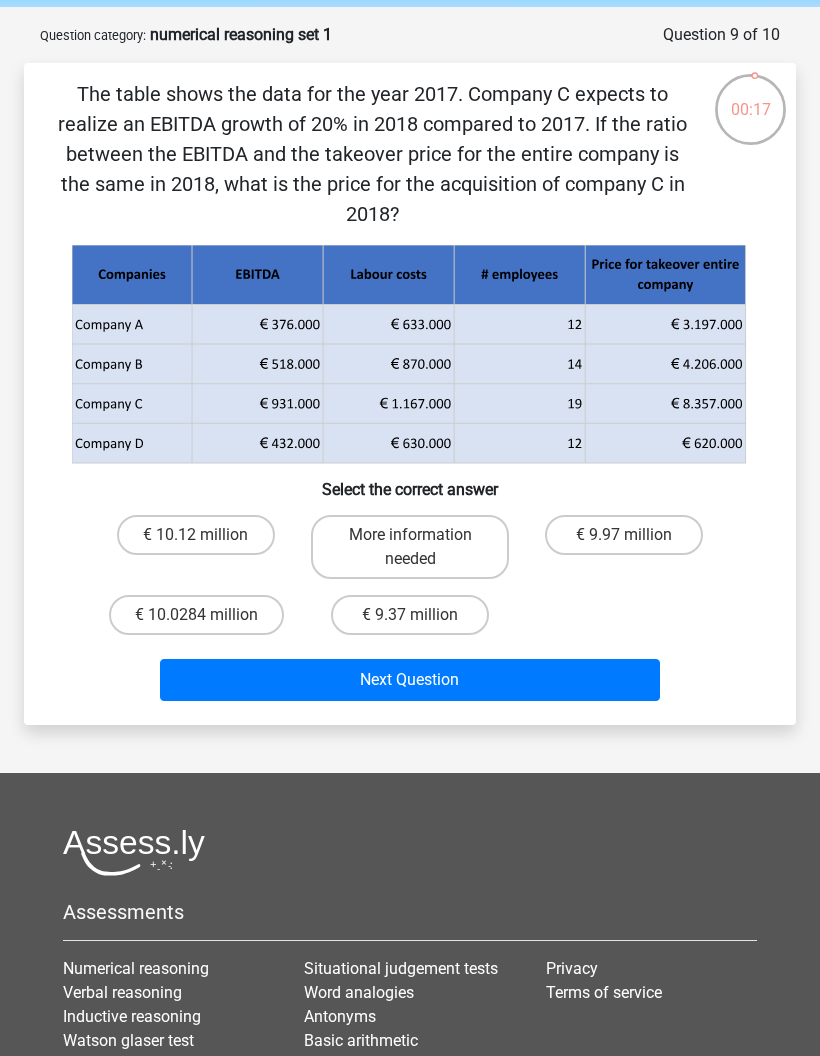 scroll, scrollTop: 0, scrollLeft: 0, axis: both 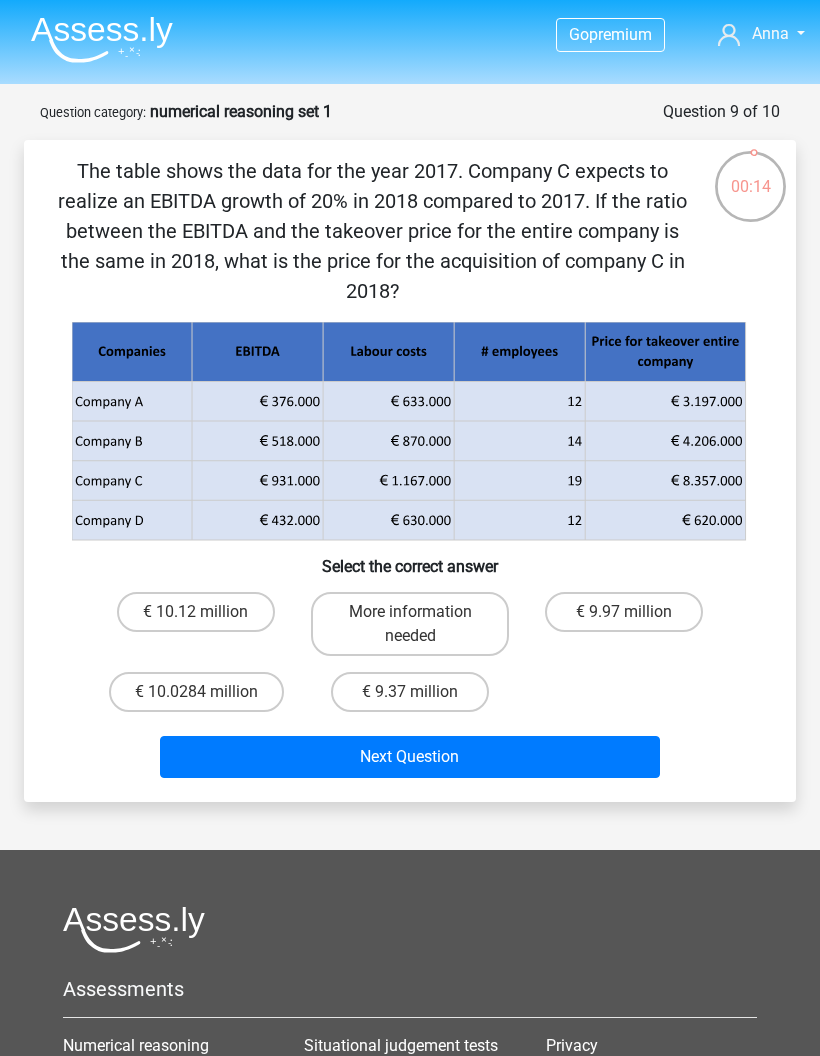 click on "€ 9.37 million" at bounding box center (410, 692) 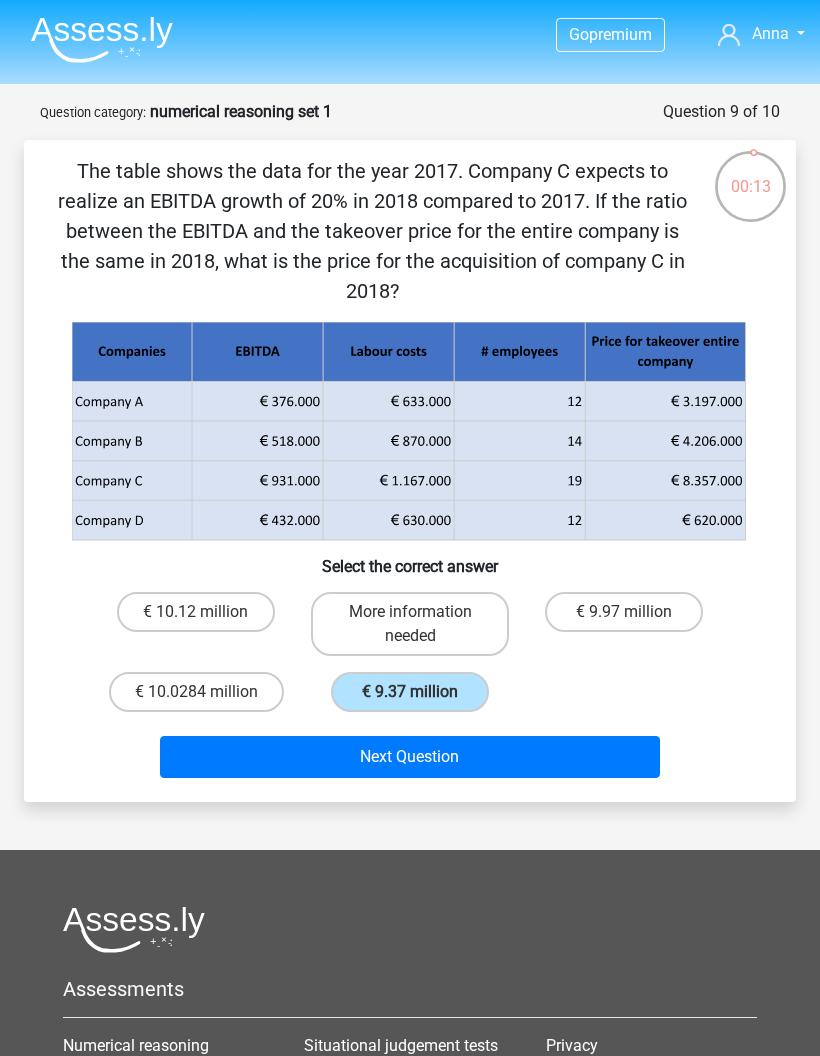 click on "Next Question" at bounding box center [410, 757] 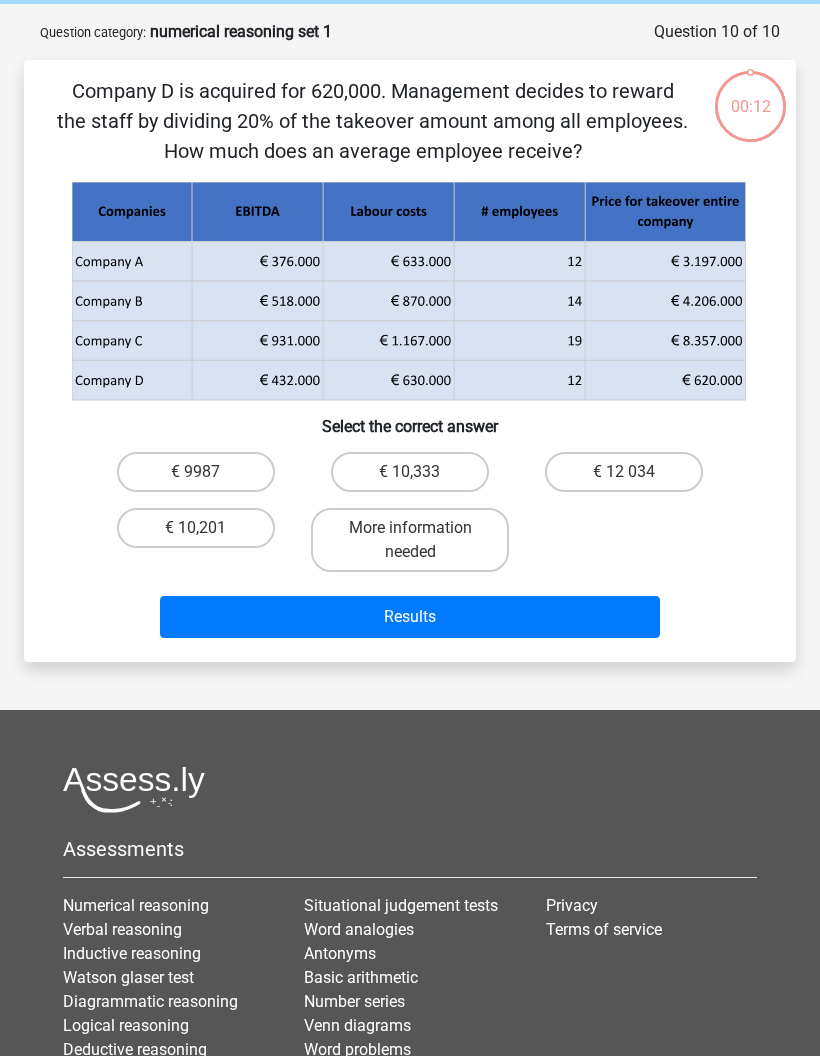 scroll, scrollTop: 100, scrollLeft: 0, axis: vertical 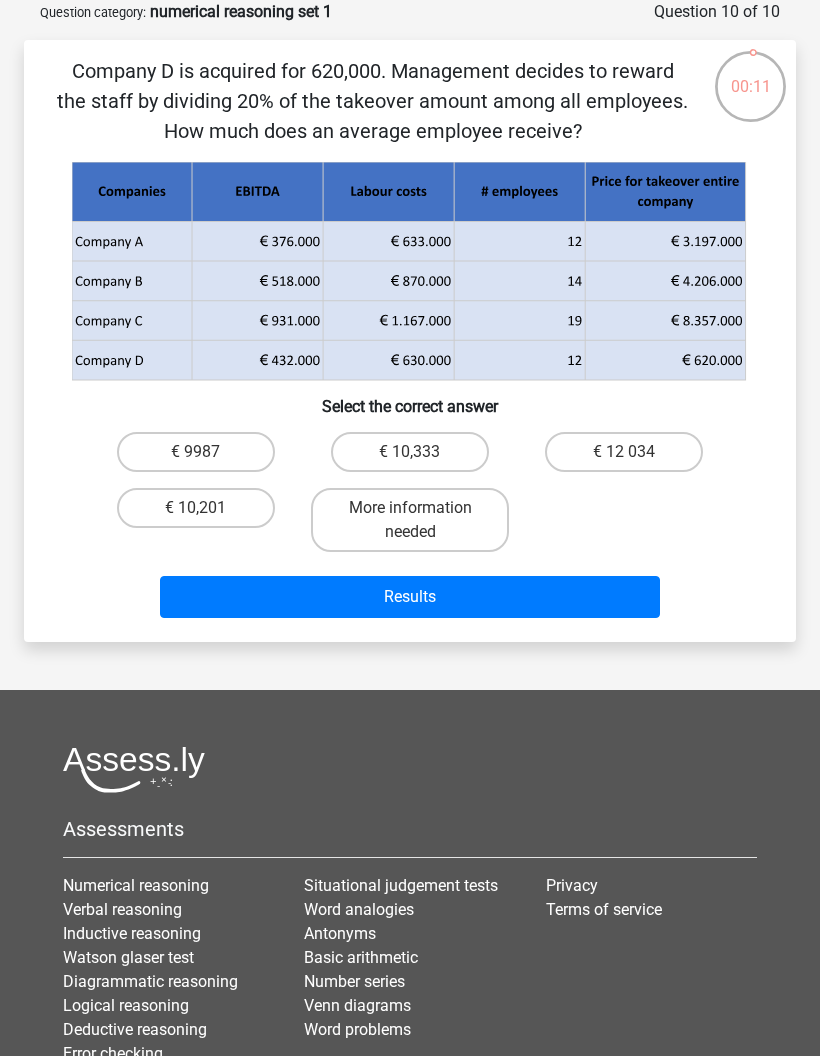 click on "€ 10,201" at bounding box center [196, 508] 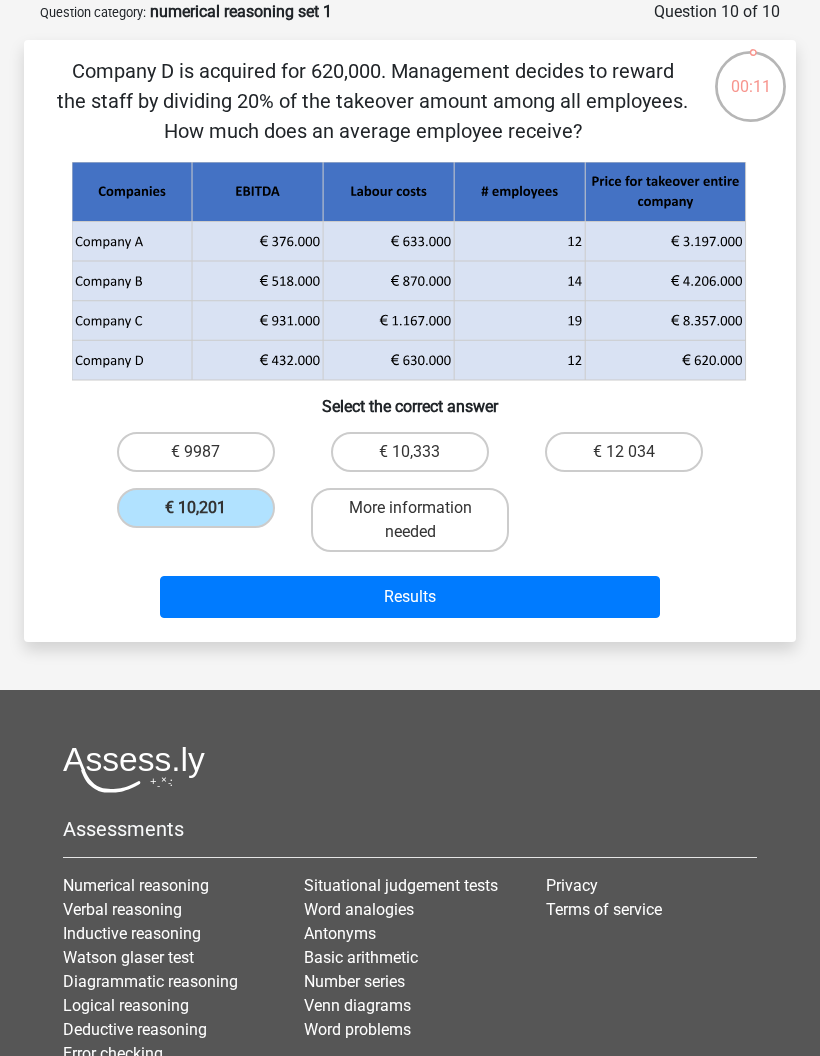 click on "Results" at bounding box center (410, 597) 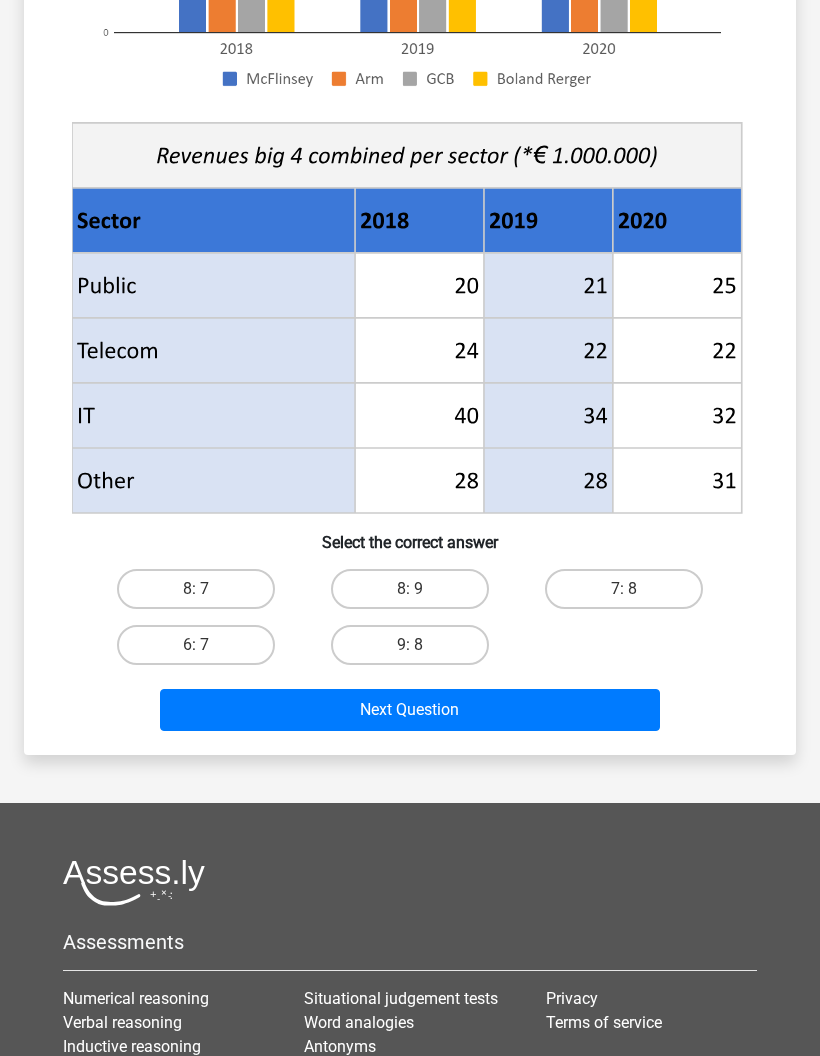 scroll, scrollTop: 374, scrollLeft: 0, axis: vertical 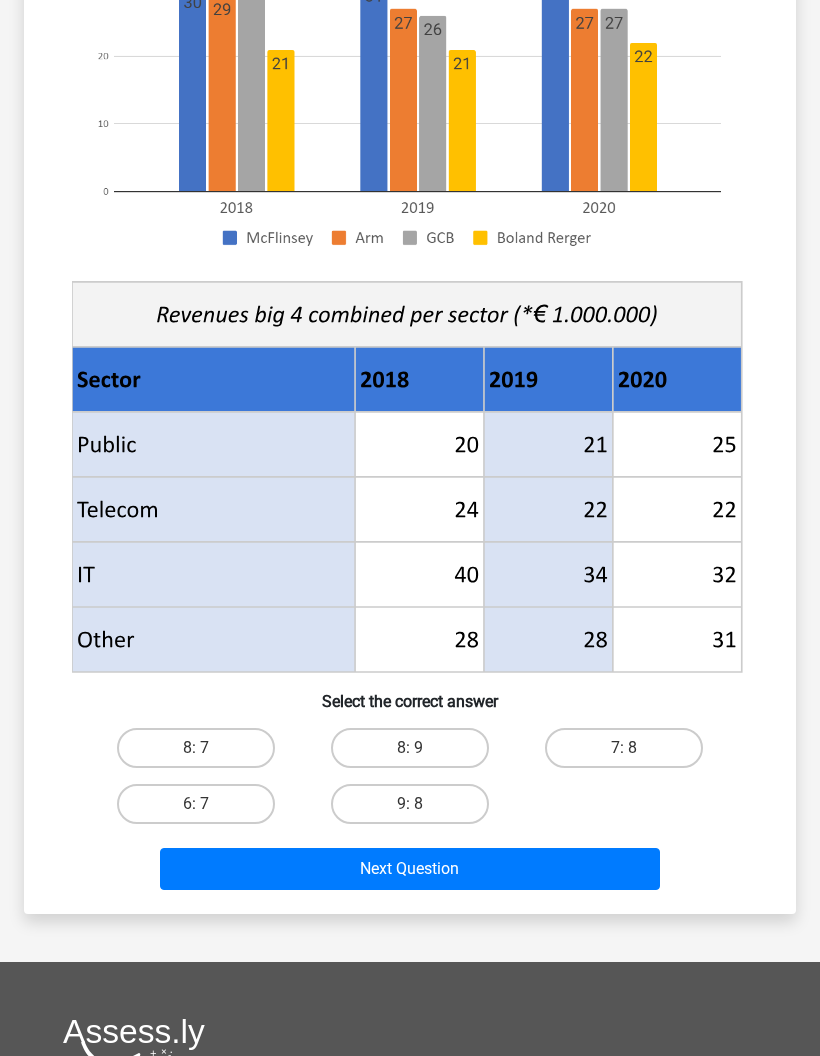 click on "8: 7" at bounding box center [196, 748] 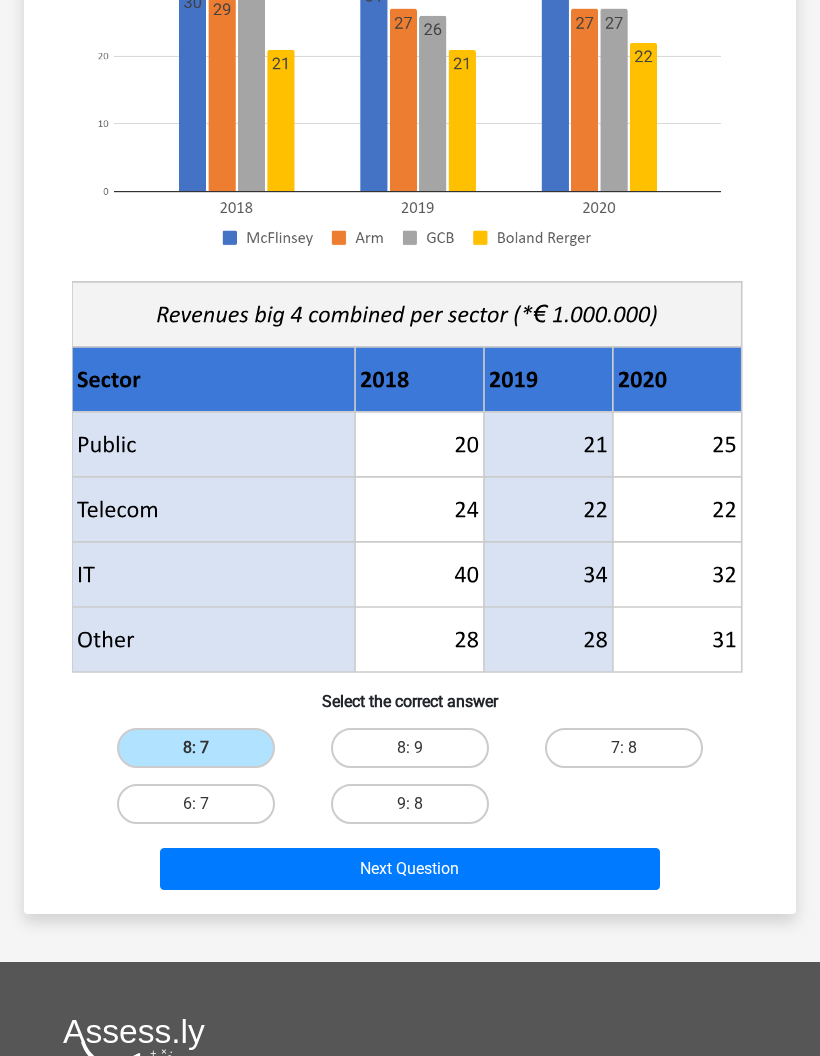 click on "Next Question" at bounding box center (410, 869) 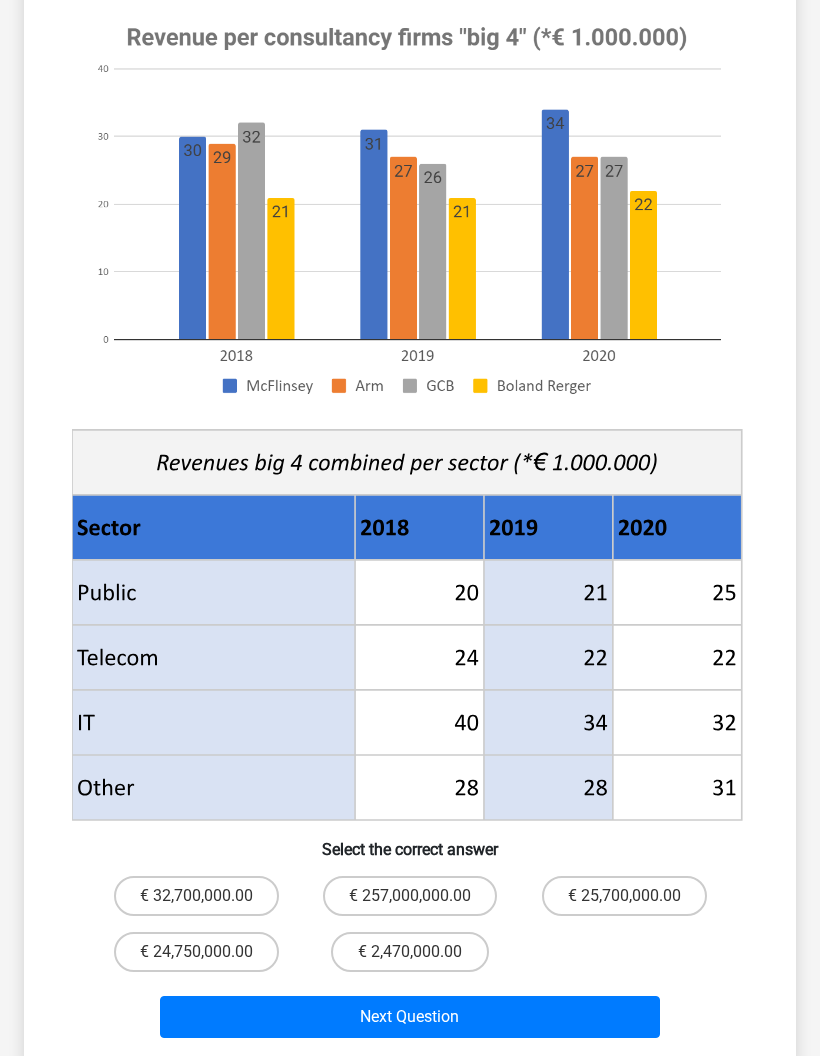 scroll, scrollTop: 286, scrollLeft: 0, axis: vertical 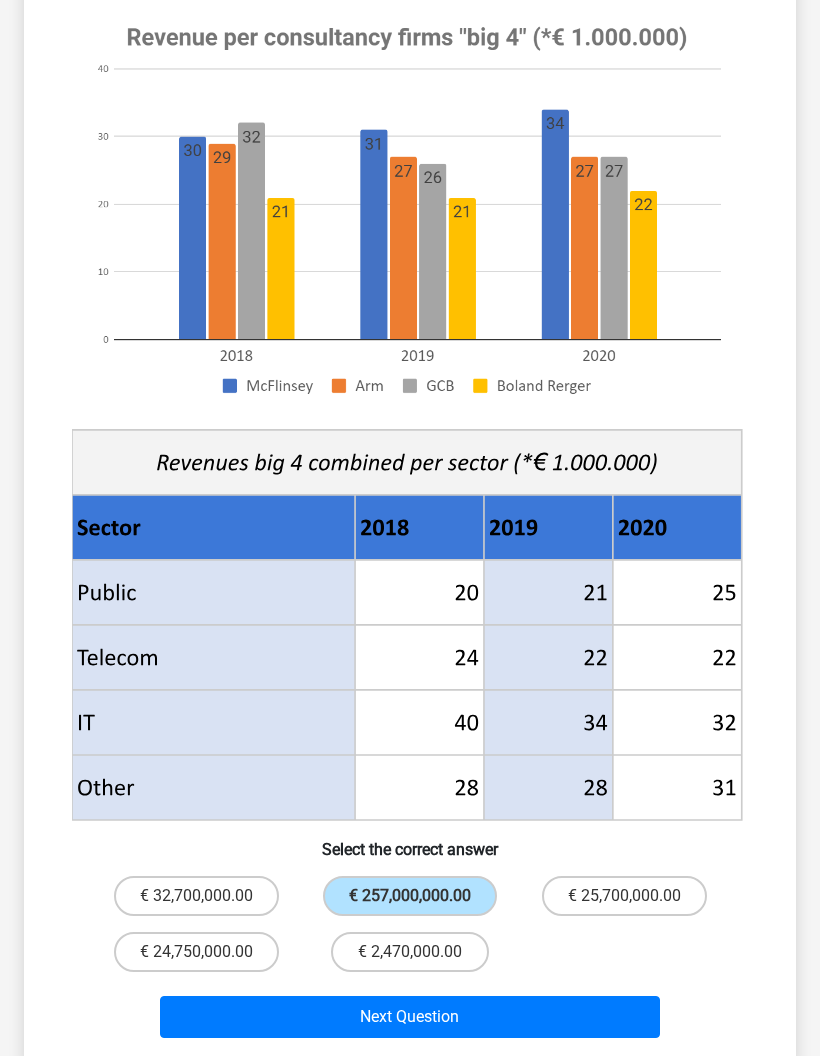 click on "€ 2,470,000.00" at bounding box center [410, 952] 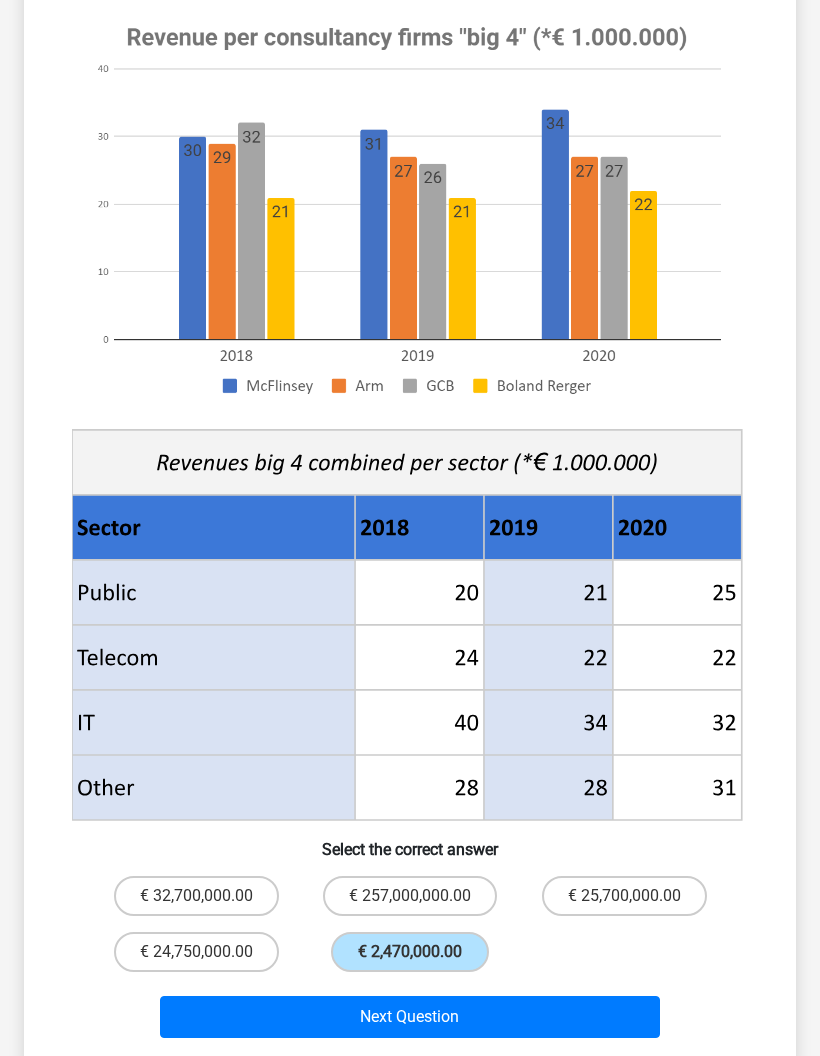 click on "Next Question" at bounding box center [410, 1017] 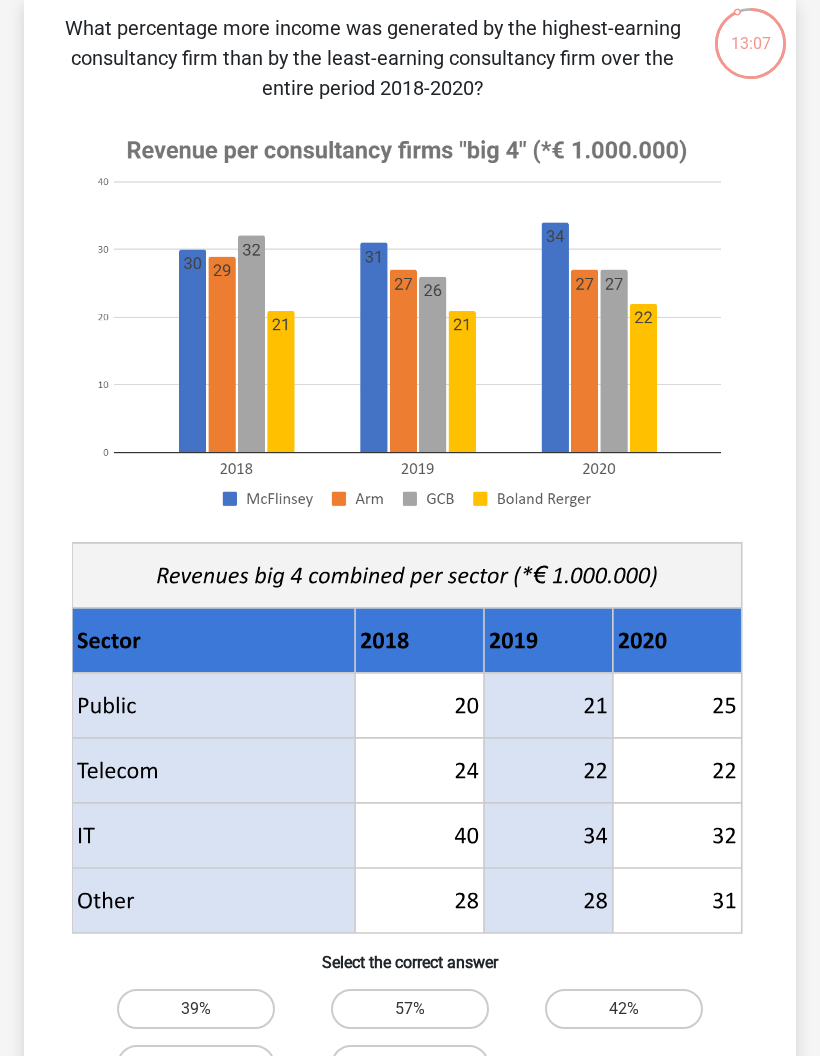 scroll, scrollTop: 160, scrollLeft: 0, axis: vertical 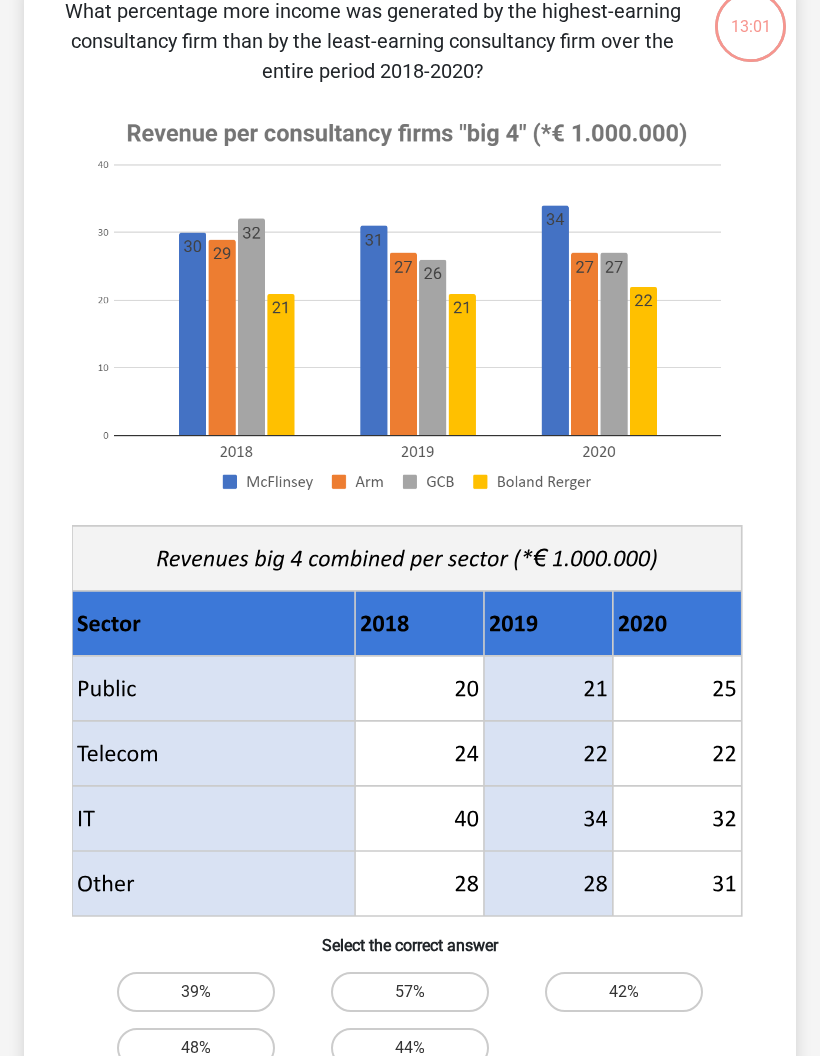click on "44%" at bounding box center (410, 1048) 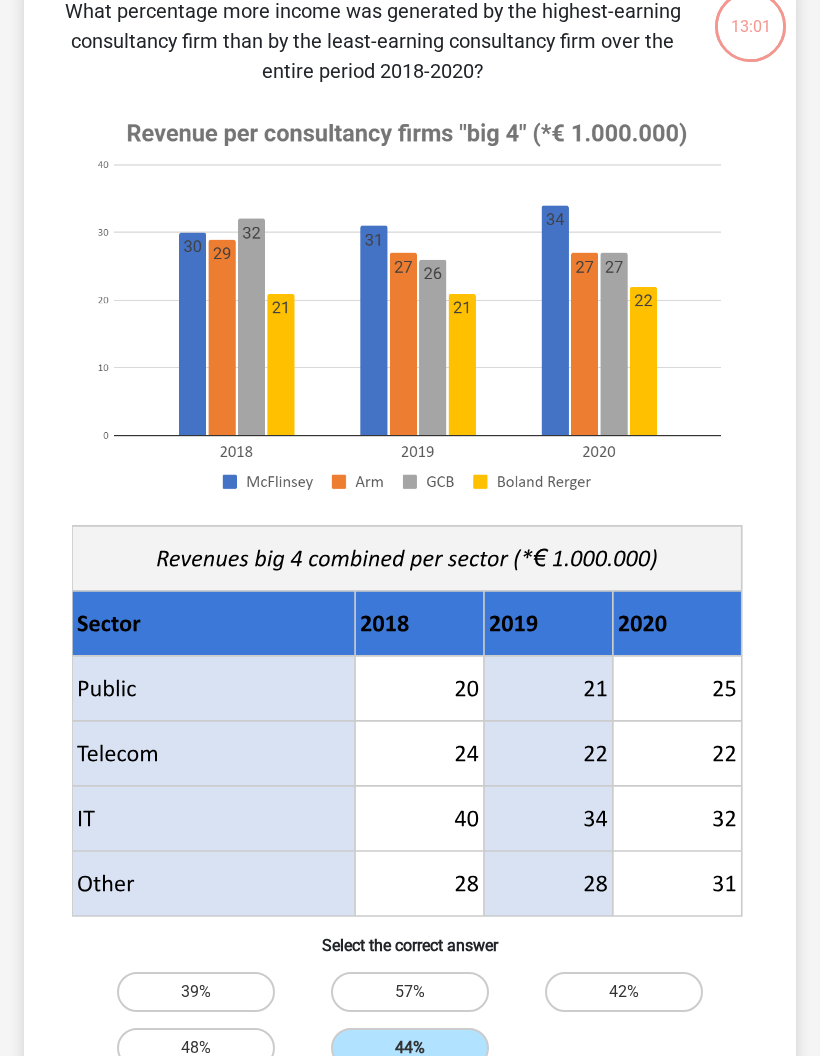 click on "Next Question" at bounding box center [410, 1113] 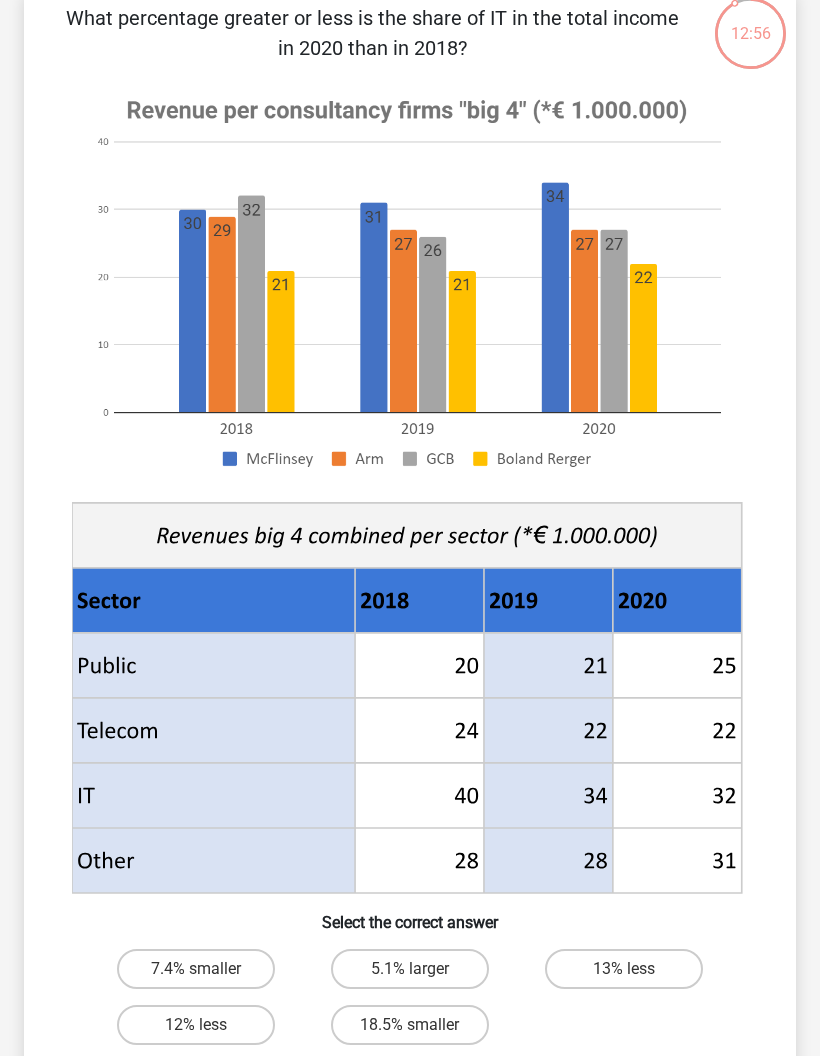 scroll, scrollTop: 153, scrollLeft: 0, axis: vertical 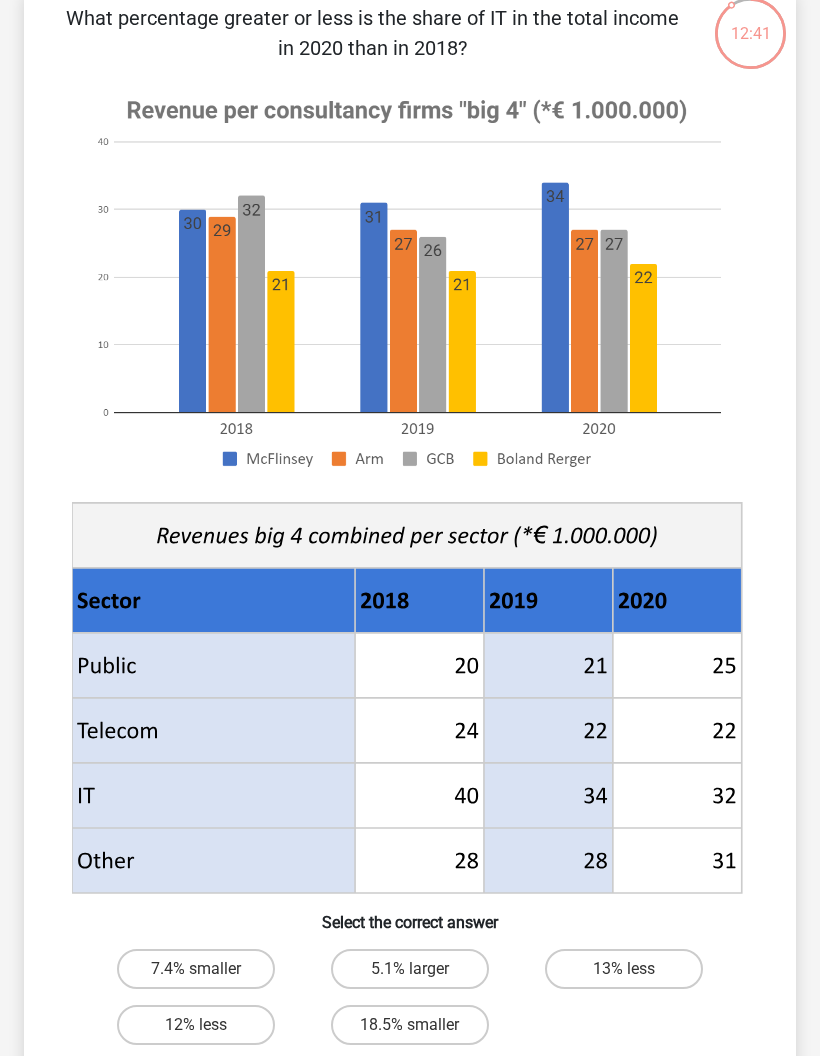 click on "5.1% larger" at bounding box center (410, 969) 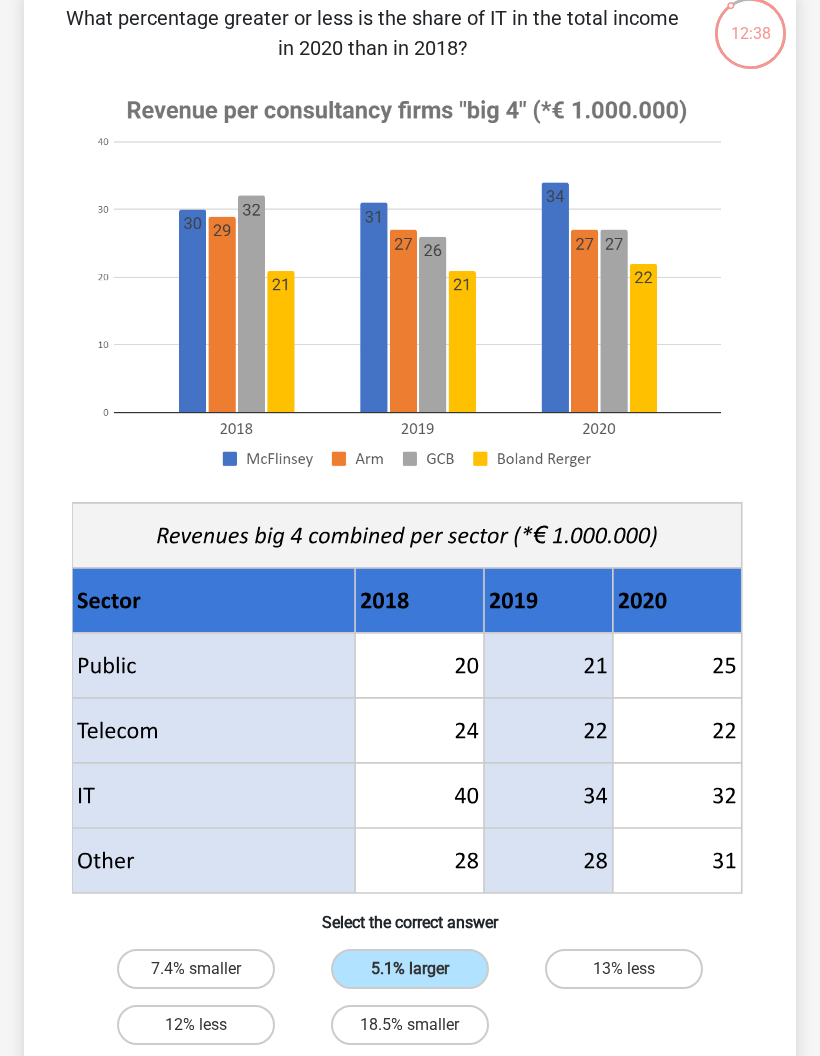 click on "Next Question" at bounding box center (410, 1090) 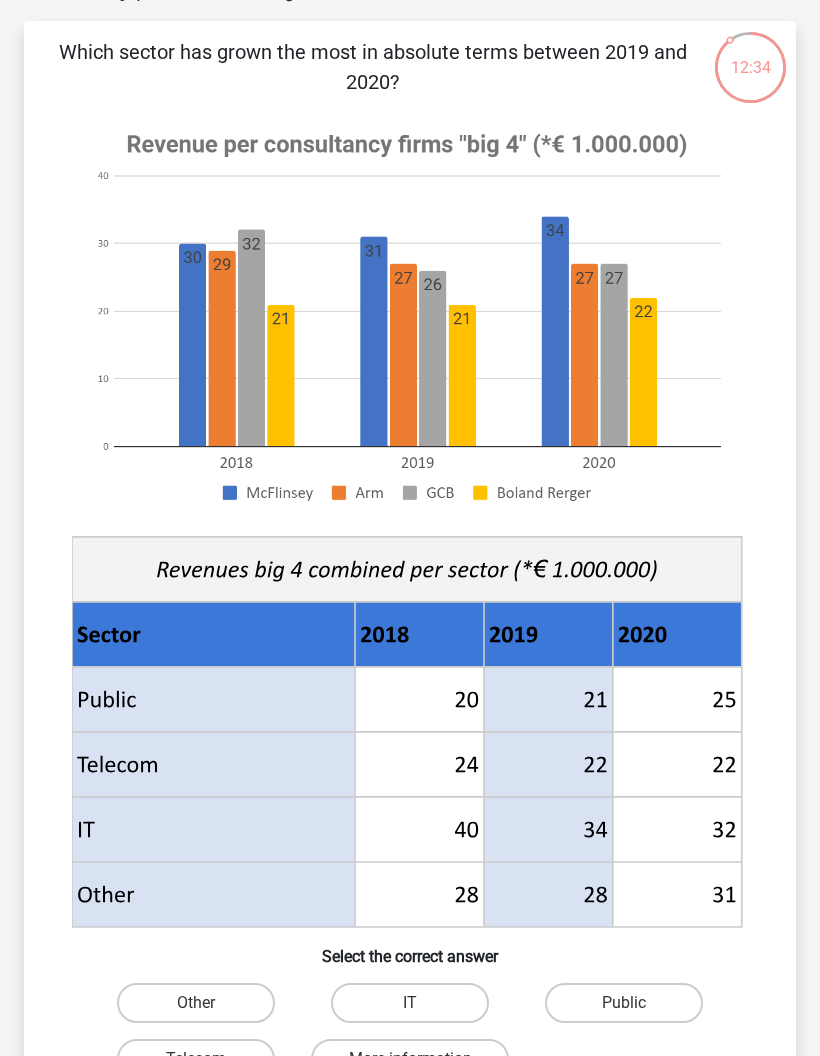 scroll, scrollTop: 109, scrollLeft: 0, axis: vertical 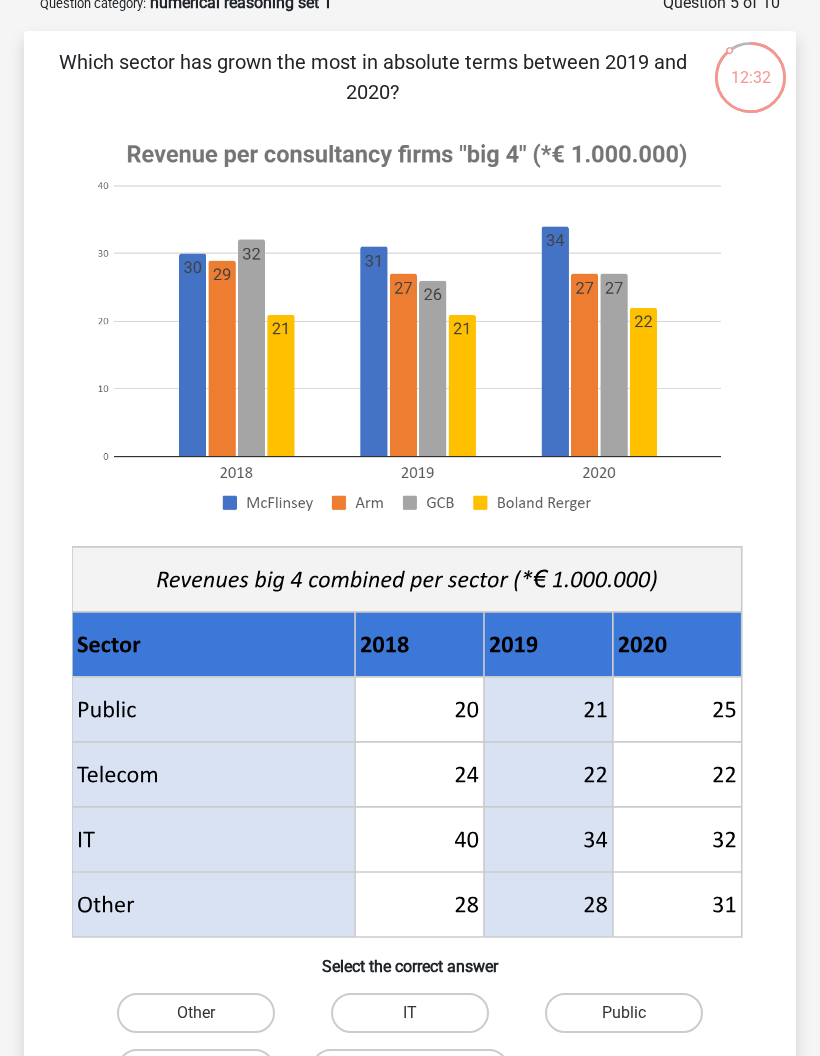 click on "Other" at bounding box center (196, 1013) 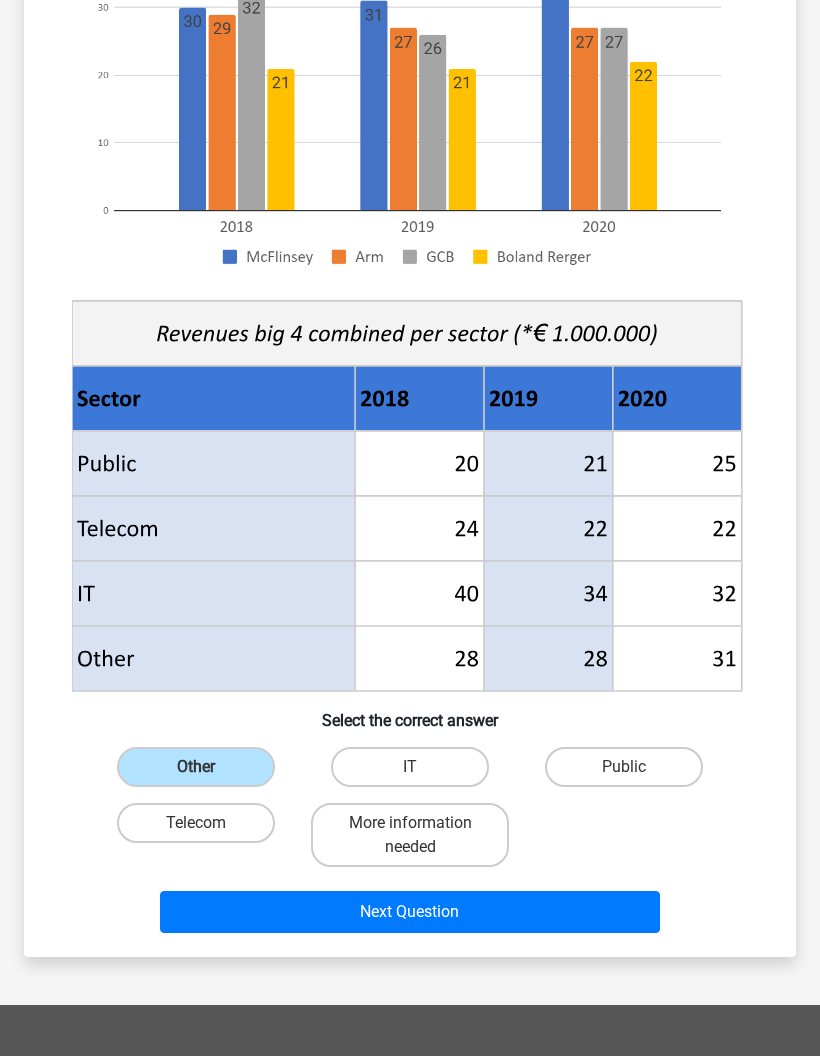 click on "Next Question" at bounding box center (410, 912) 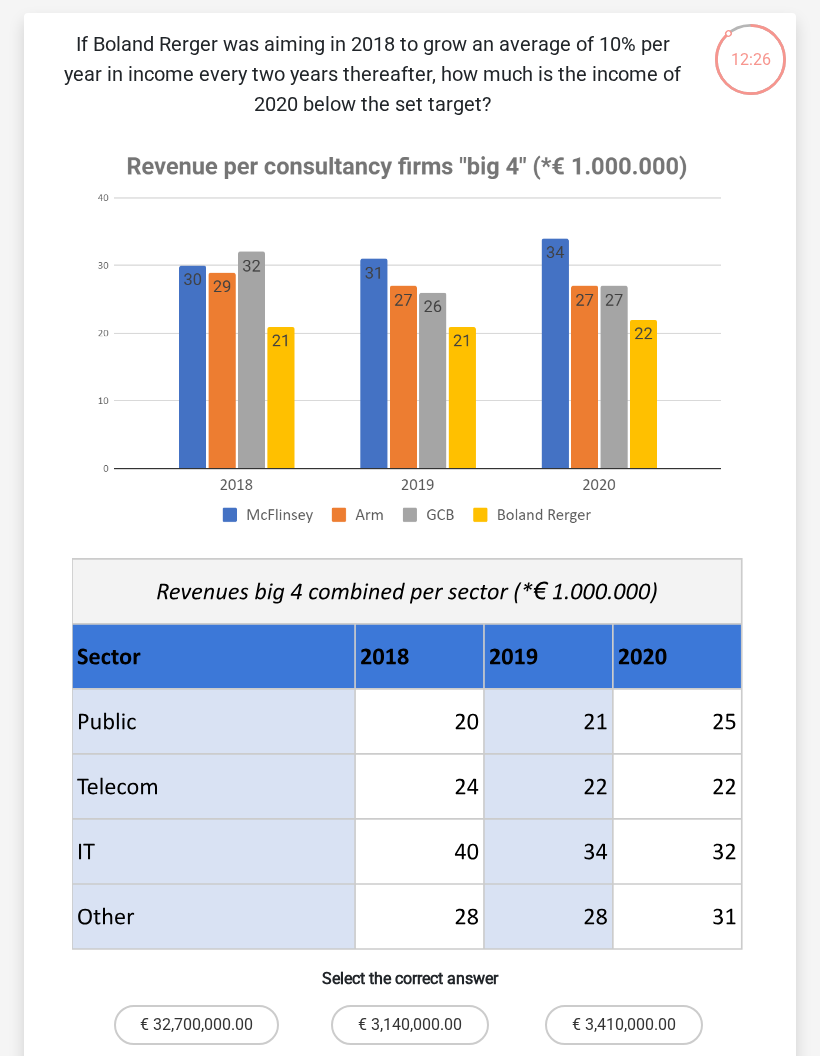 scroll, scrollTop: 170, scrollLeft: 0, axis: vertical 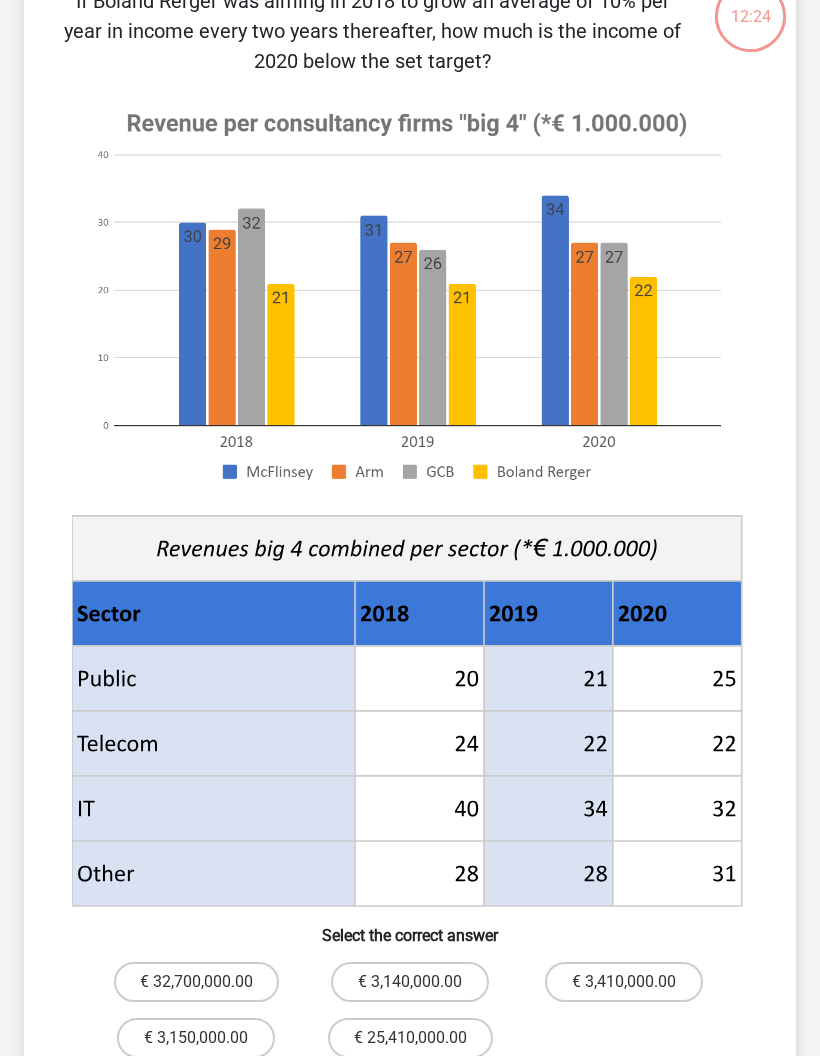 click on "€ 3,410,000.00" at bounding box center [624, 982] 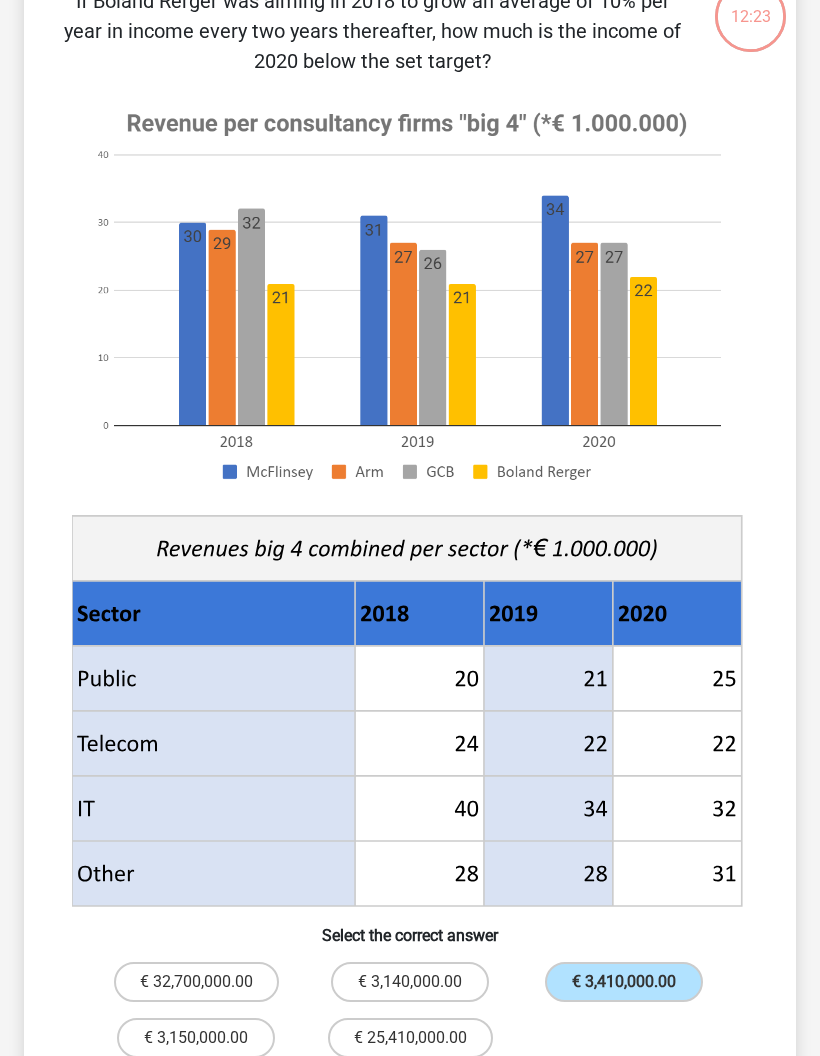 click on "Next Question" at bounding box center [410, 1103] 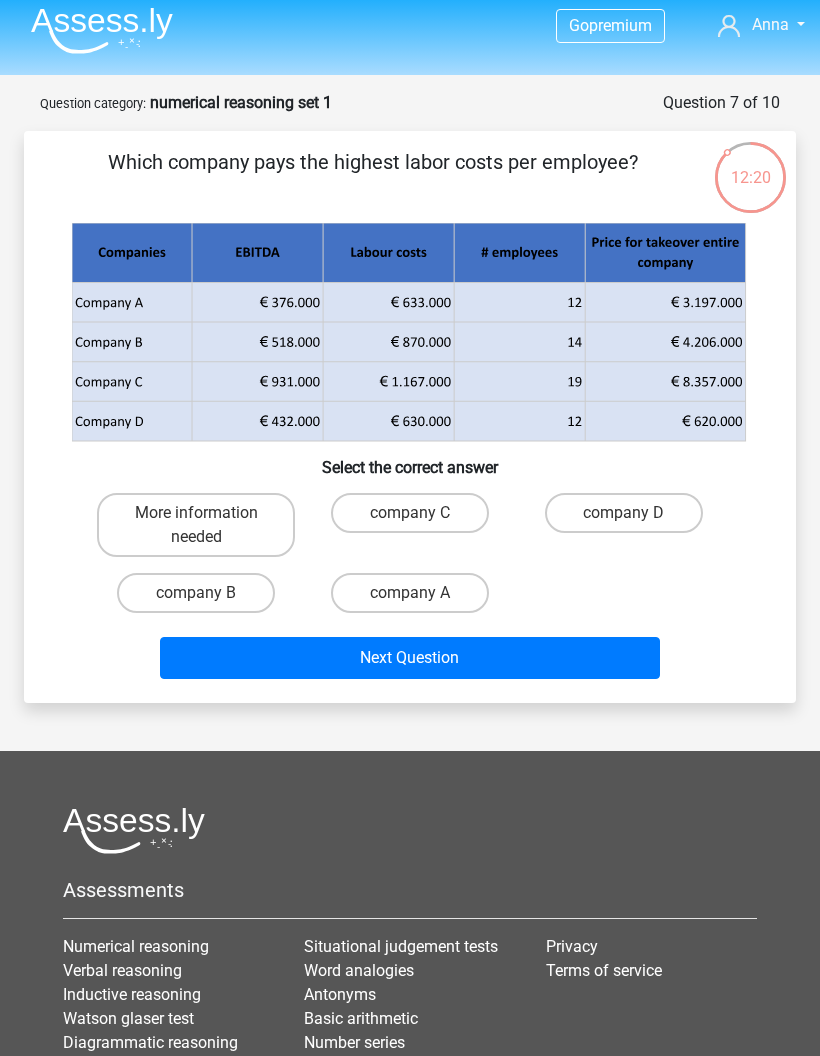 scroll, scrollTop: 0, scrollLeft: 0, axis: both 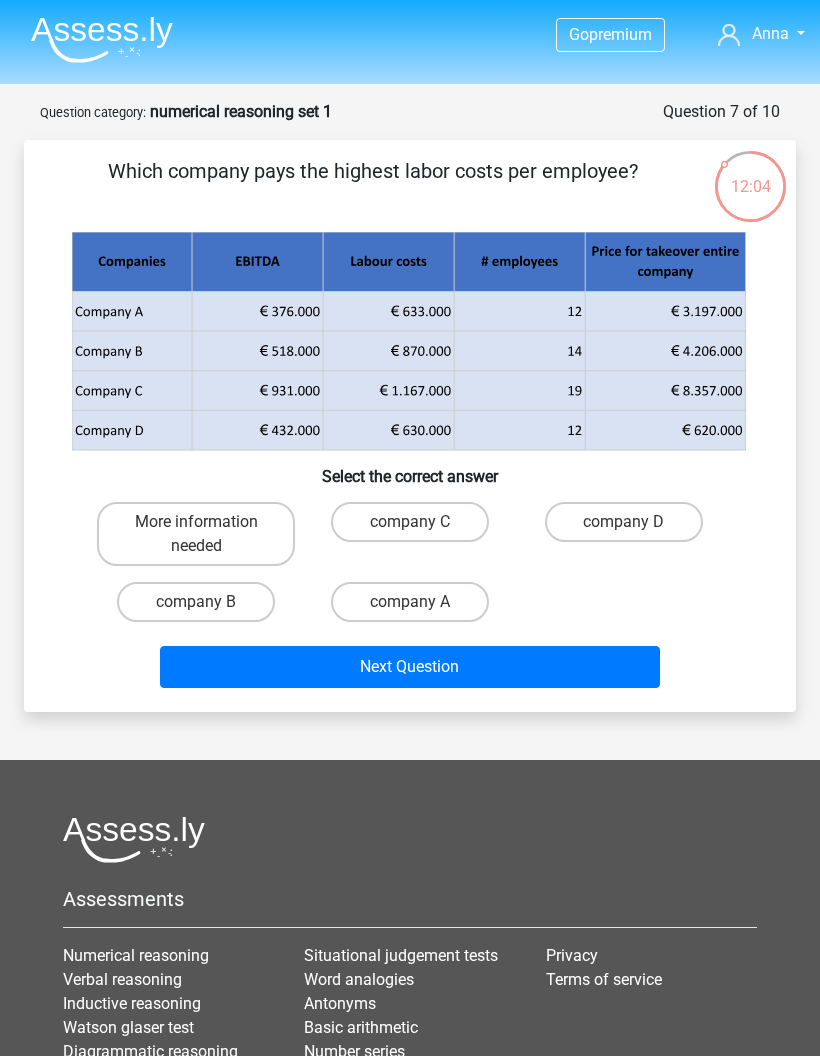 click on "company B" at bounding box center [202, 608] 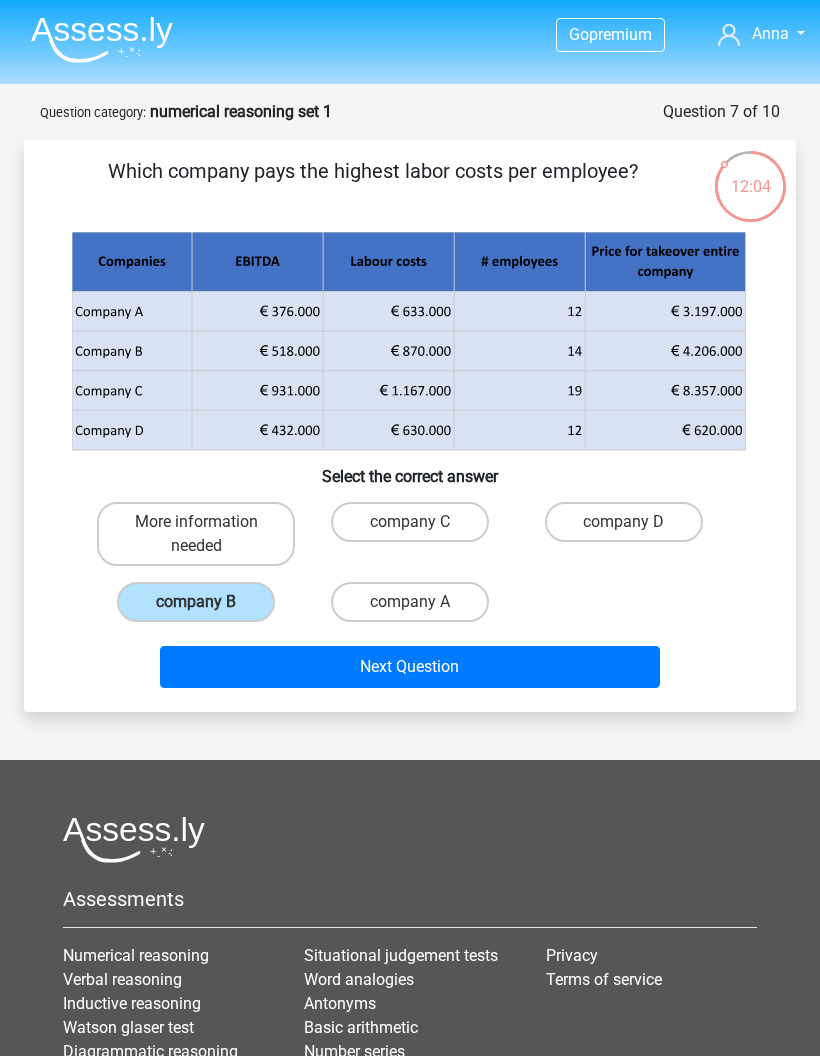 click on "Next Question" at bounding box center (410, 667) 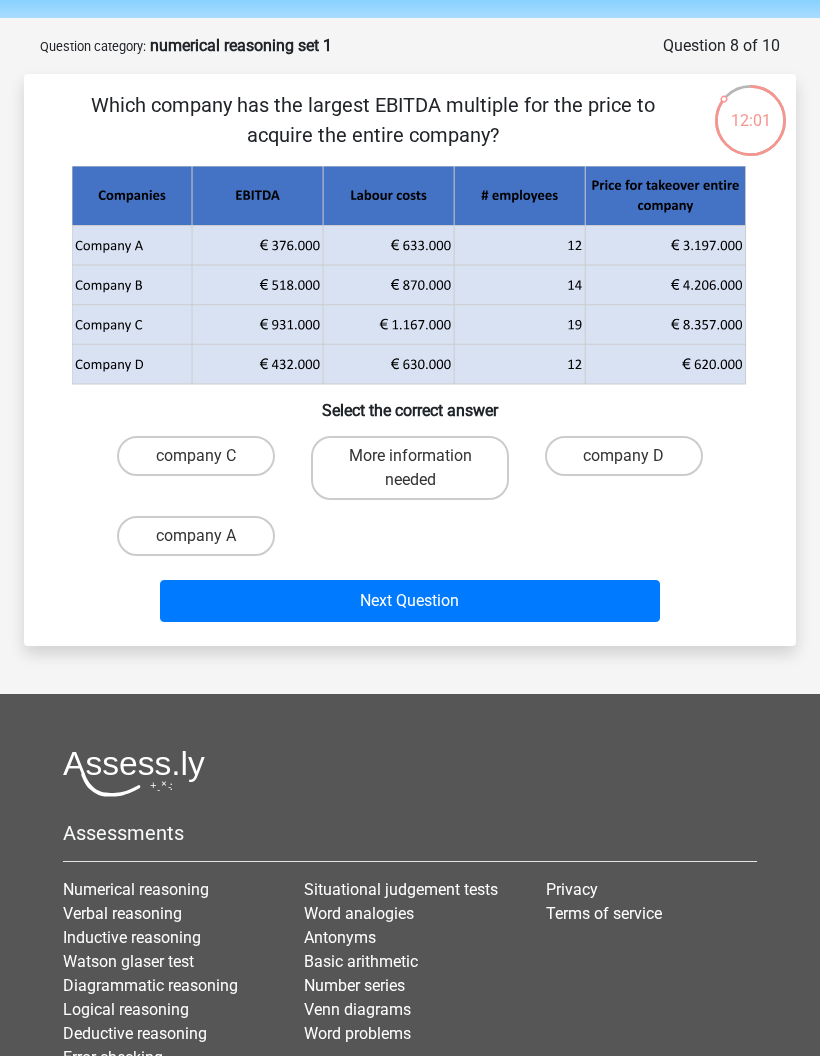 scroll, scrollTop: 61, scrollLeft: 0, axis: vertical 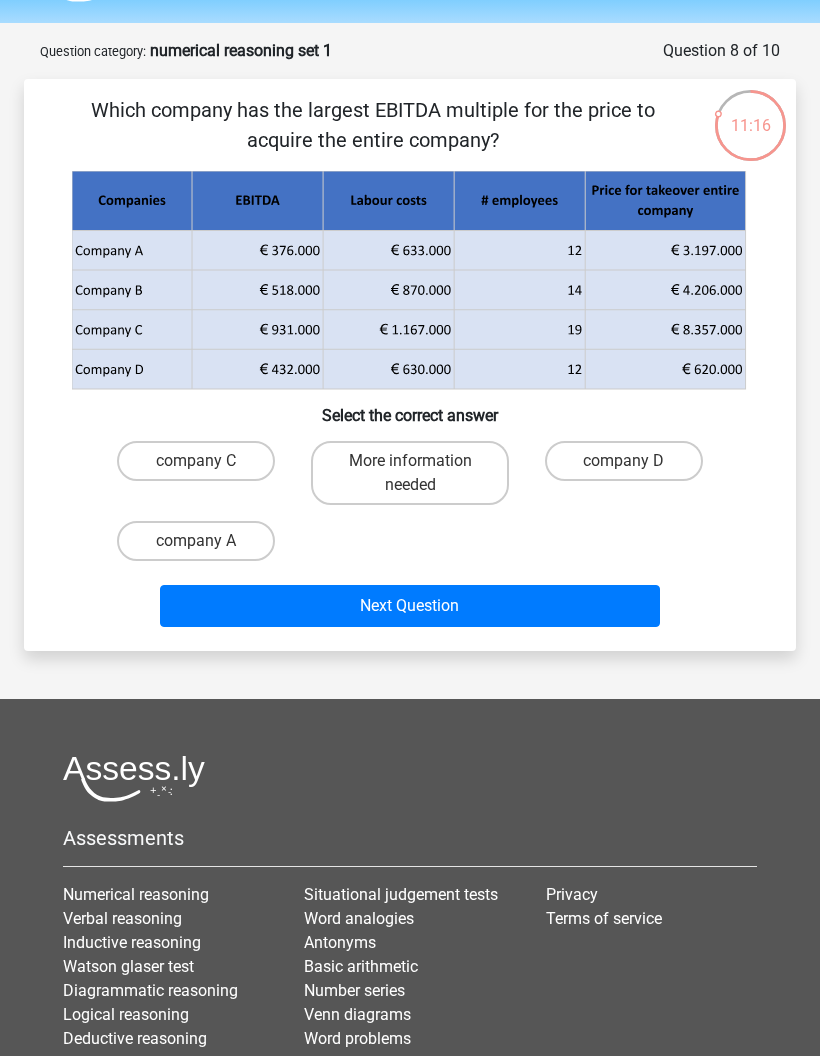 click on "company C" at bounding box center [196, 461] 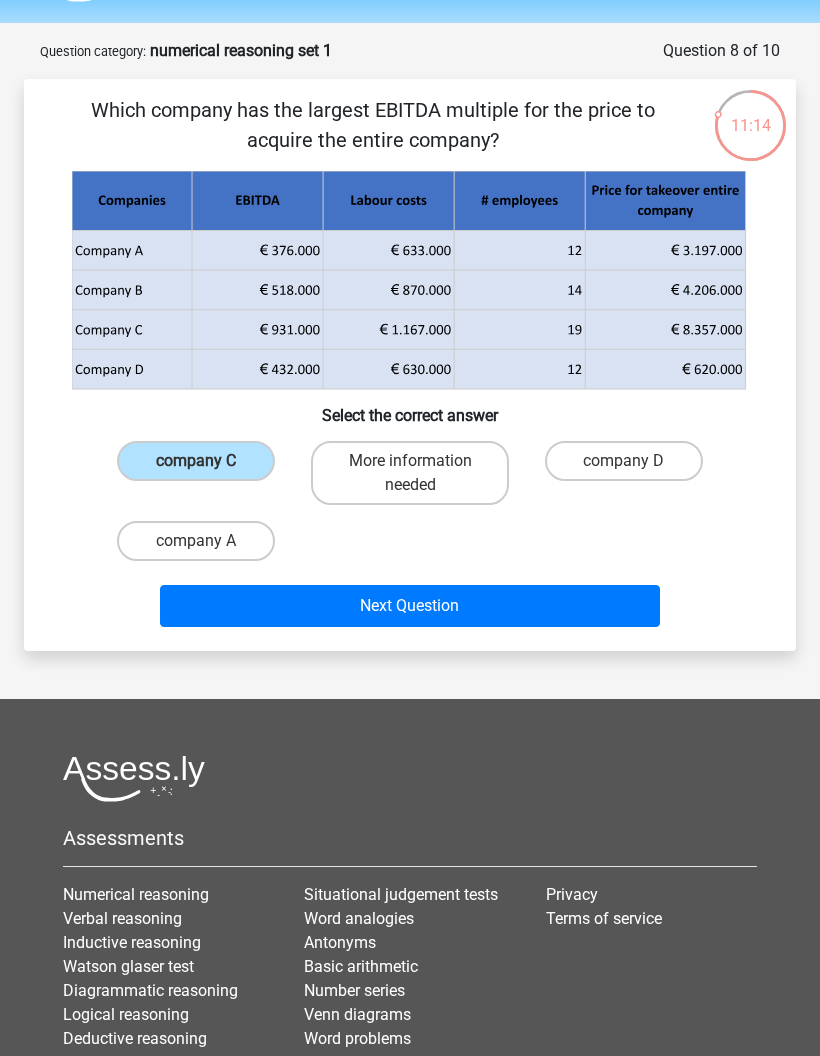 click on "Next Question" at bounding box center [410, 606] 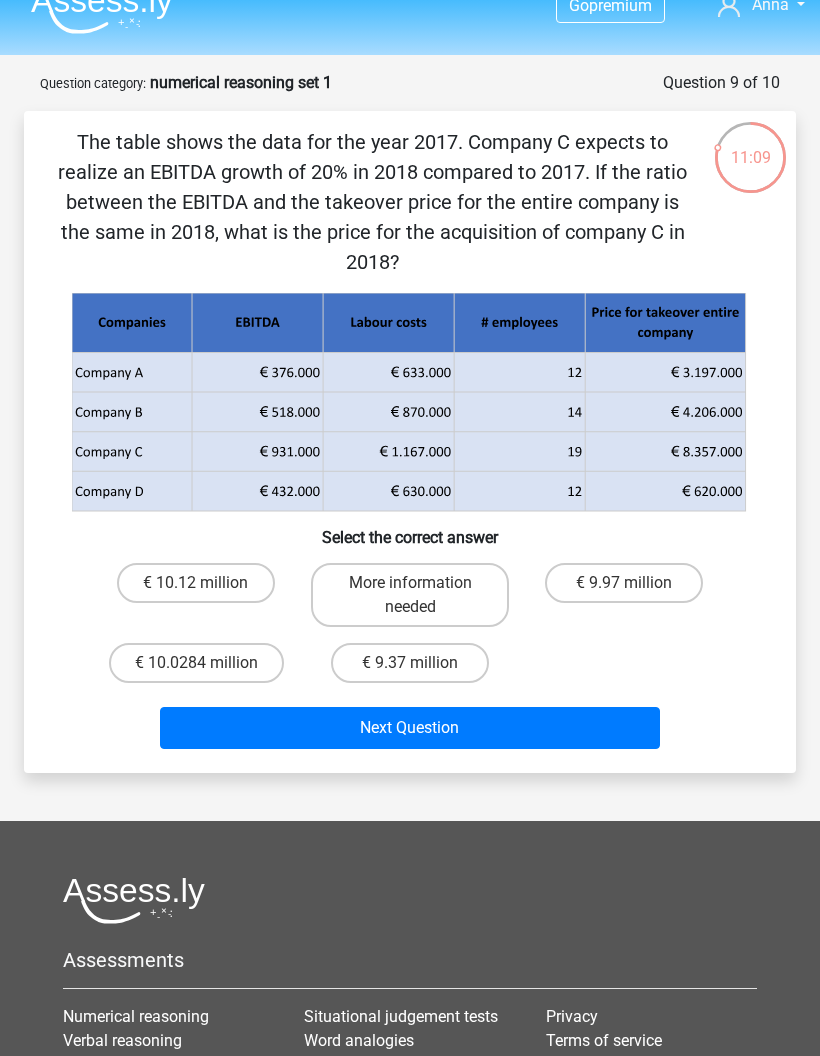 scroll, scrollTop: 27, scrollLeft: 0, axis: vertical 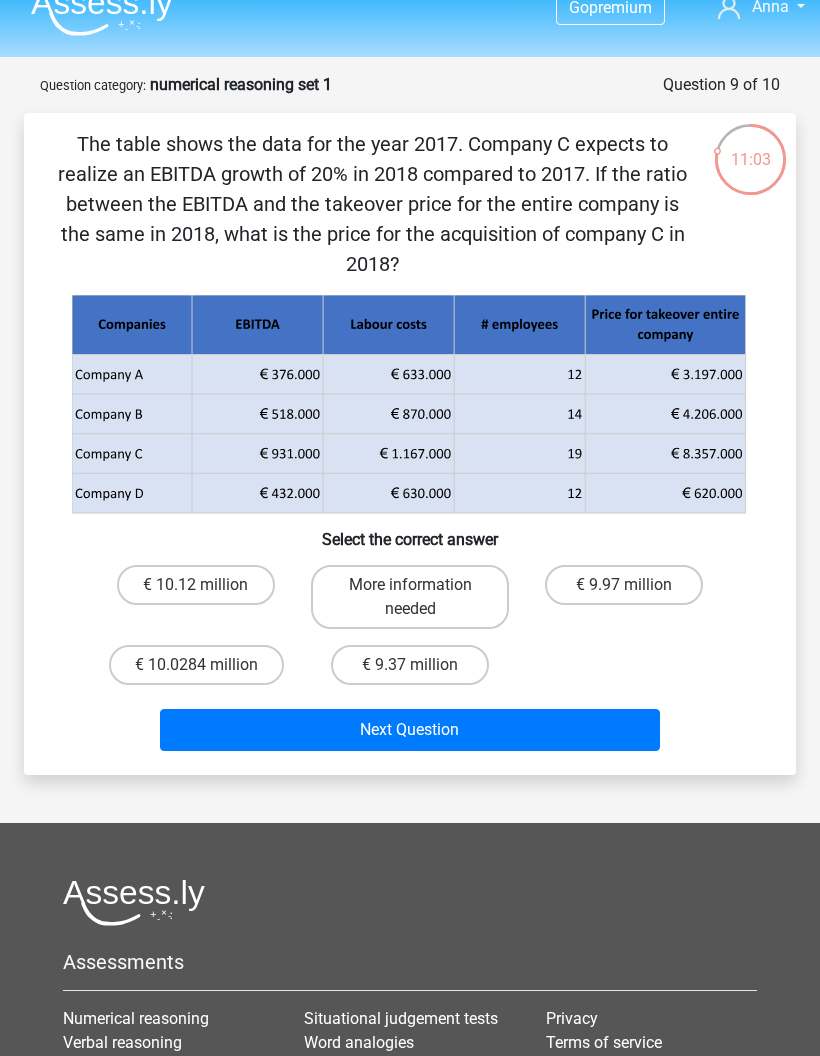 click on "Verbal reasoning" at bounding box center [122, 1042] 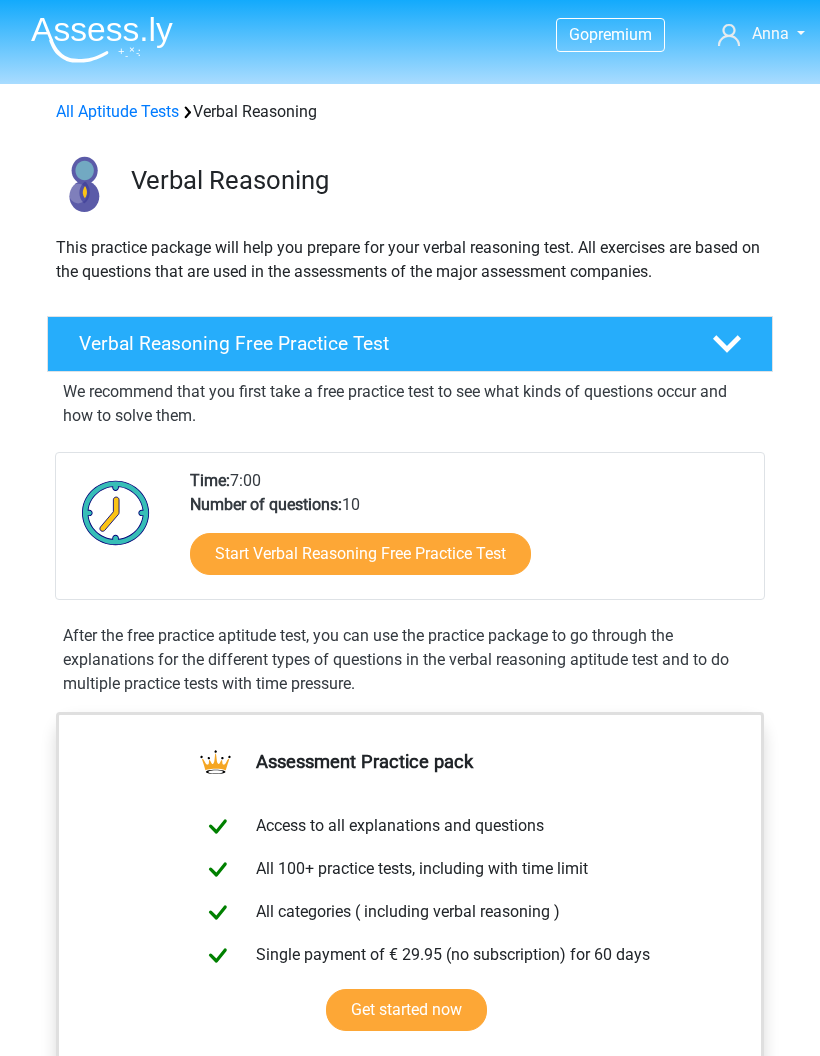 scroll, scrollTop: 0, scrollLeft: 0, axis: both 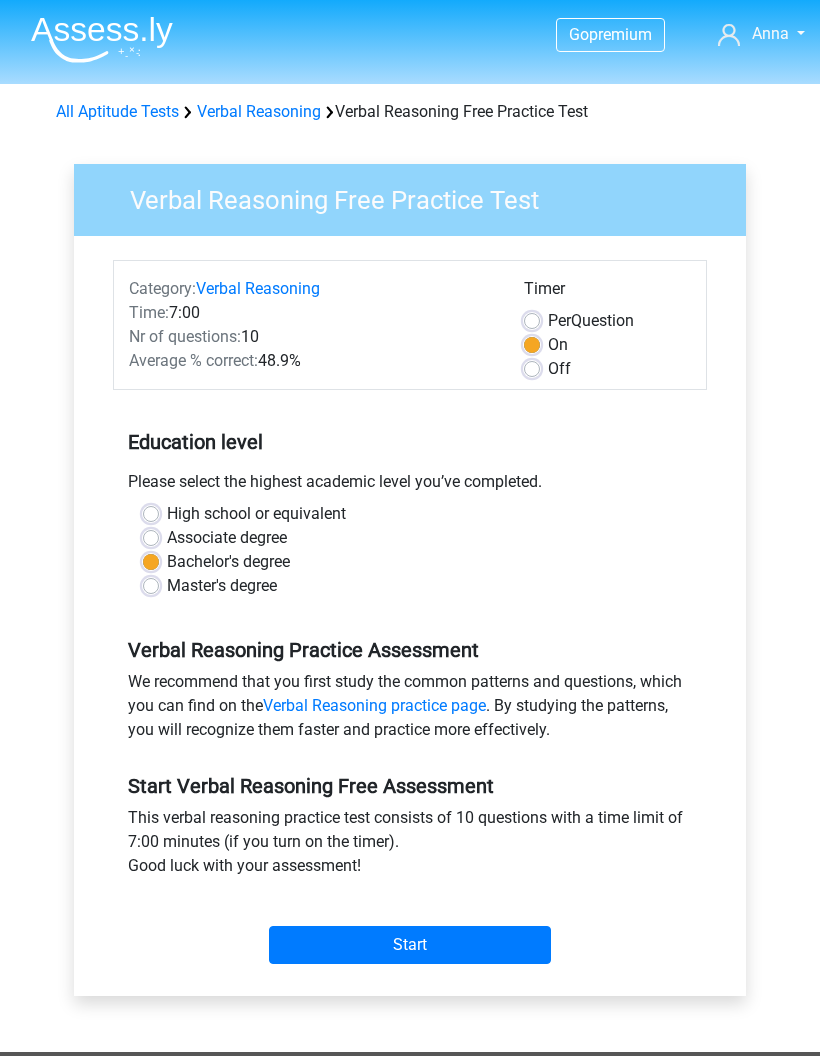 click on "Start" at bounding box center (410, 945) 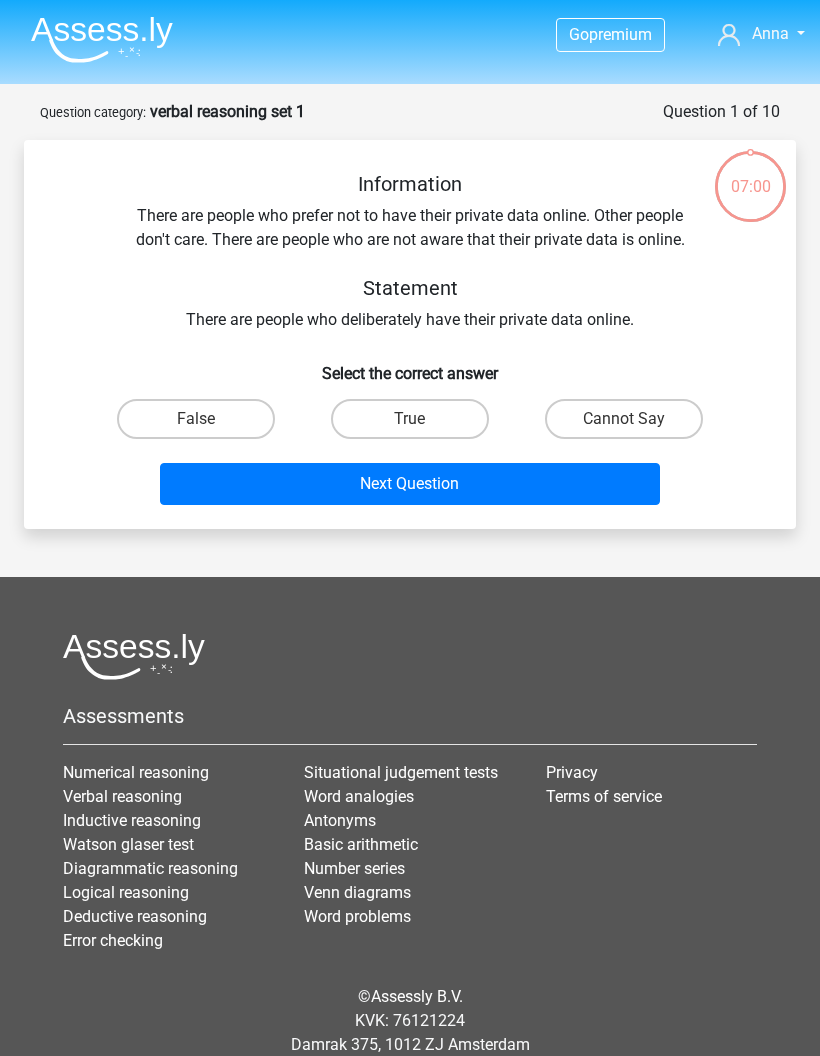 scroll, scrollTop: 0, scrollLeft: 0, axis: both 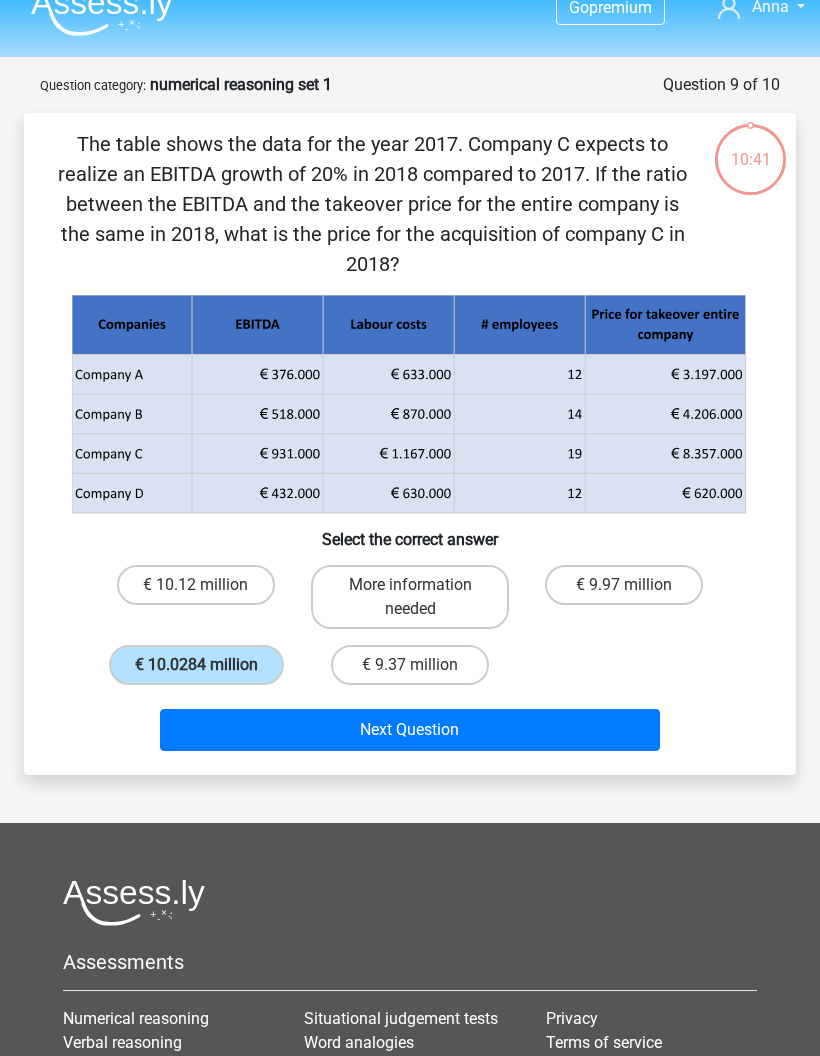 click on "Next Question" at bounding box center [410, 730] 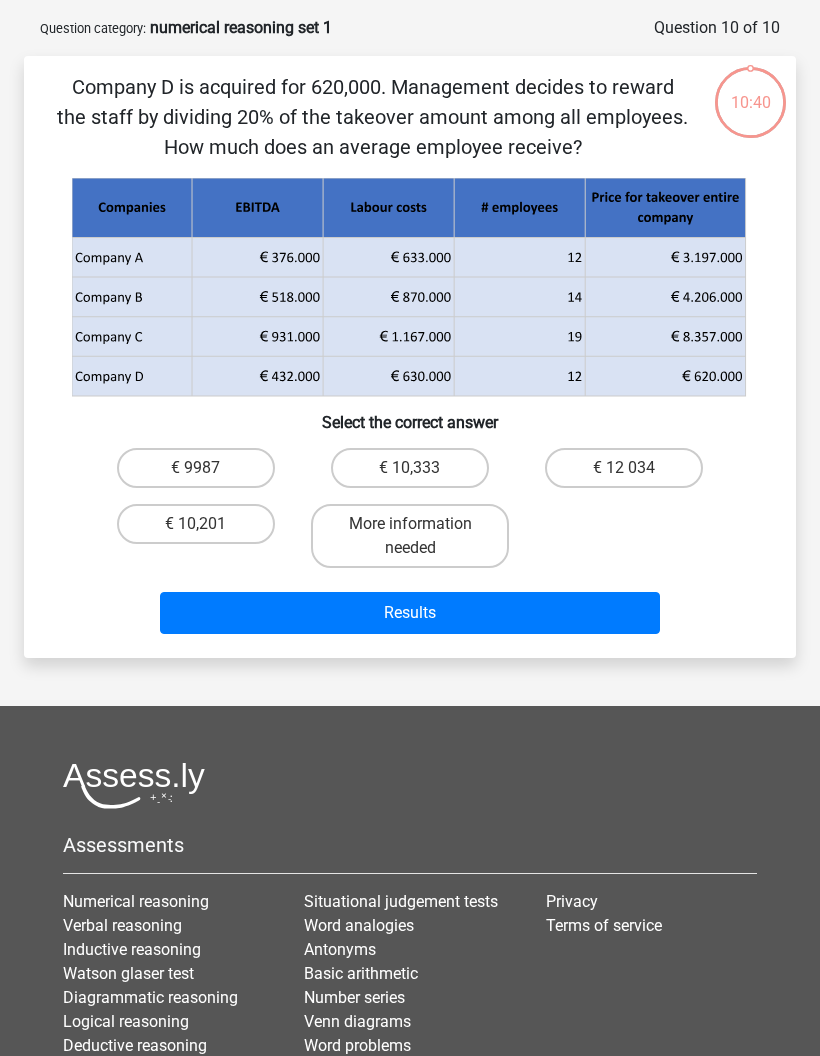 scroll, scrollTop: 100, scrollLeft: 0, axis: vertical 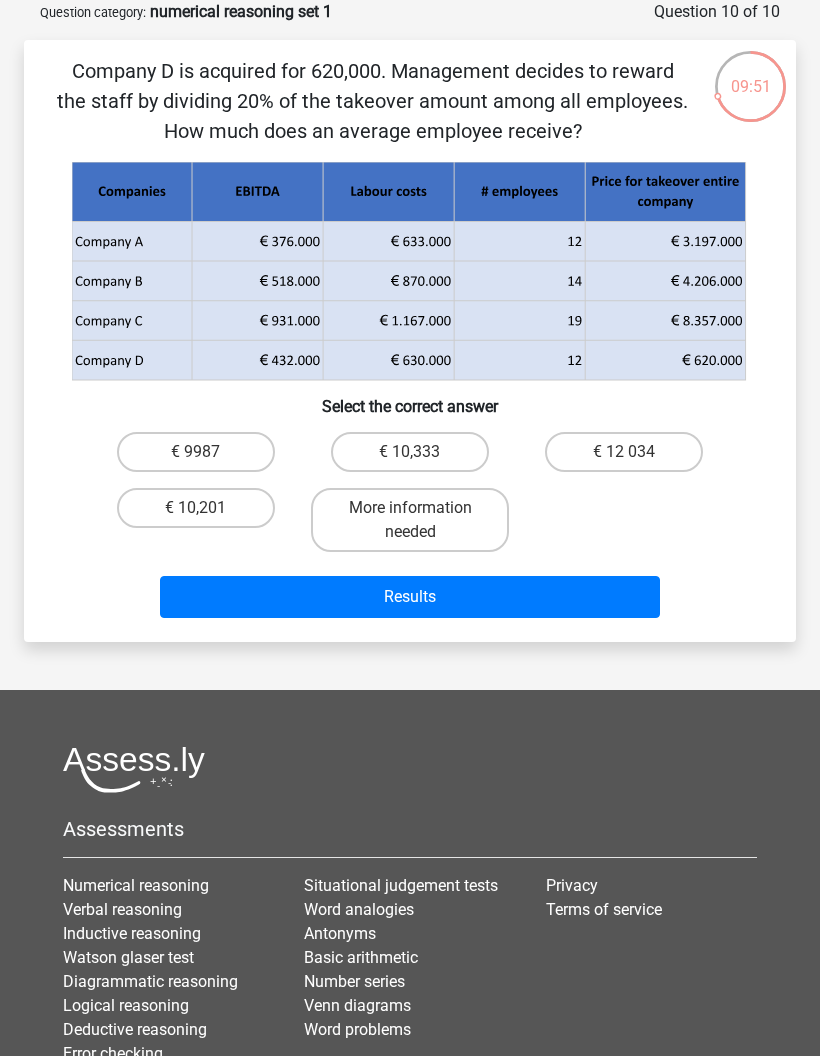 click on "€ 10,333" at bounding box center (416, 458) 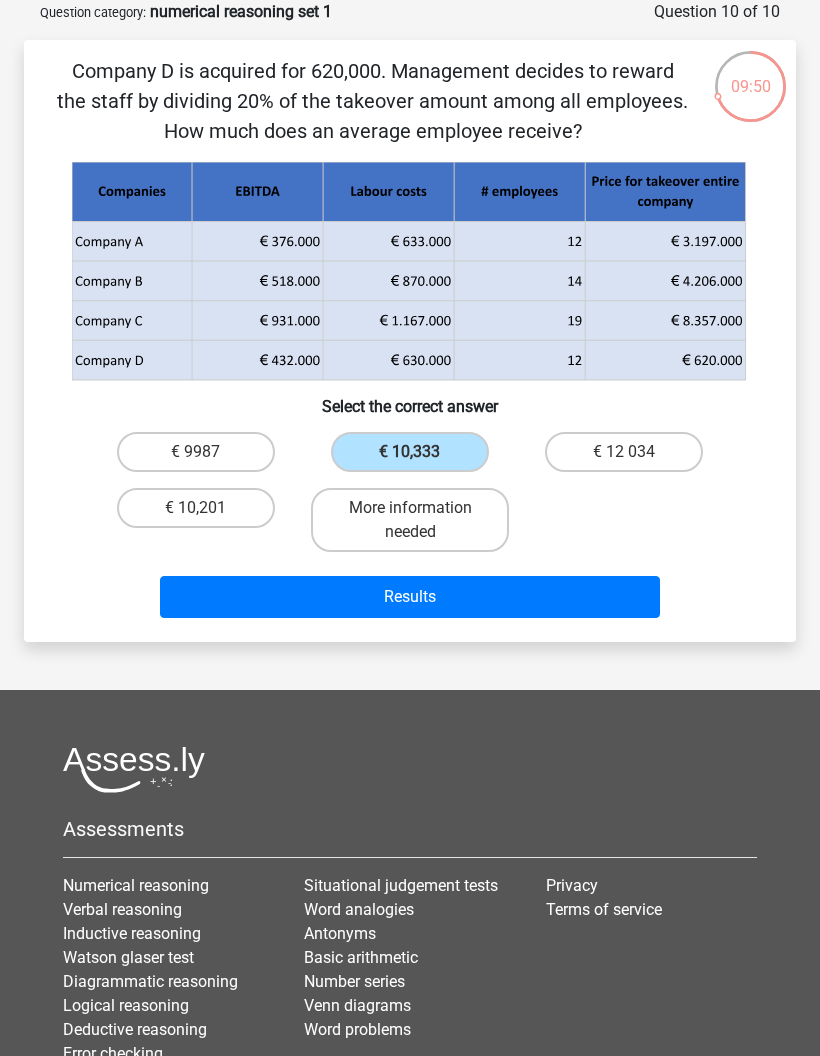 click on "Results" at bounding box center [410, 597] 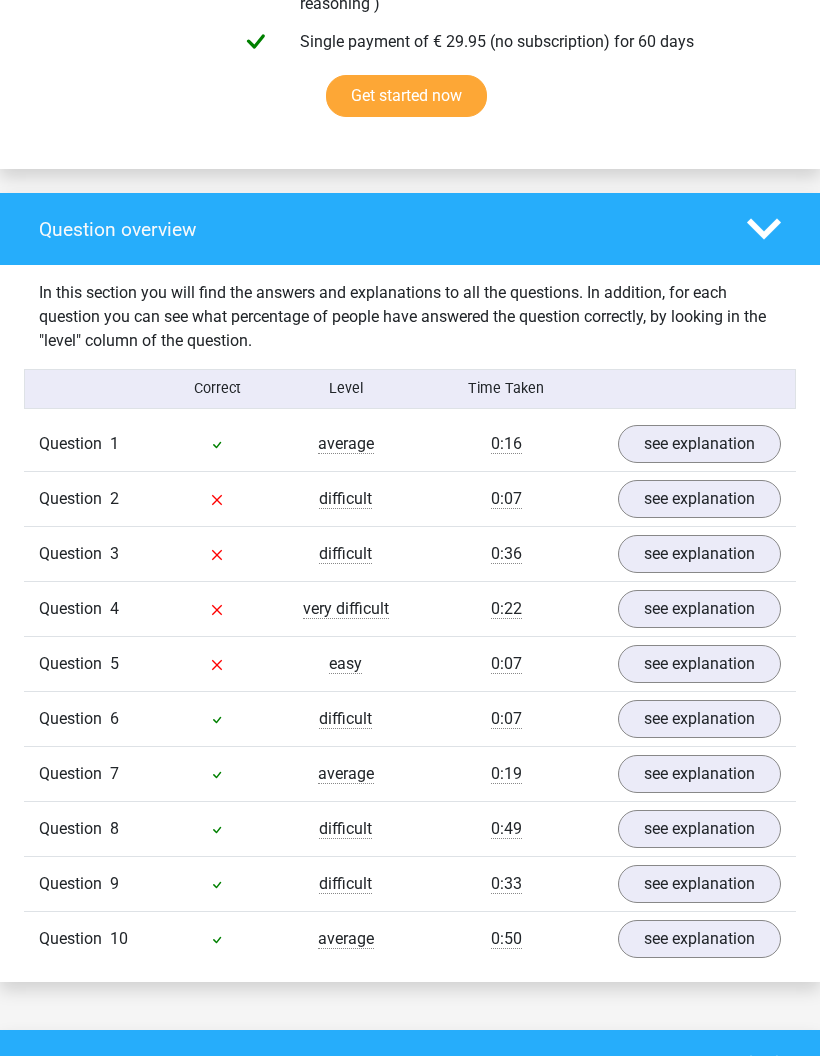 scroll, scrollTop: 1315, scrollLeft: 0, axis: vertical 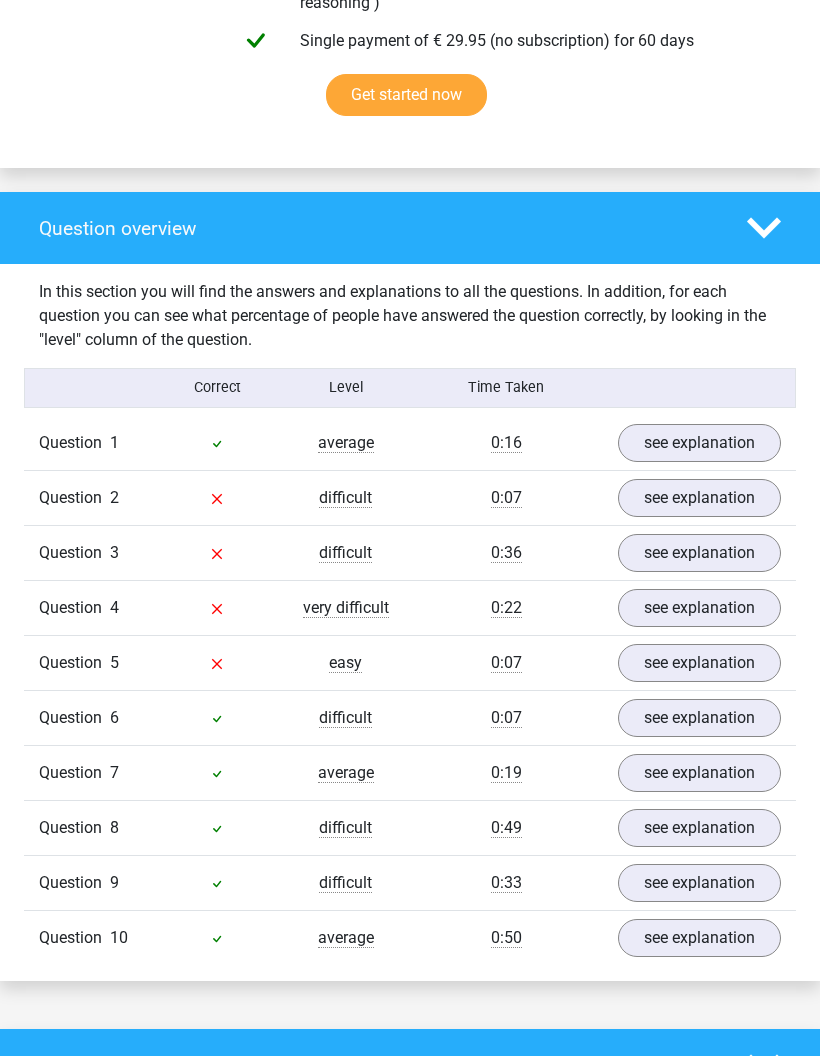 click on "see explanation" at bounding box center [699, 443] 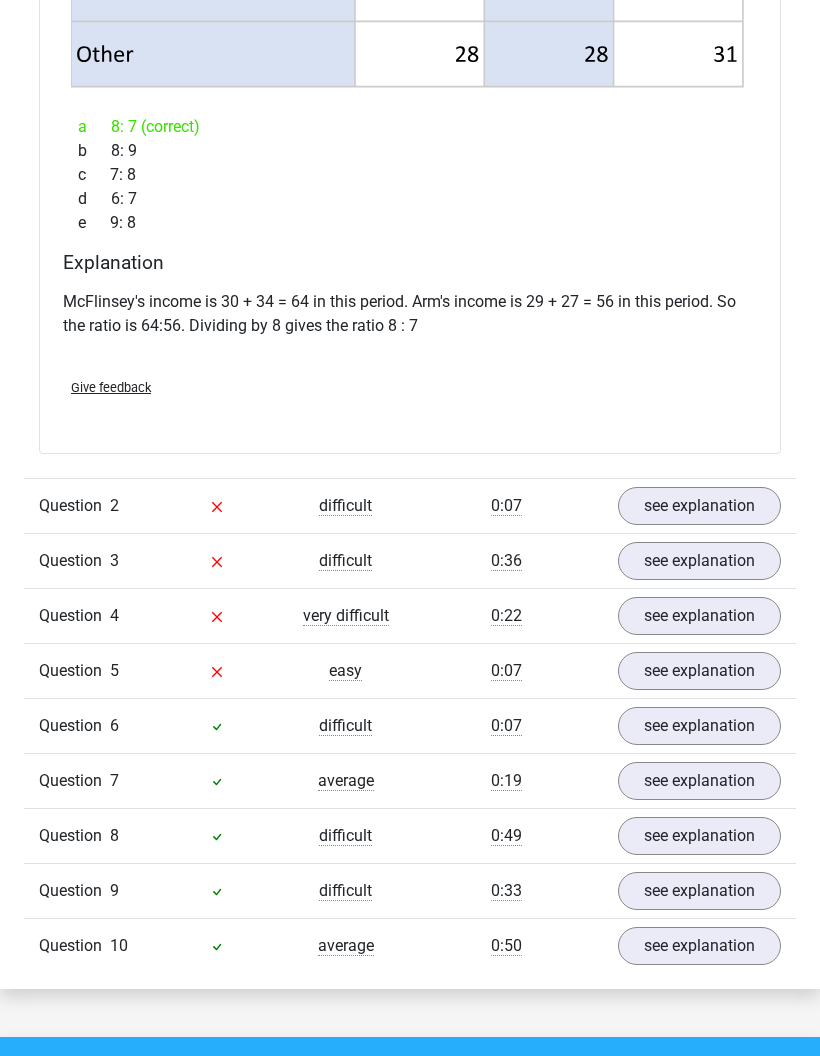 scroll, scrollTop: 2605, scrollLeft: 0, axis: vertical 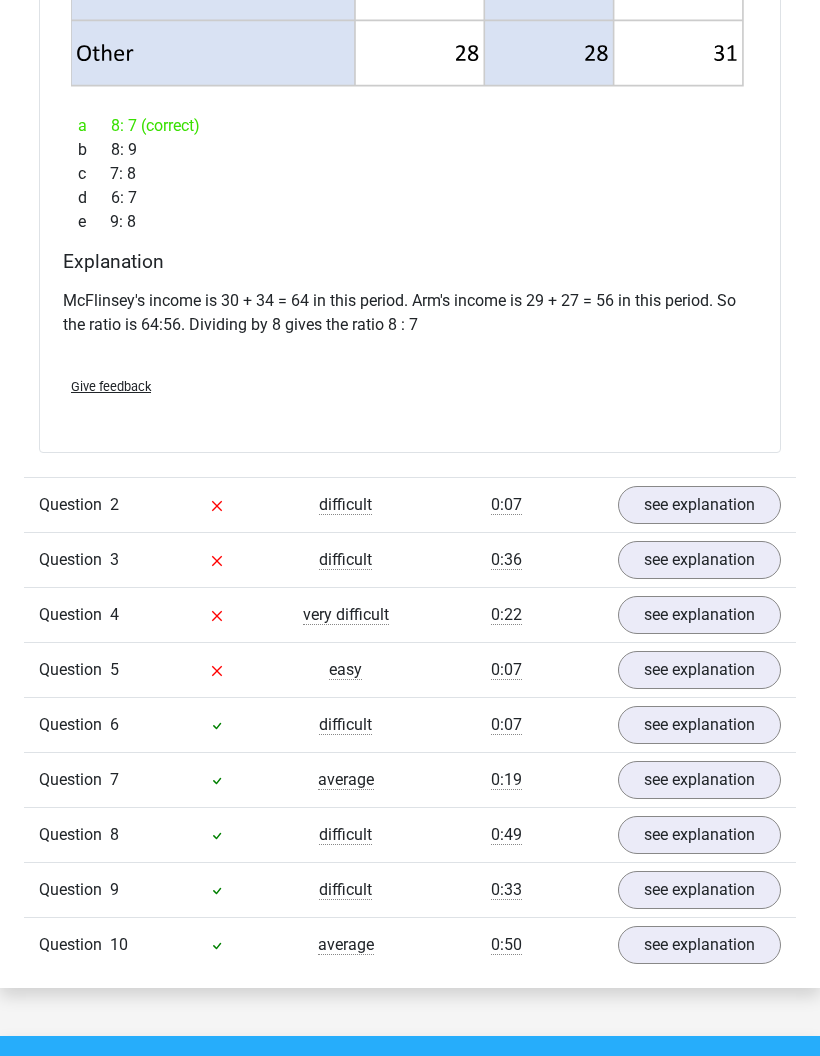 click on "see explanation" at bounding box center [699, 505] 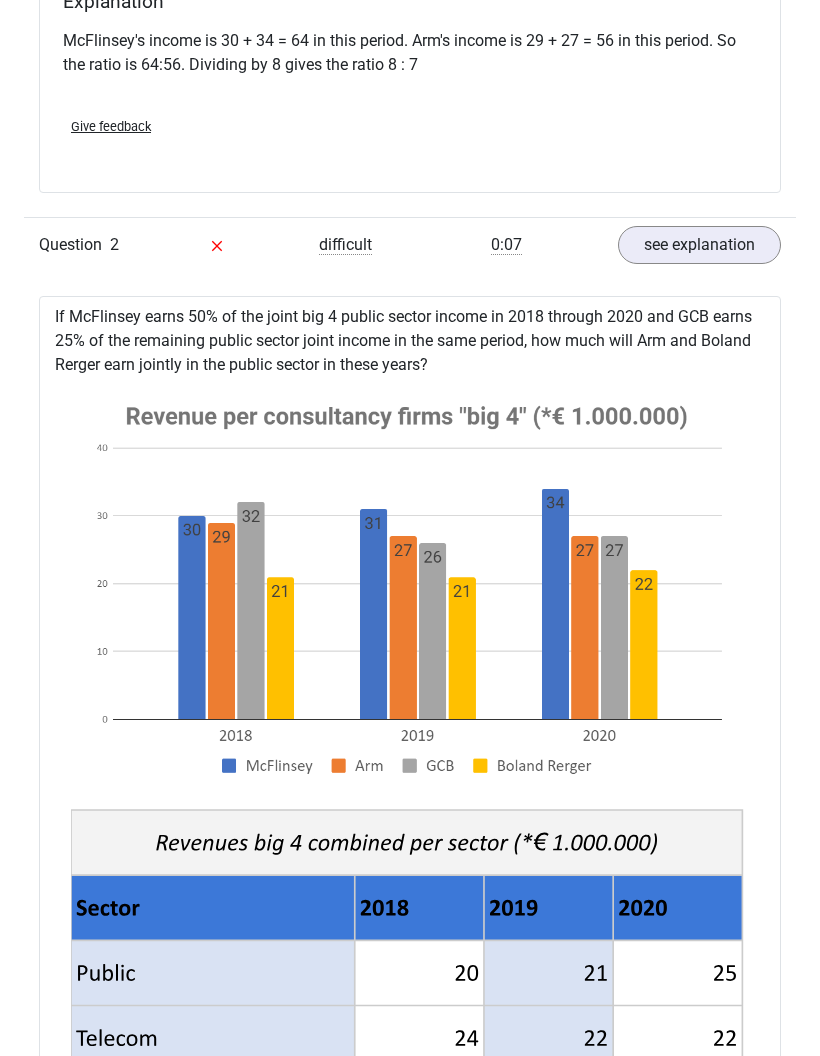 scroll, scrollTop: 2864, scrollLeft: 0, axis: vertical 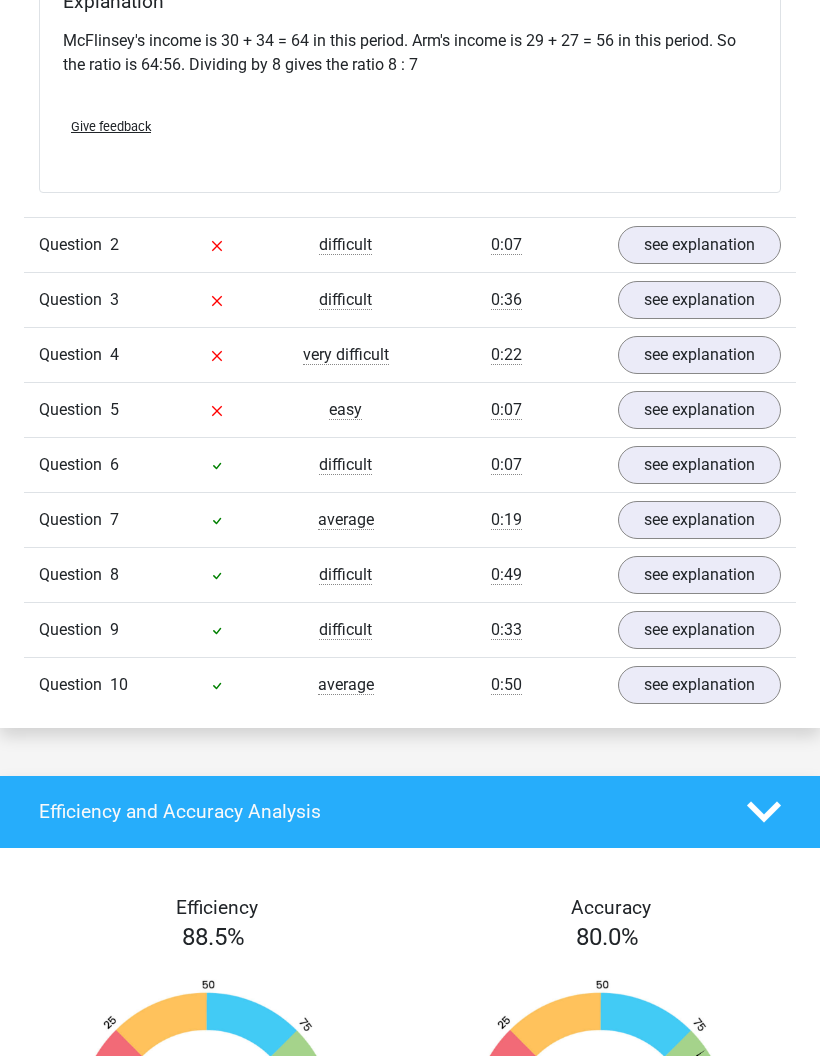 click on "see explanation" at bounding box center (699, 300) 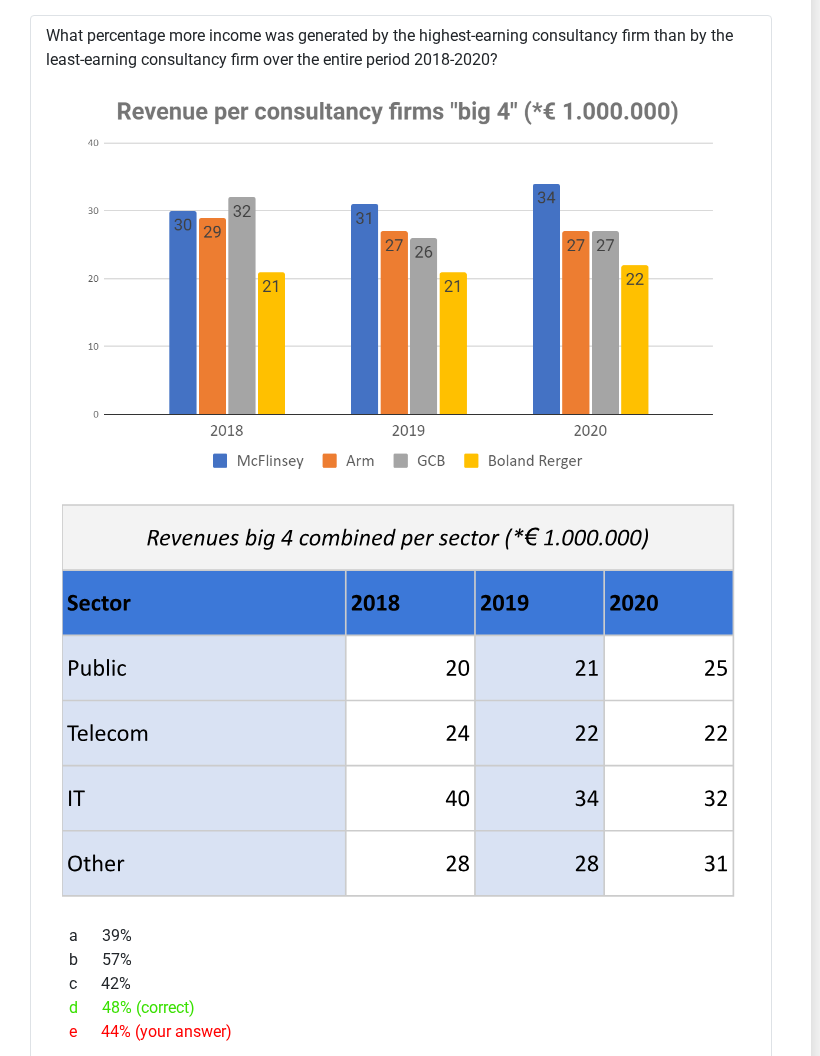 scroll, scrollTop: 3200, scrollLeft: 8, axis: both 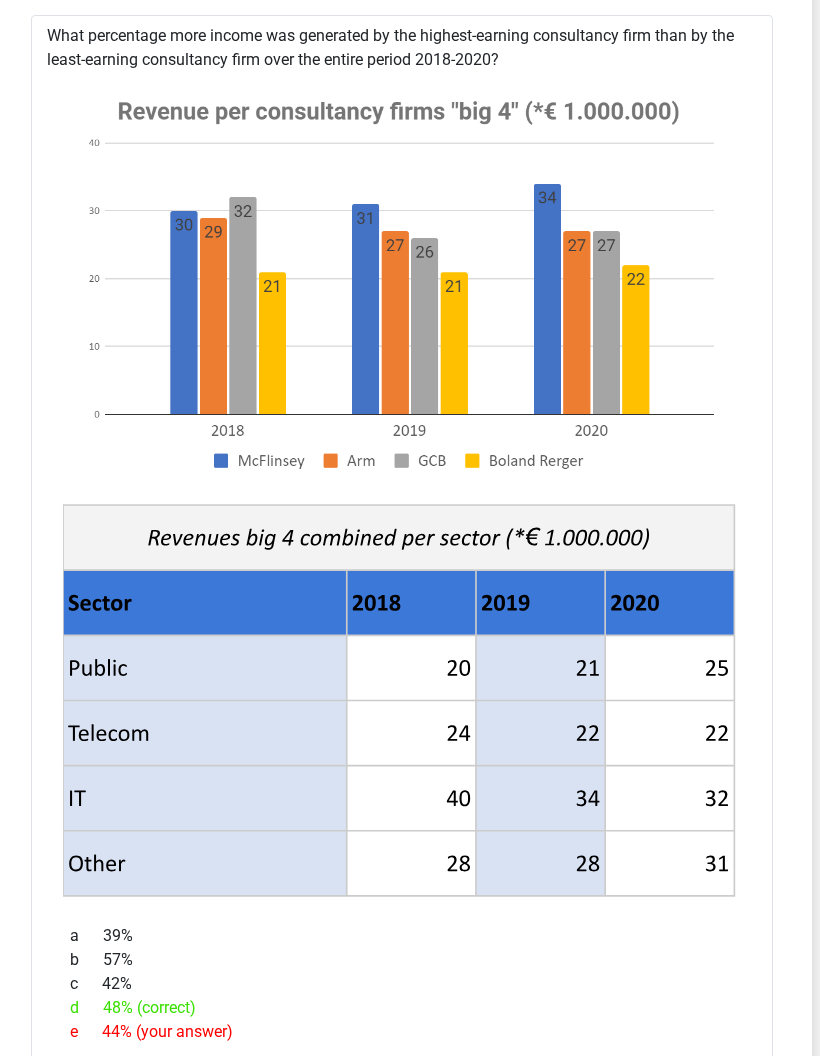 click on "e
44%
(your answer)" at bounding box center [402, 1033] 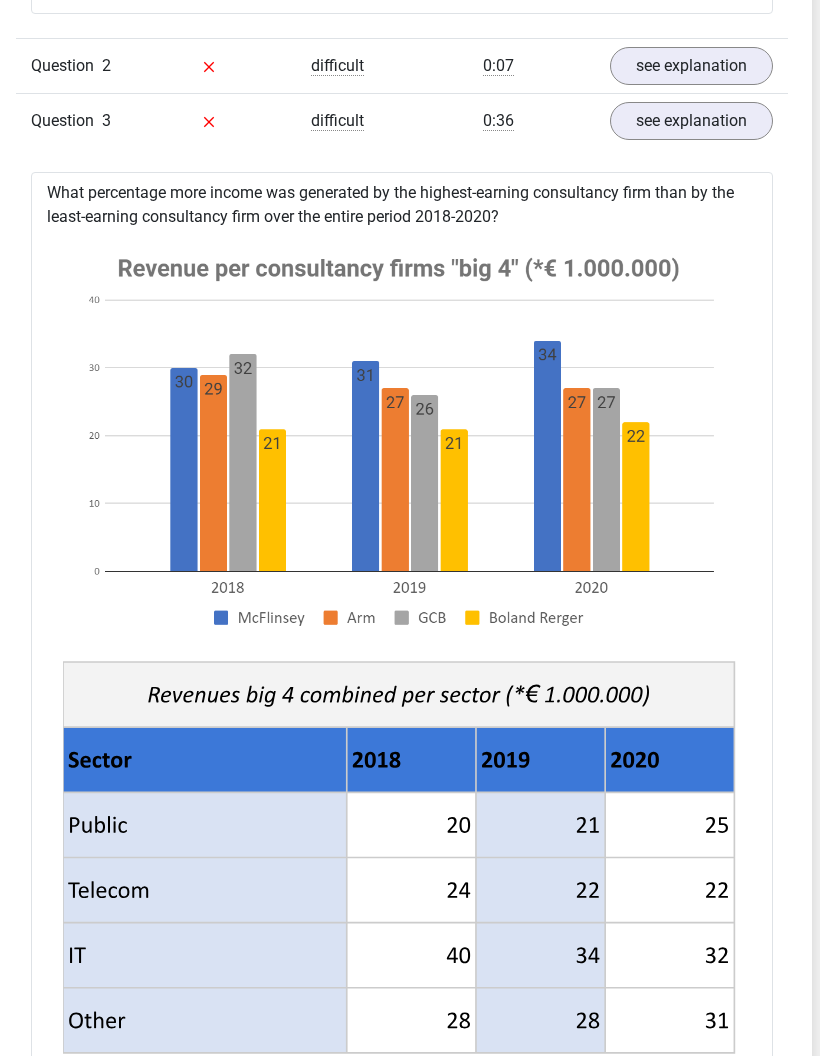 scroll, scrollTop: 3044, scrollLeft: 8, axis: both 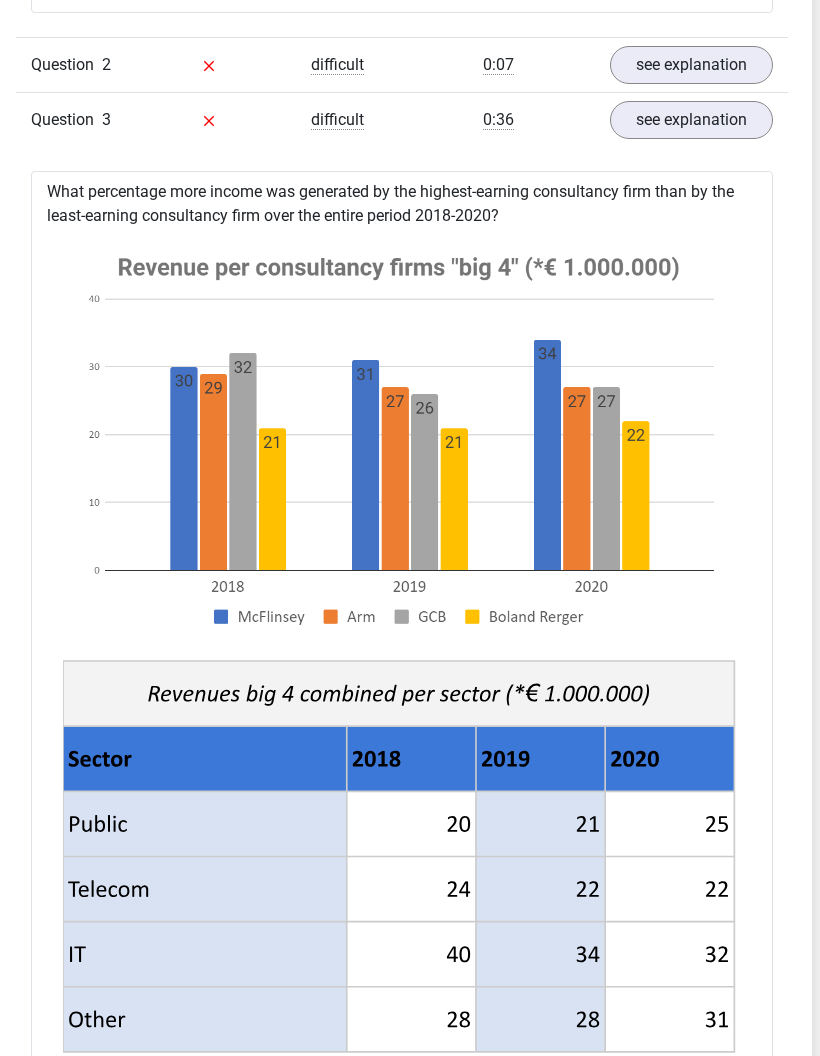 click 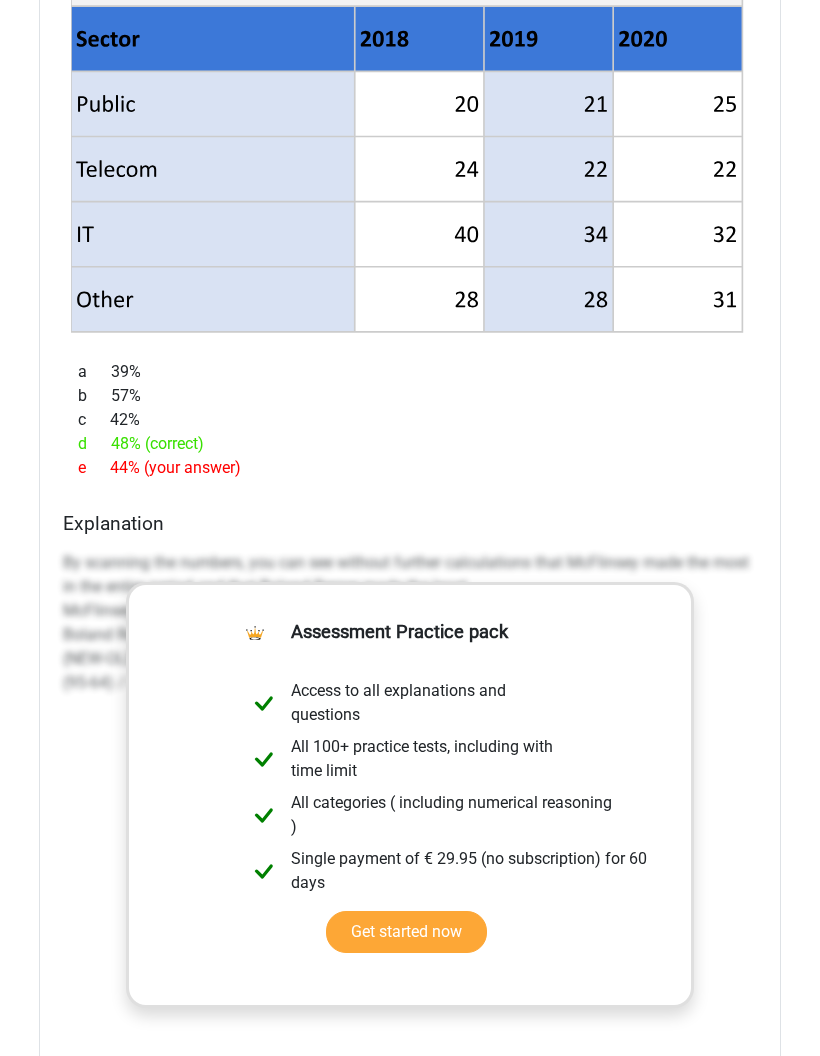 scroll, scrollTop: 3827, scrollLeft: 0, axis: vertical 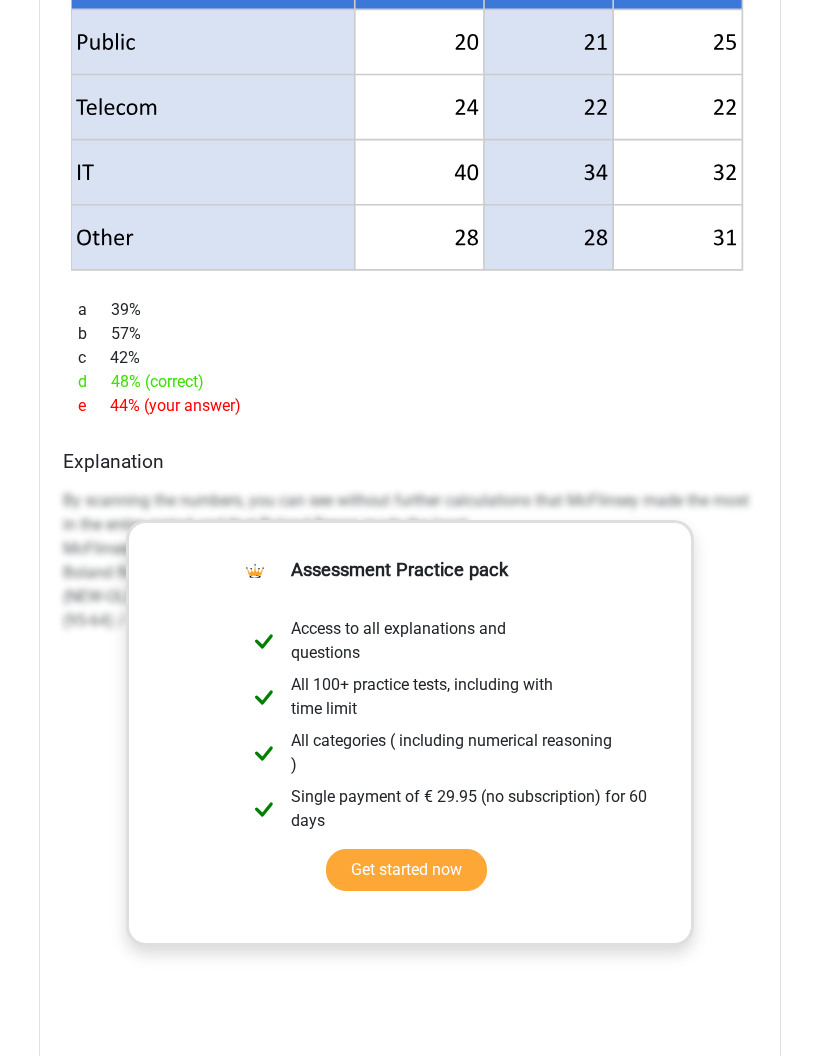 click on "Get started now" at bounding box center (406, 870) 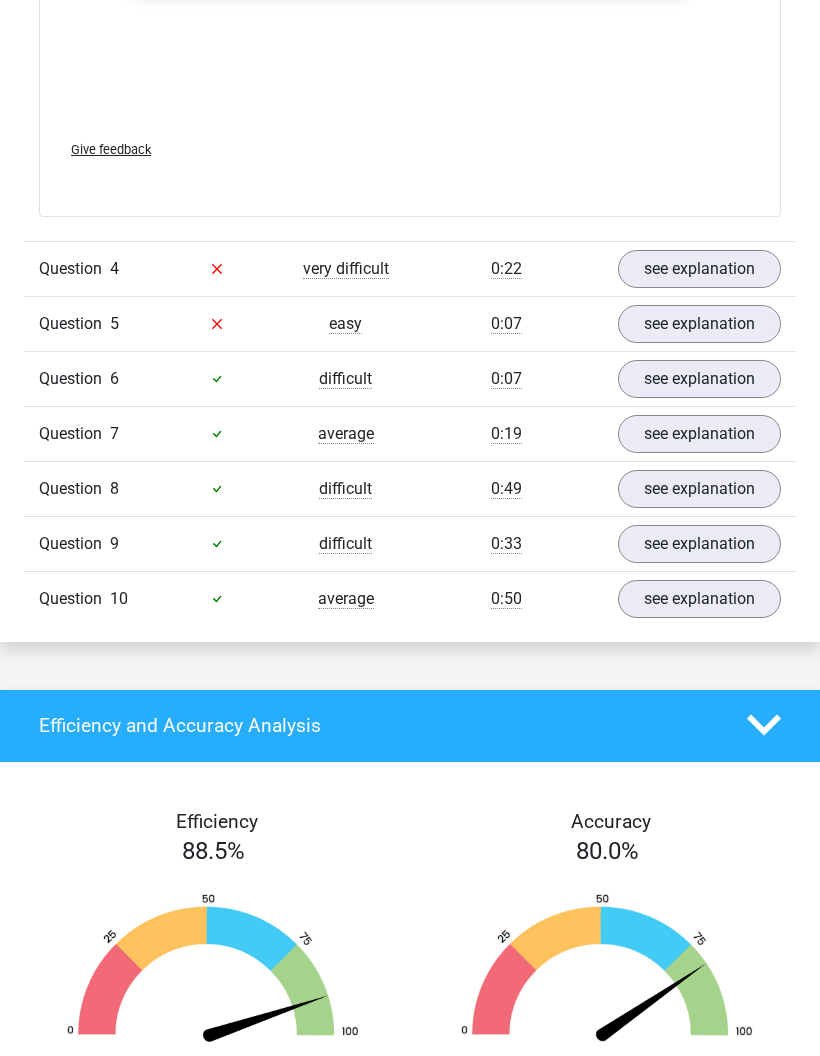 scroll, scrollTop: 4785, scrollLeft: 0, axis: vertical 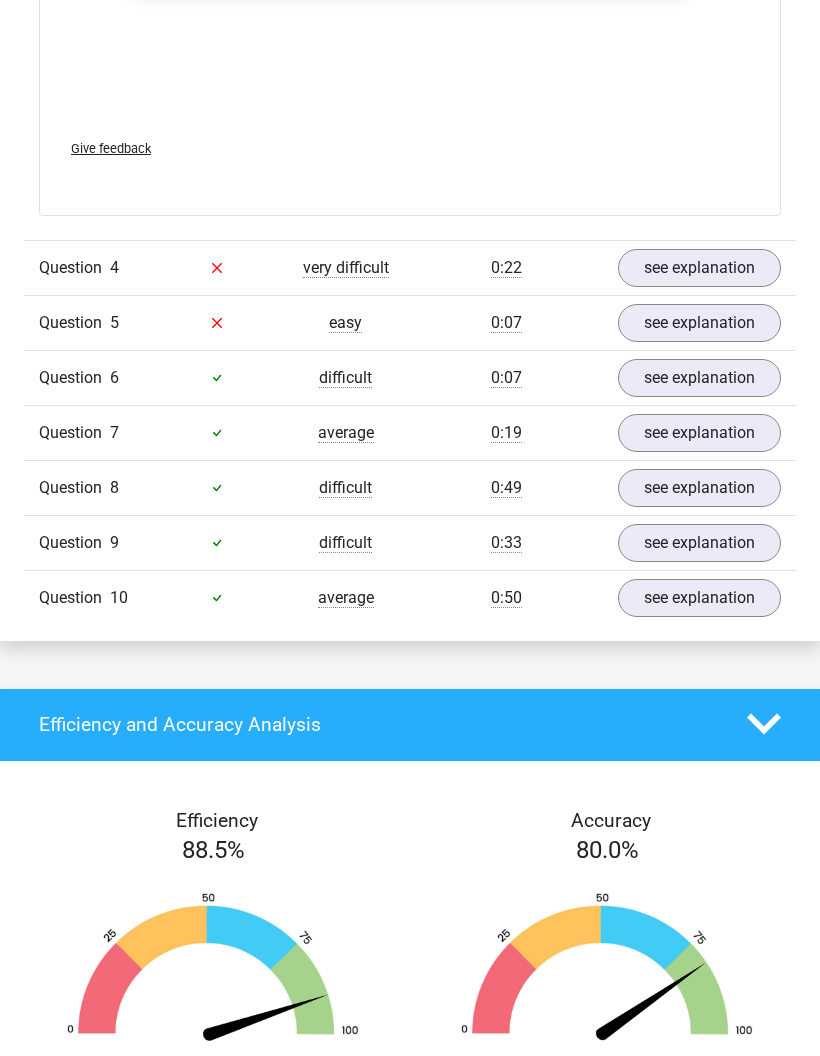 click on "see explanation" at bounding box center [699, 268] 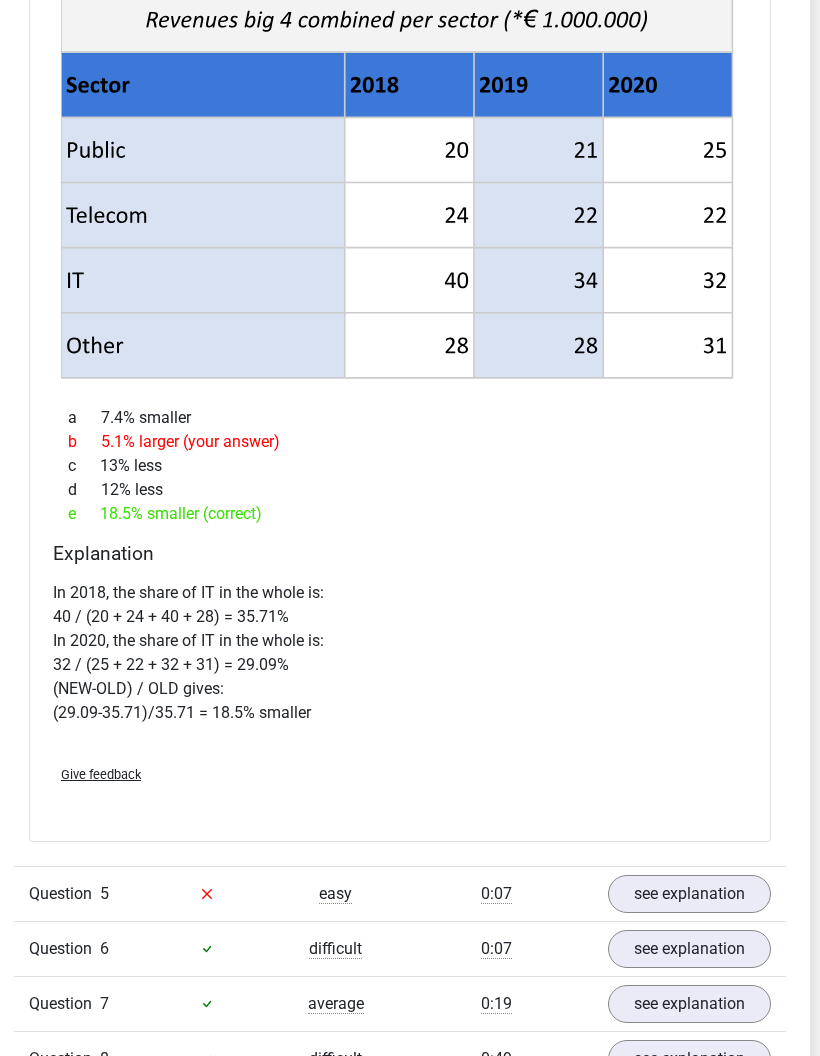 scroll, scrollTop: 5583, scrollLeft: 0, axis: vertical 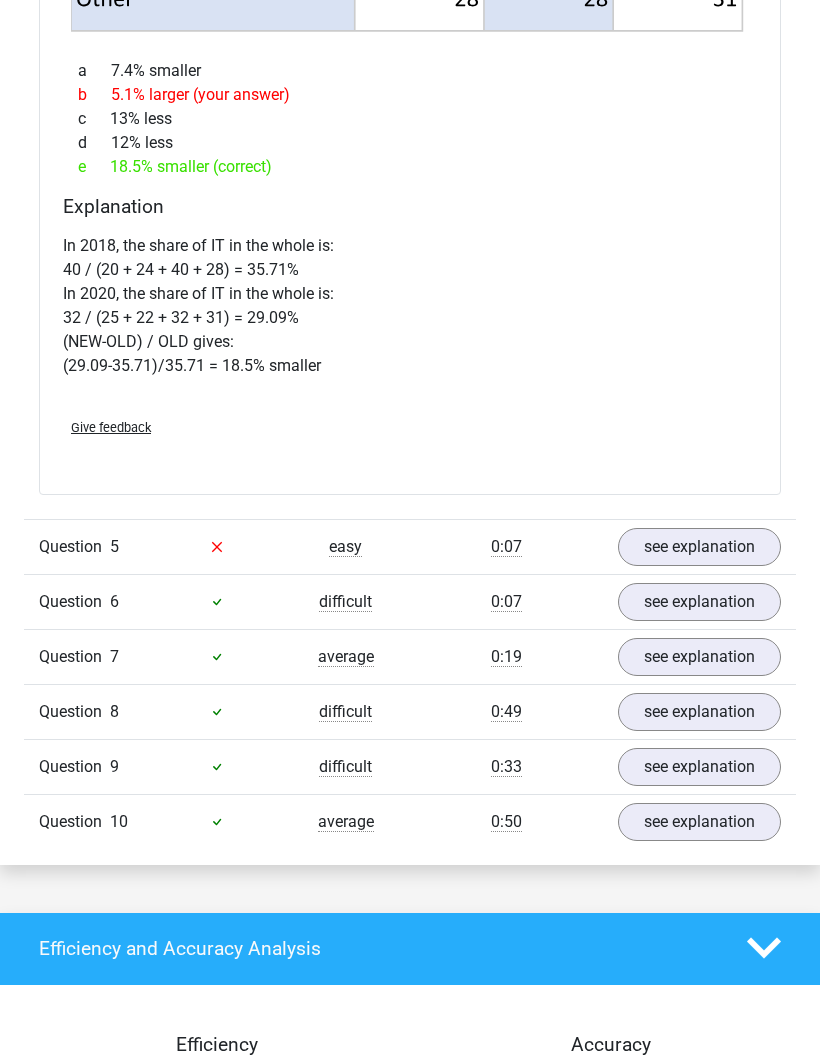 click on "see explanation" at bounding box center [699, 548] 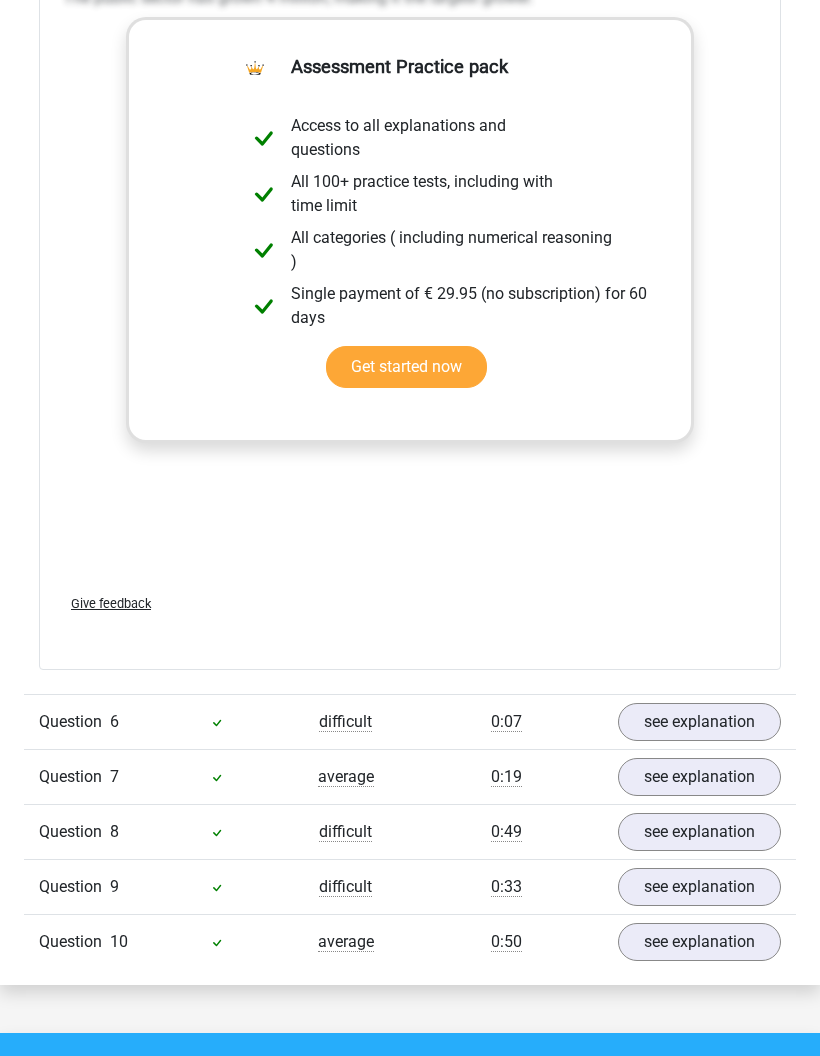 scroll, scrollTop: 7742, scrollLeft: 0, axis: vertical 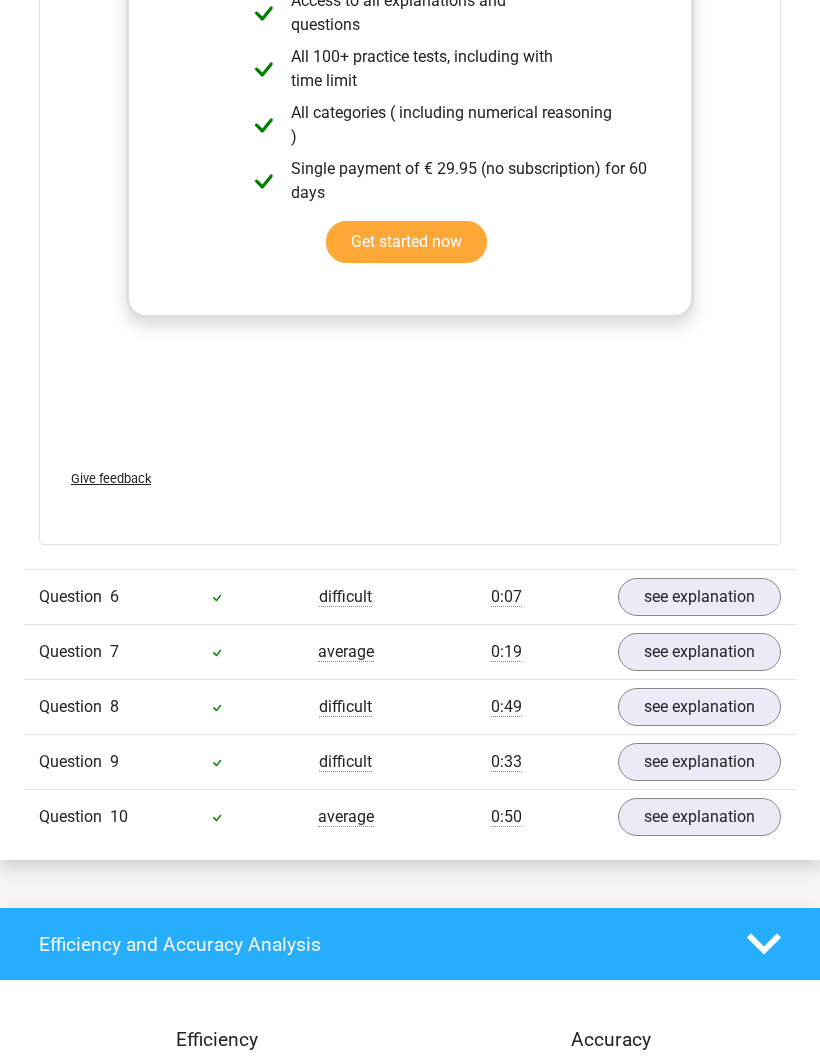 click on "see explanation" at bounding box center (699, 598) 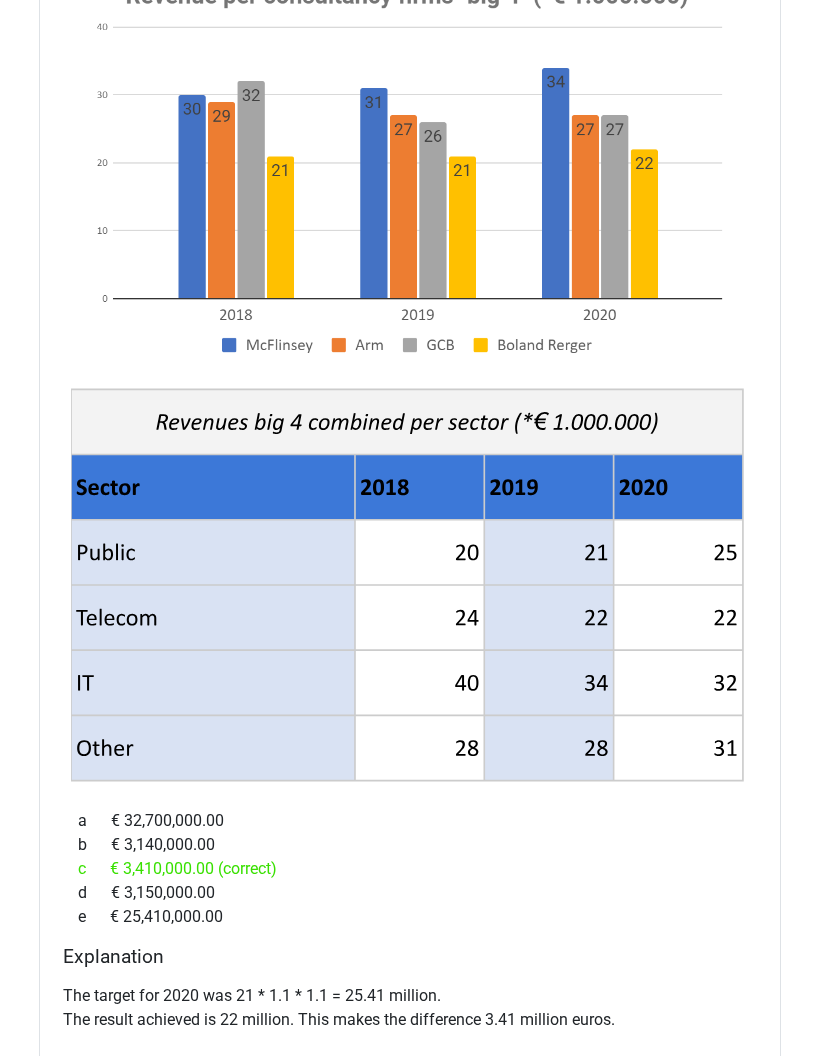 scroll, scrollTop: 8545, scrollLeft: 0, axis: vertical 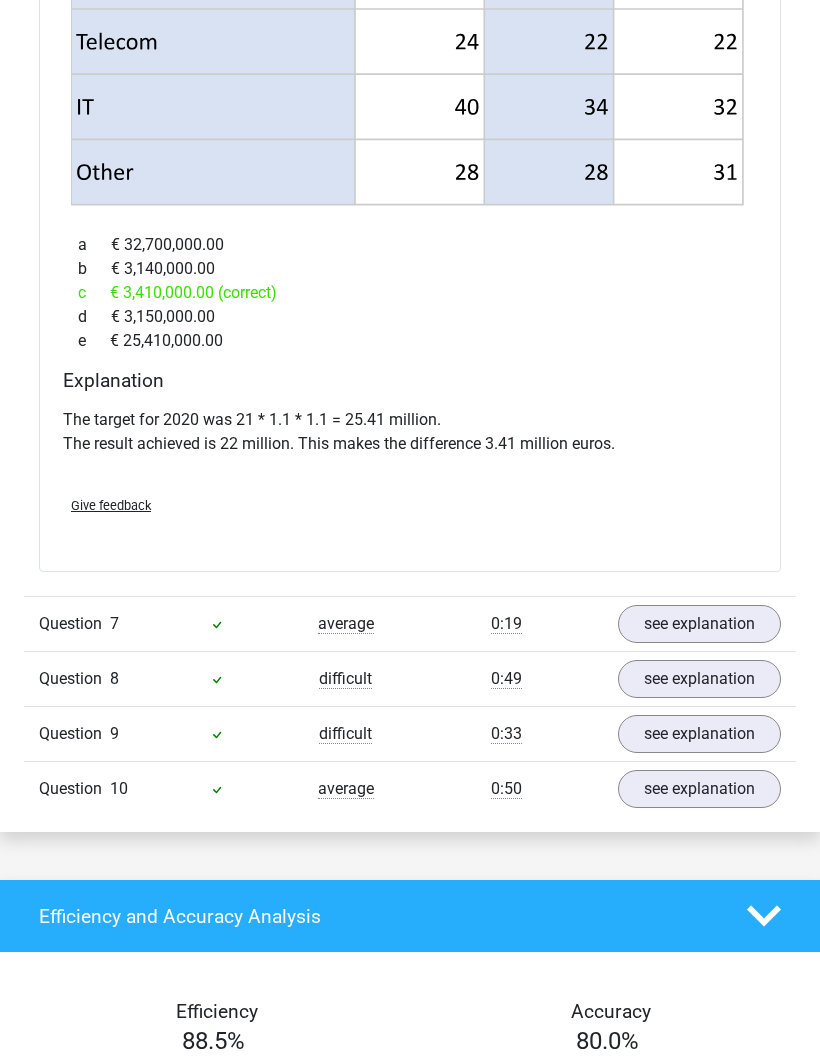 click on "see explanation" at bounding box center (699, 625) 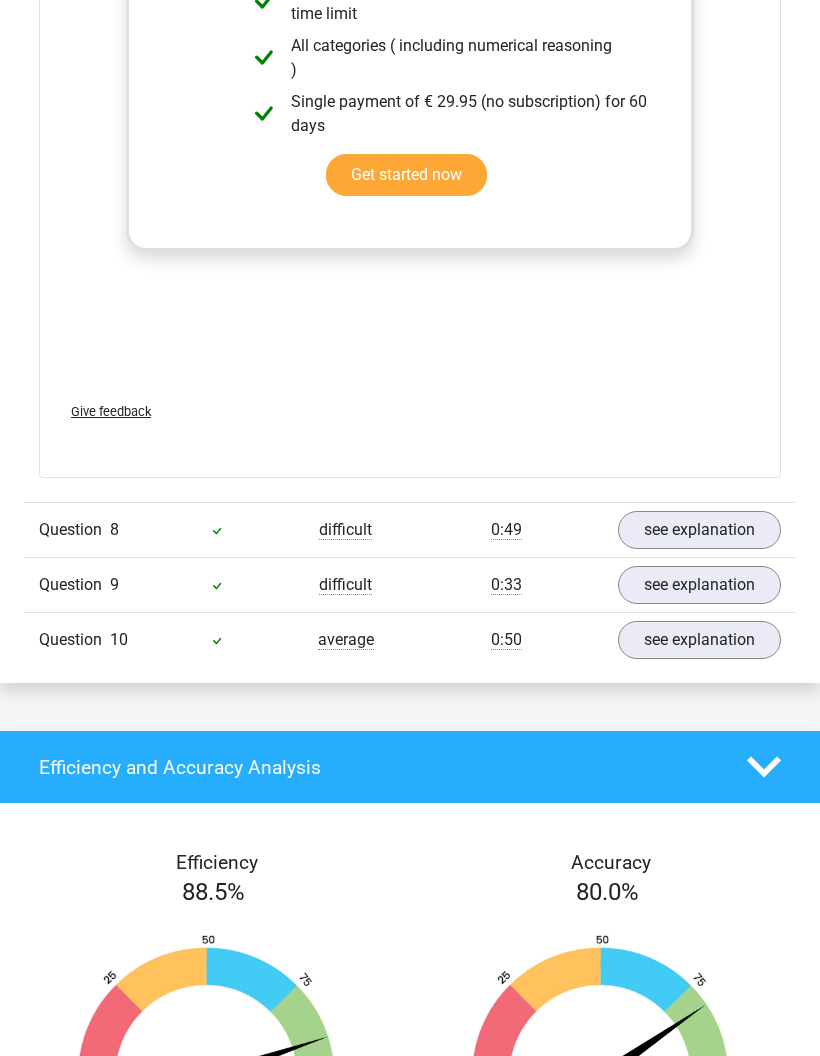 scroll, scrollTop: 10452, scrollLeft: 0, axis: vertical 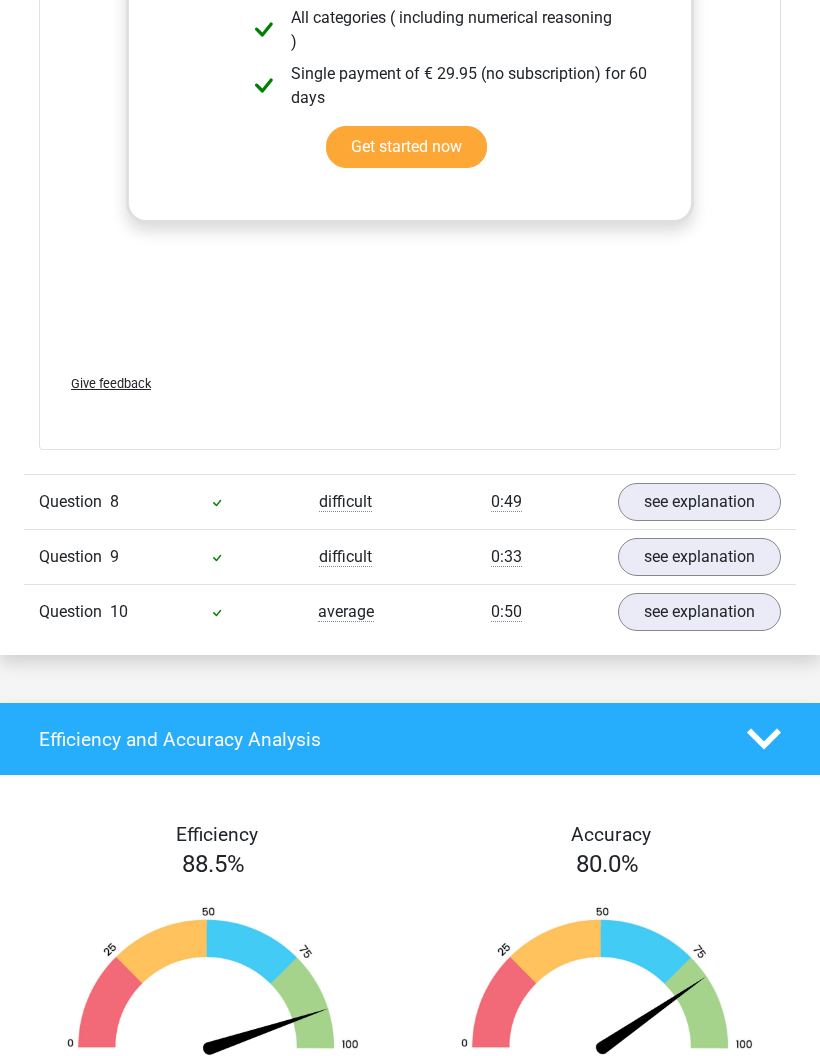 click on "see explanation" at bounding box center [699, 503] 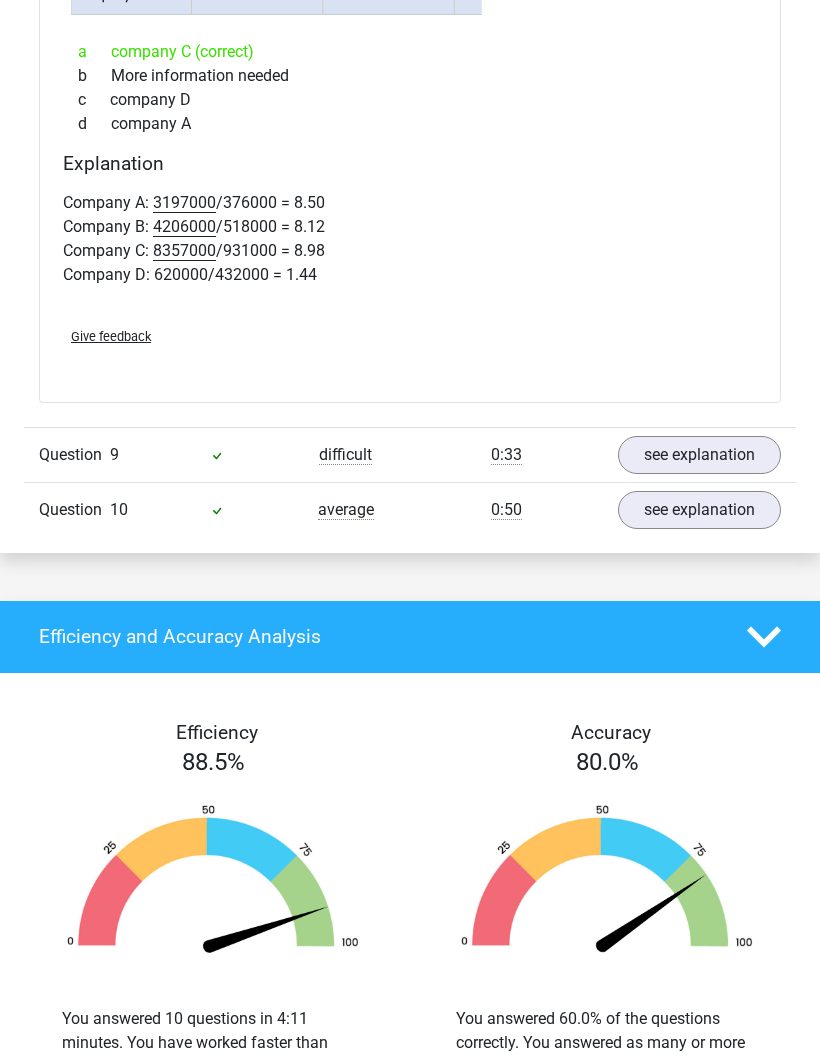 click on "see explanation" at bounding box center [699, 456] 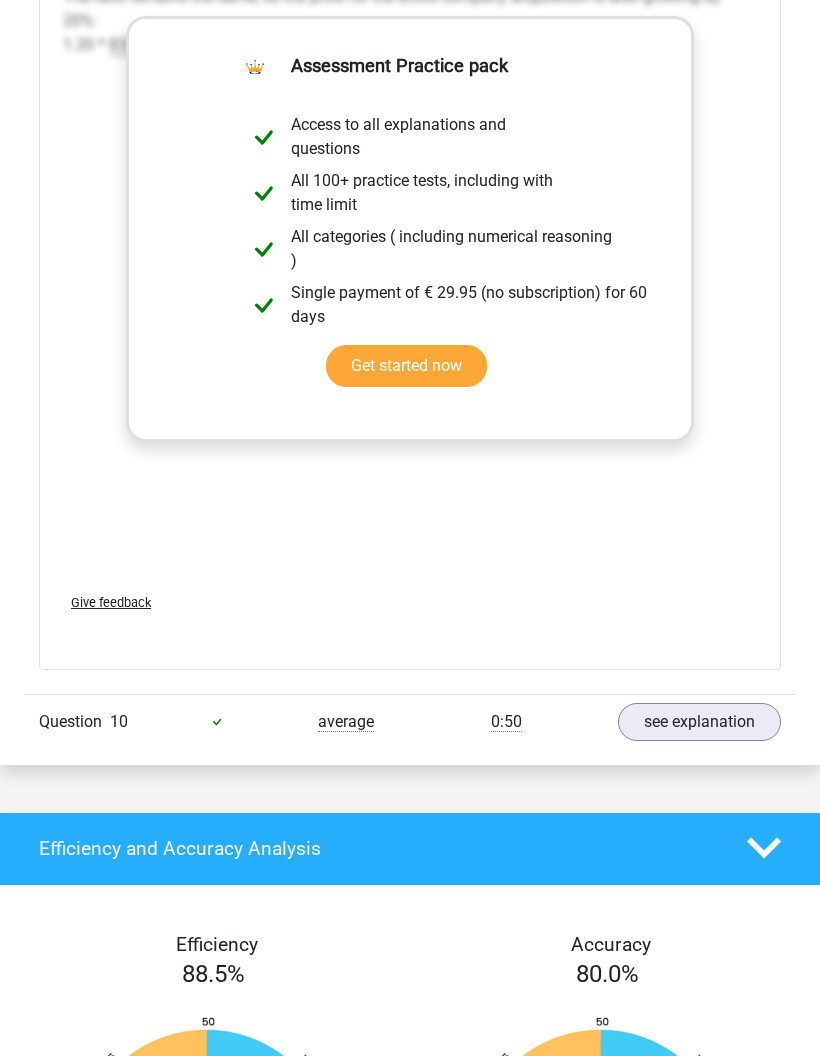 scroll, scrollTop: 12306, scrollLeft: 0, axis: vertical 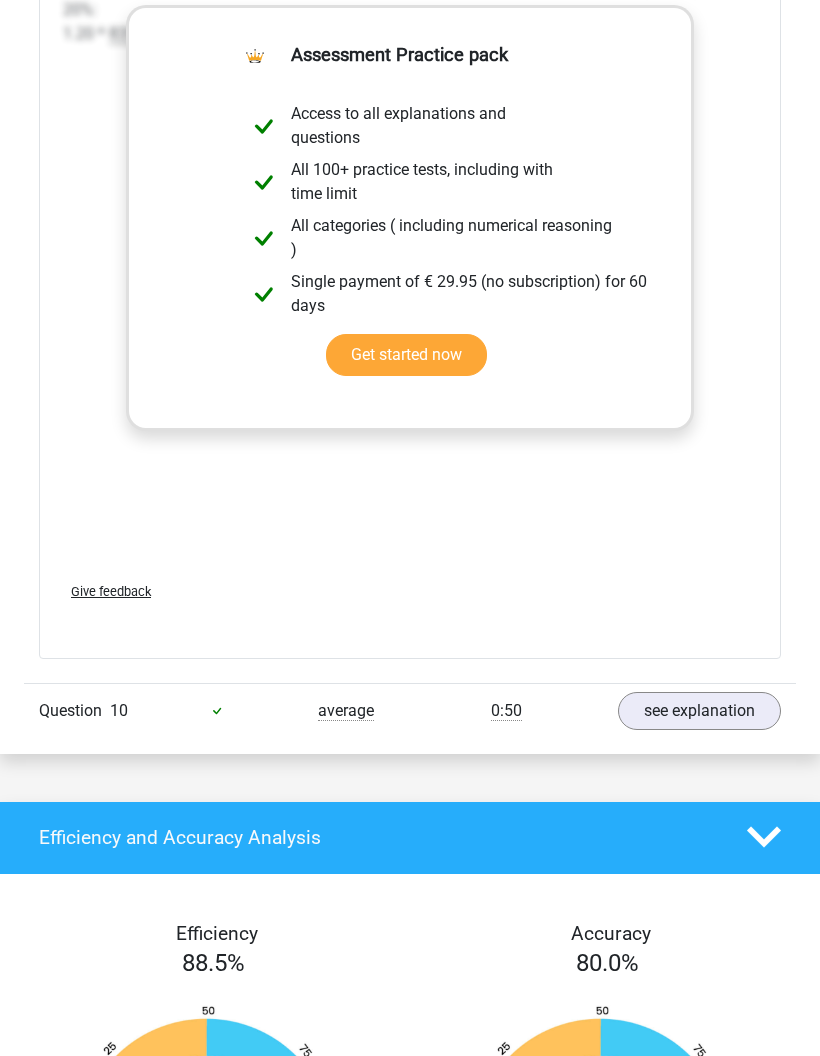 click on "see explanation" at bounding box center [699, 711] 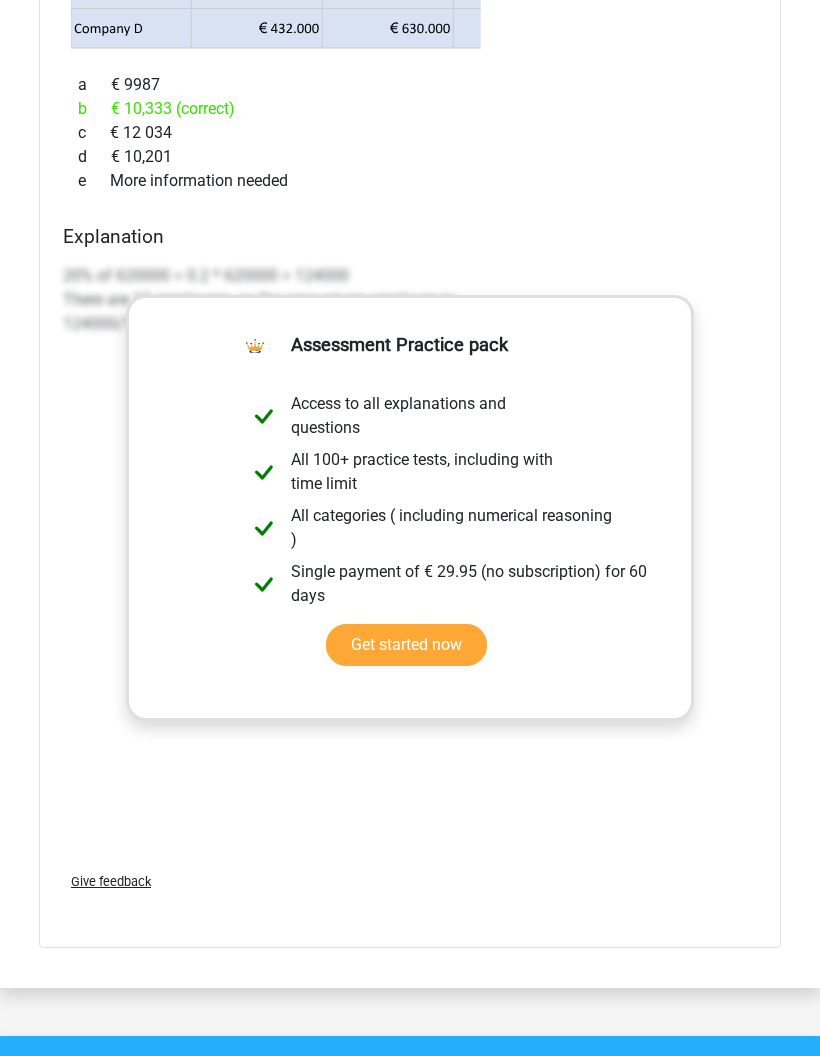 scroll, scrollTop: 13305, scrollLeft: 0, axis: vertical 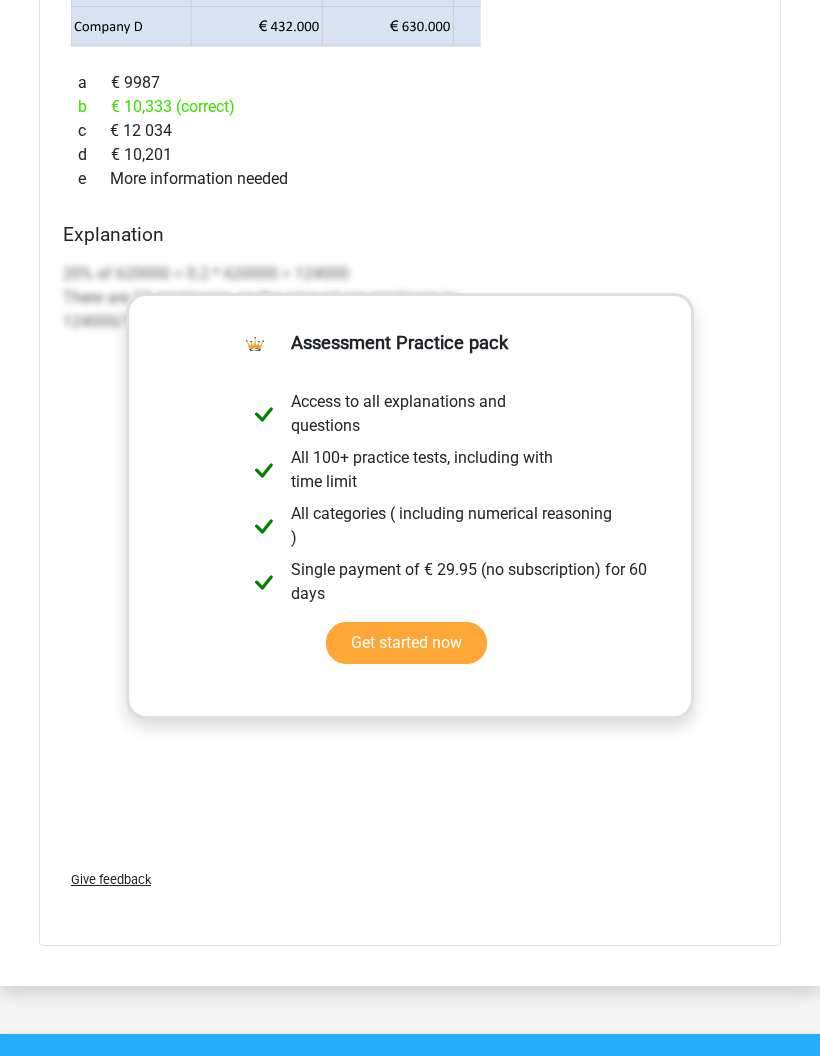click on "Get started now" at bounding box center (406, 643) 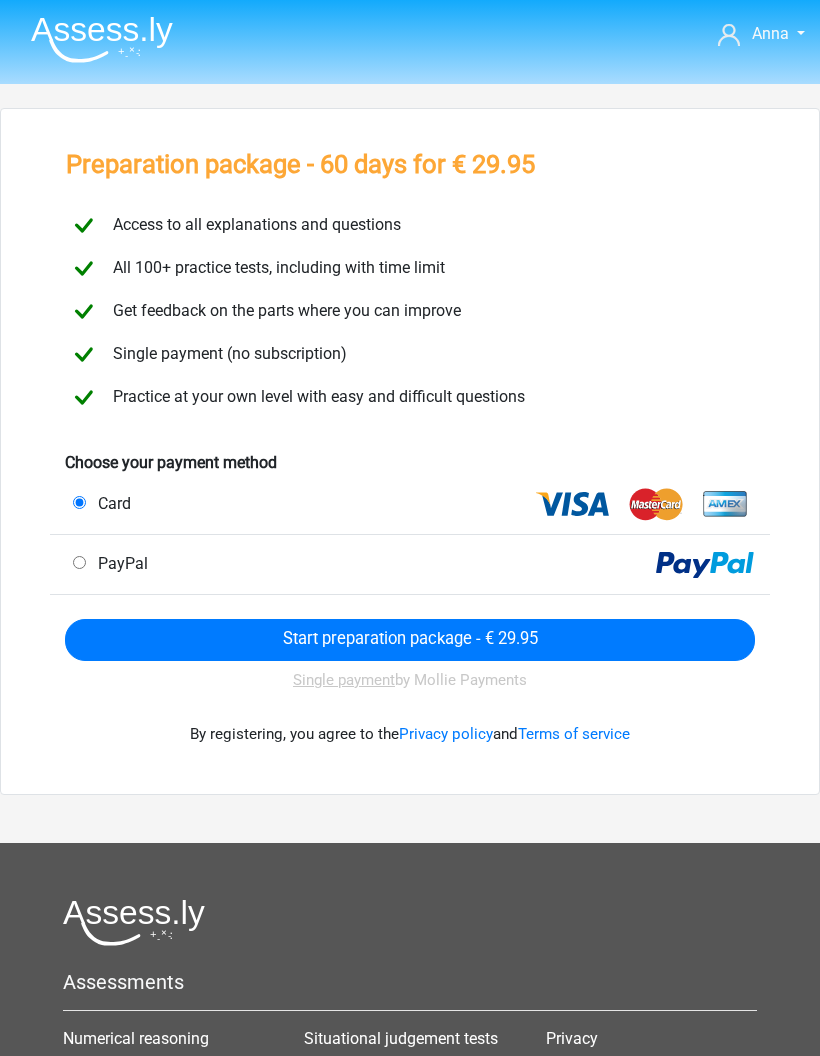 scroll, scrollTop: 0, scrollLeft: 0, axis: both 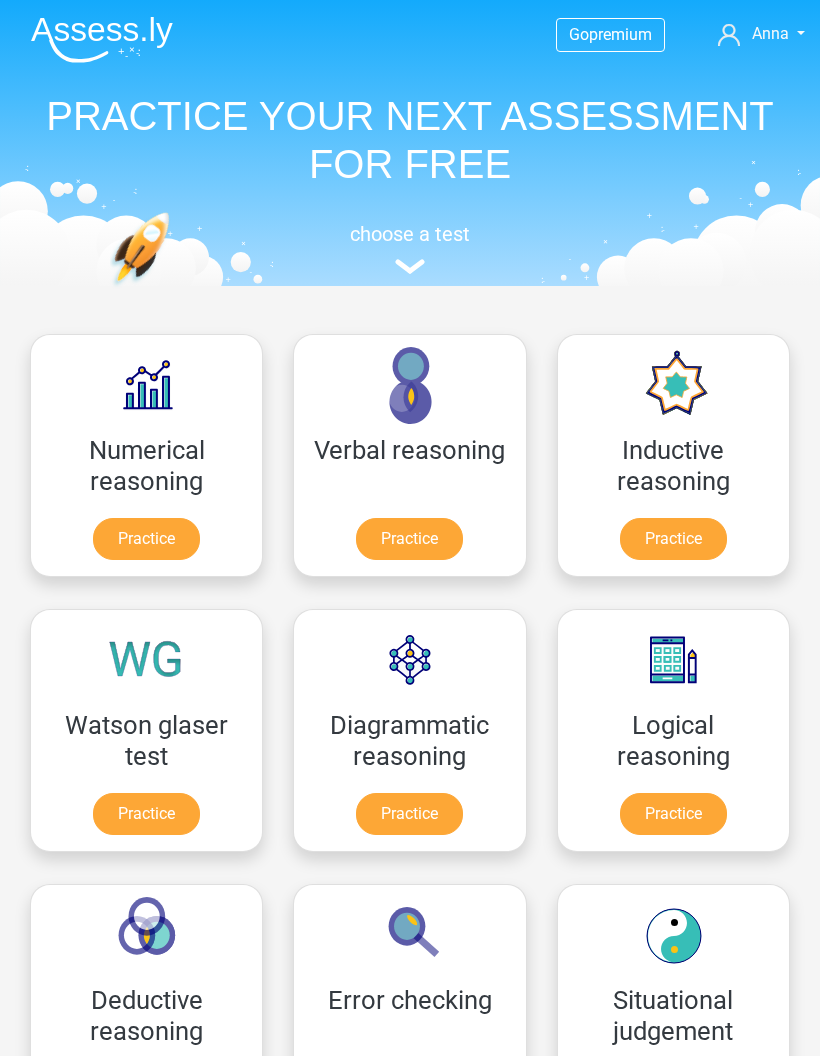 click on "Practice" at bounding box center [673, 539] 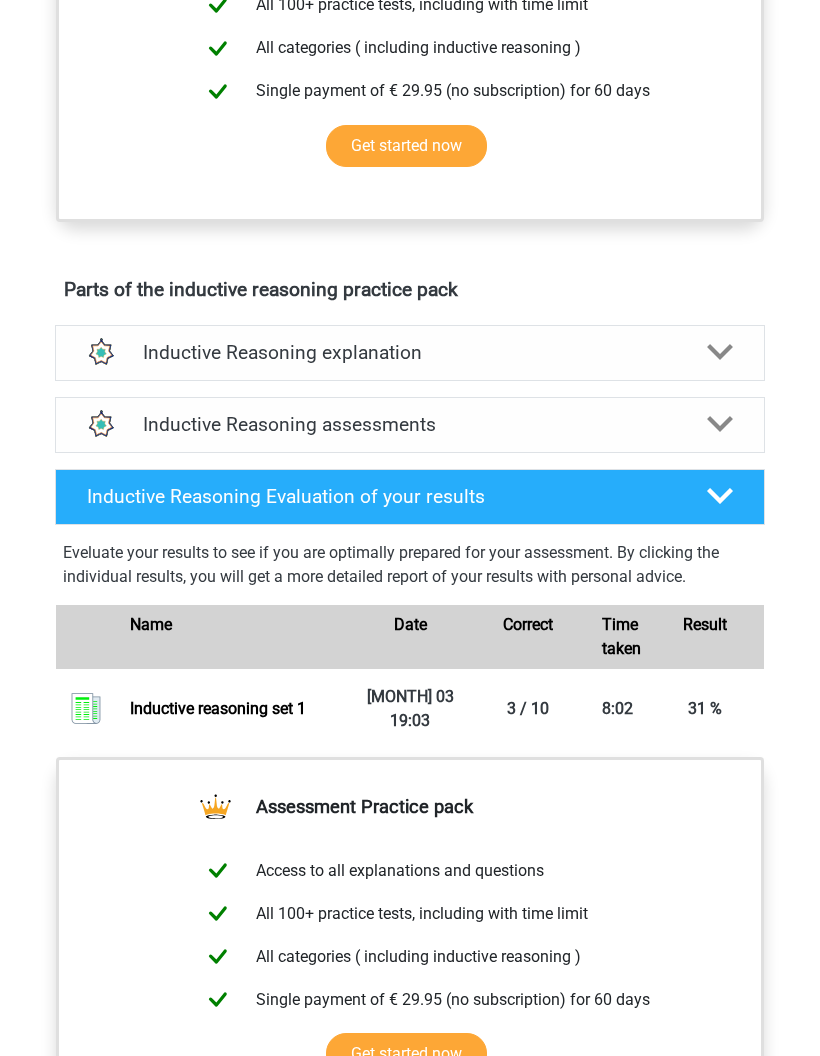 scroll, scrollTop: 742, scrollLeft: 0, axis: vertical 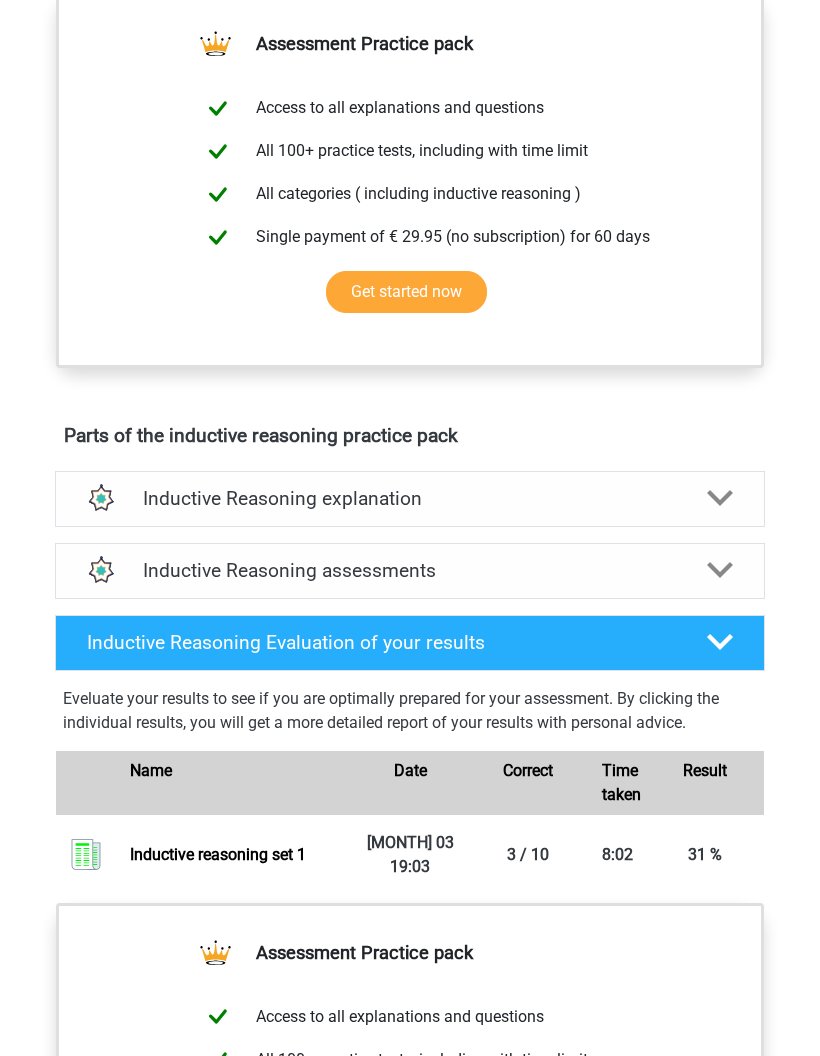 click 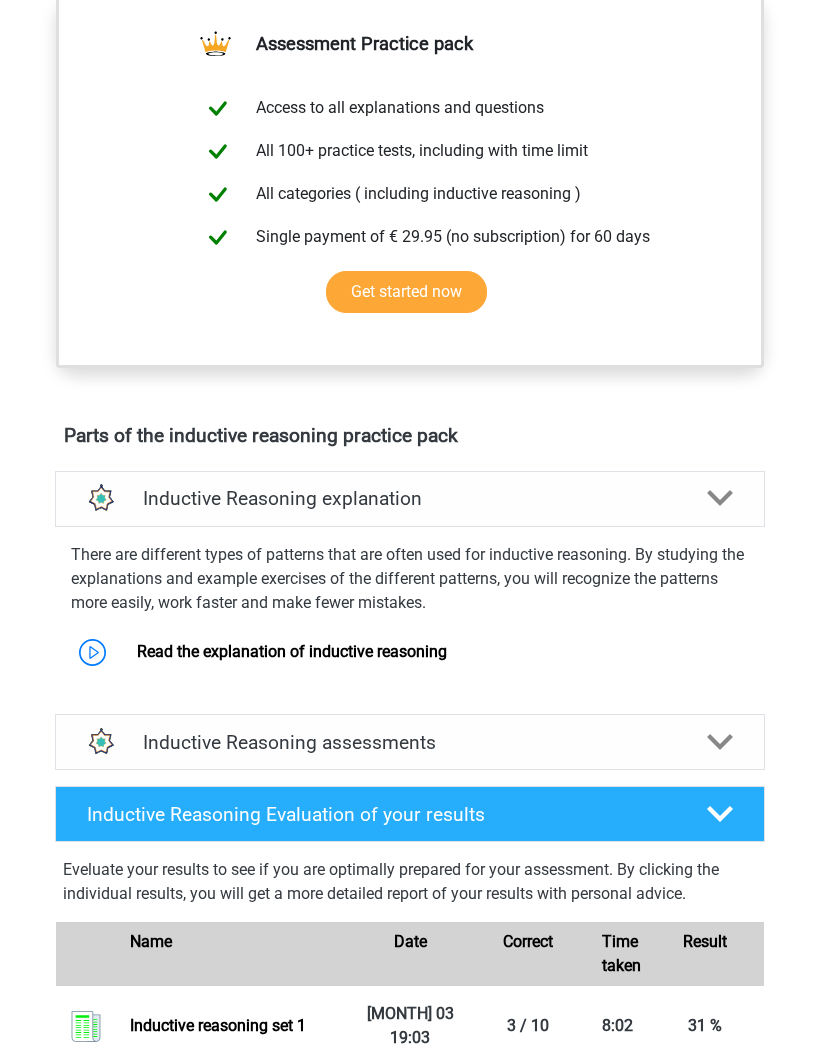 click at bounding box center (720, 498) 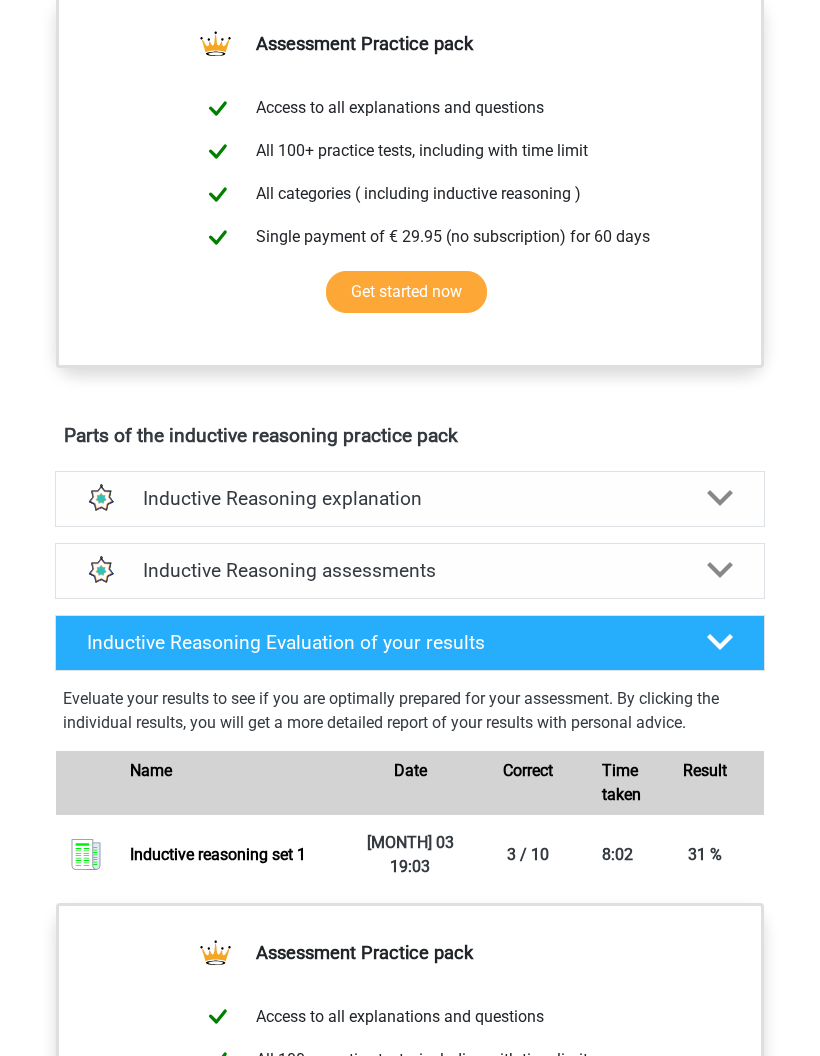 click 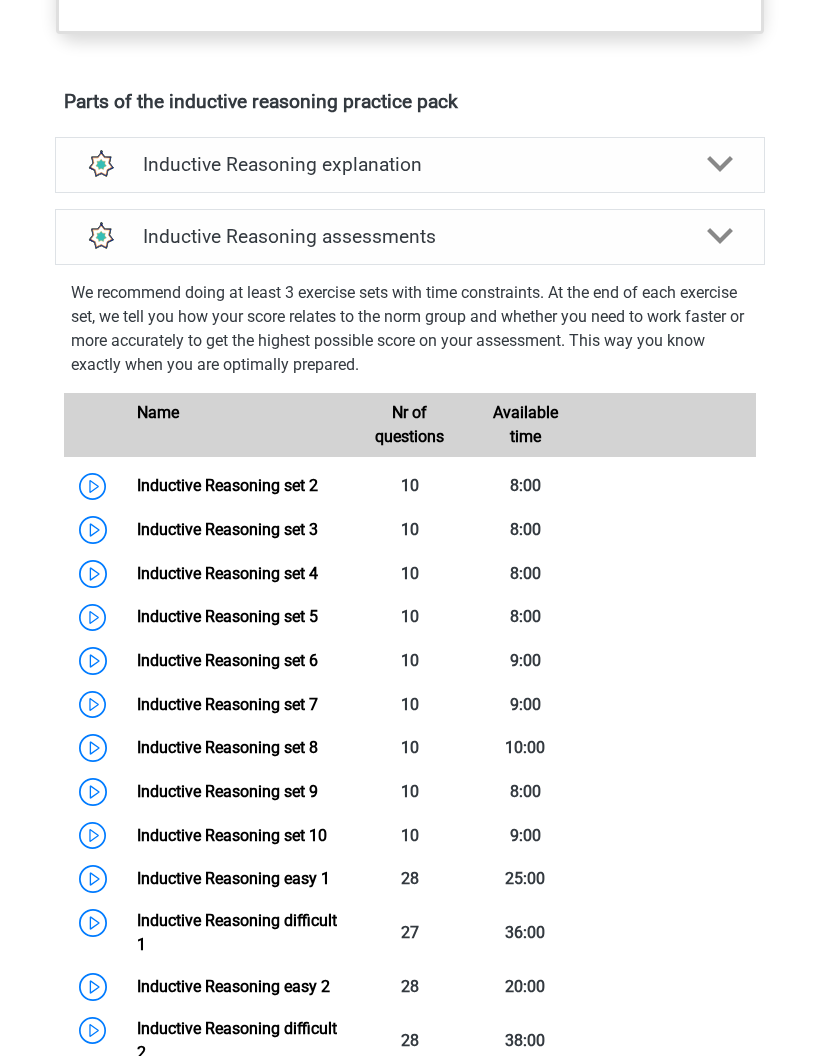 scroll, scrollTop: 1077, scrollLeft: 0, axis: vertical 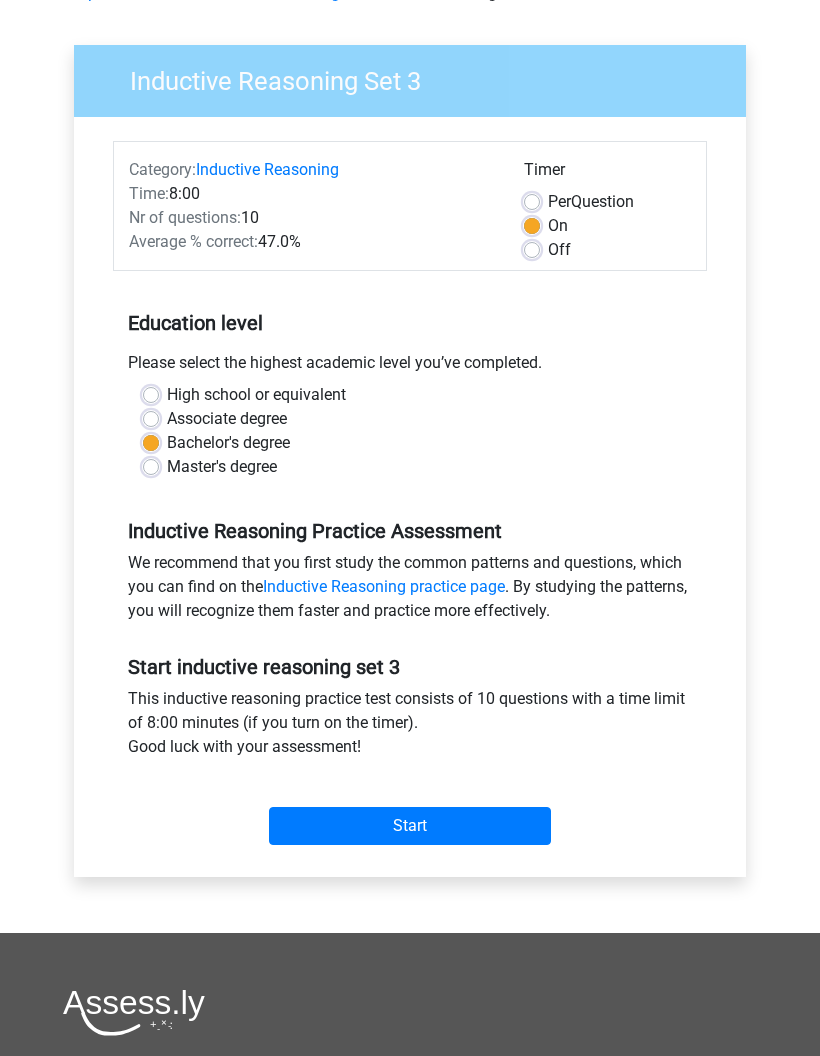 click on "Start" at bounding box center [410, 826] 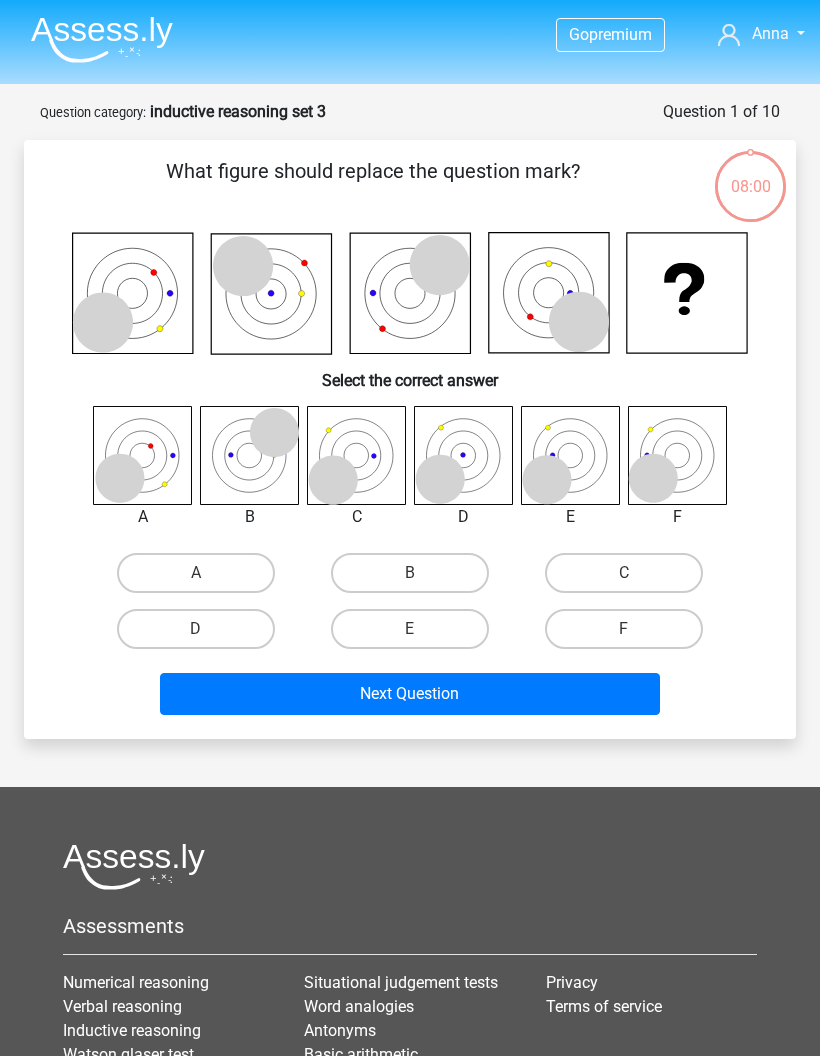 scroll, scrollTop: 0, scrollLeft: 0, axis: both 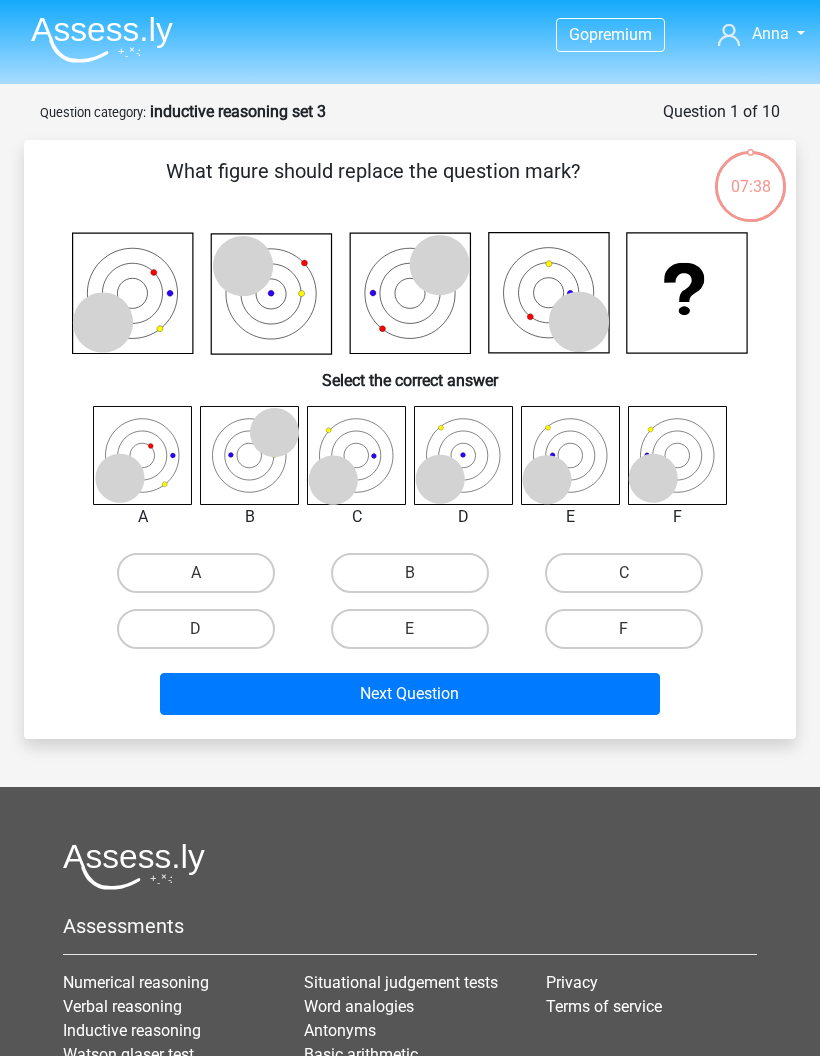 click on "E" at bounding box center (416, 635) 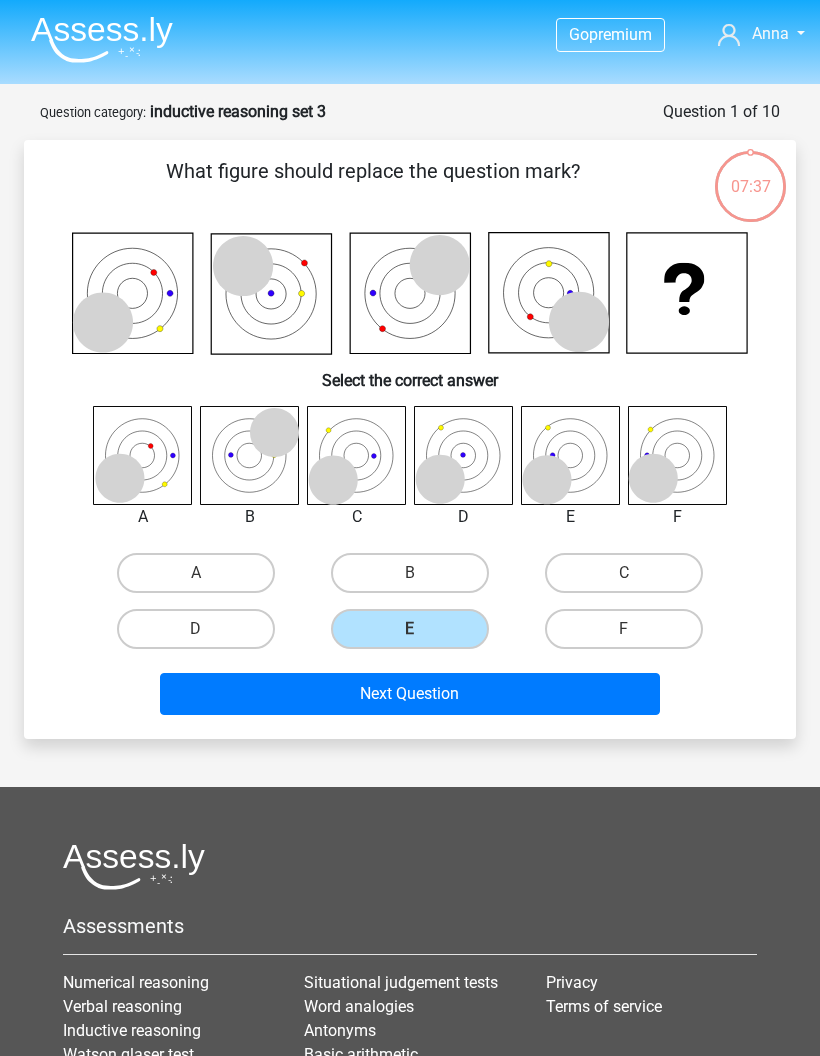 click on "Next Question" at bounding box center (410, 694) 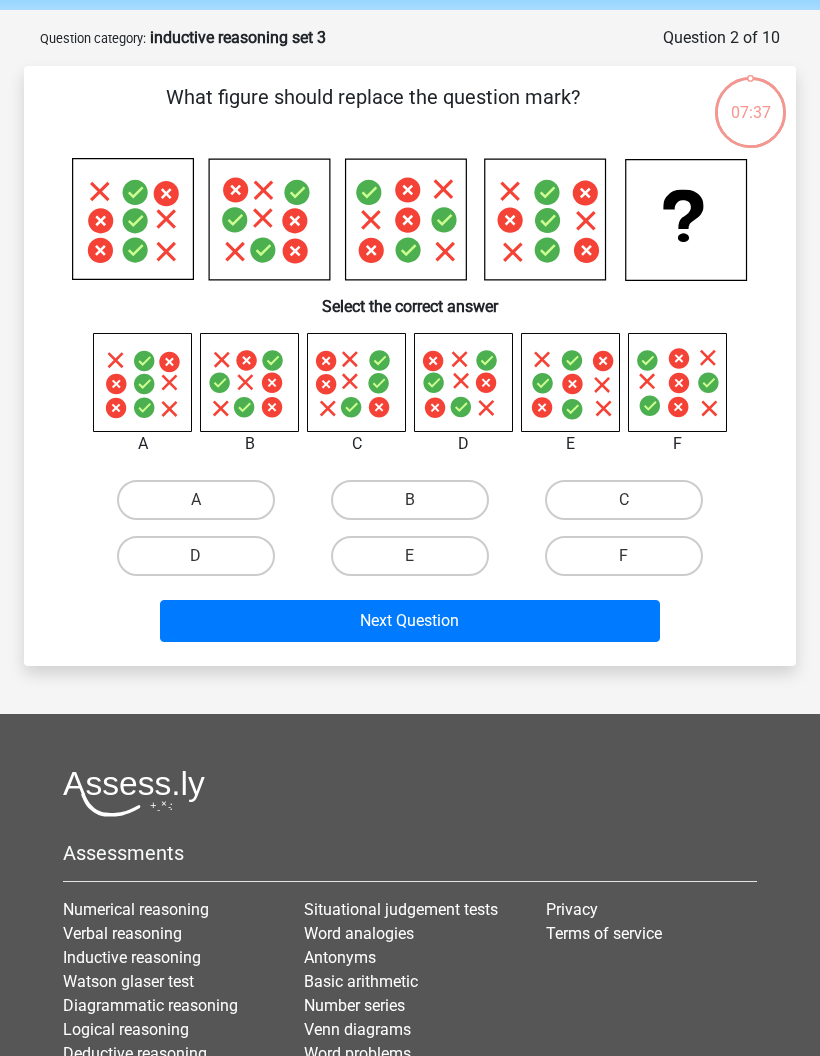 scroll, scrollTop: 100, scrollLeft: 0, axis: vertical 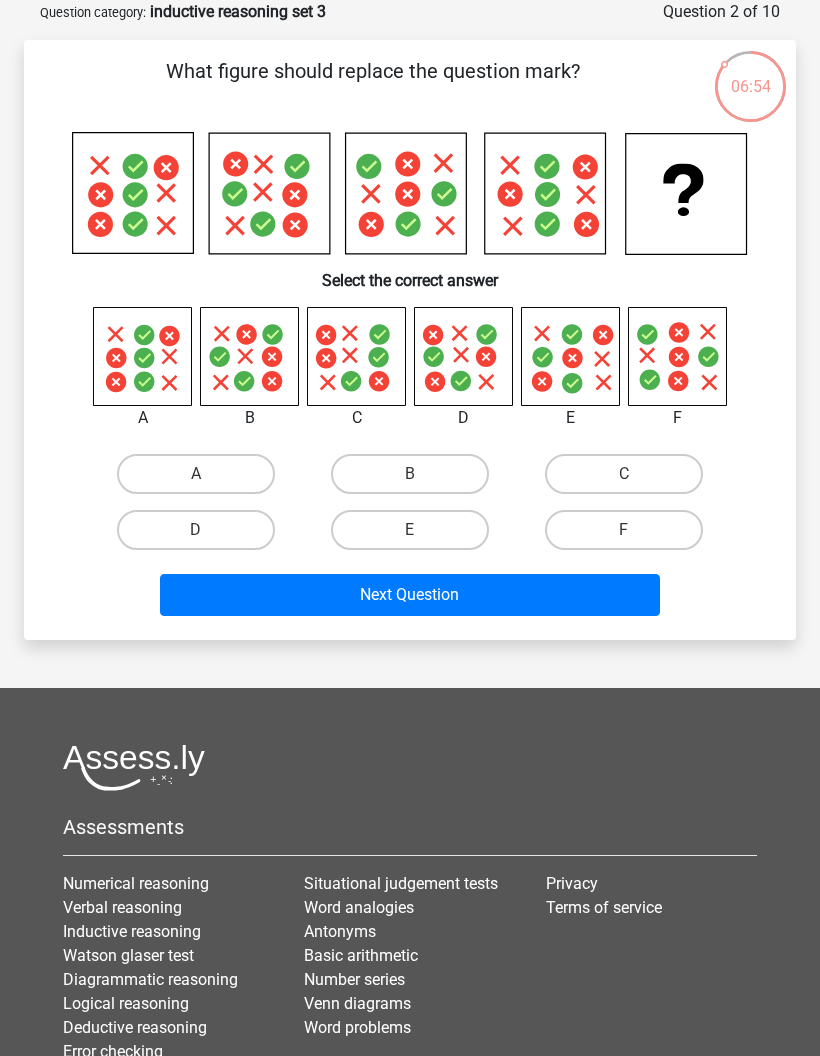 click on "D" at bounding box center [196, 530] 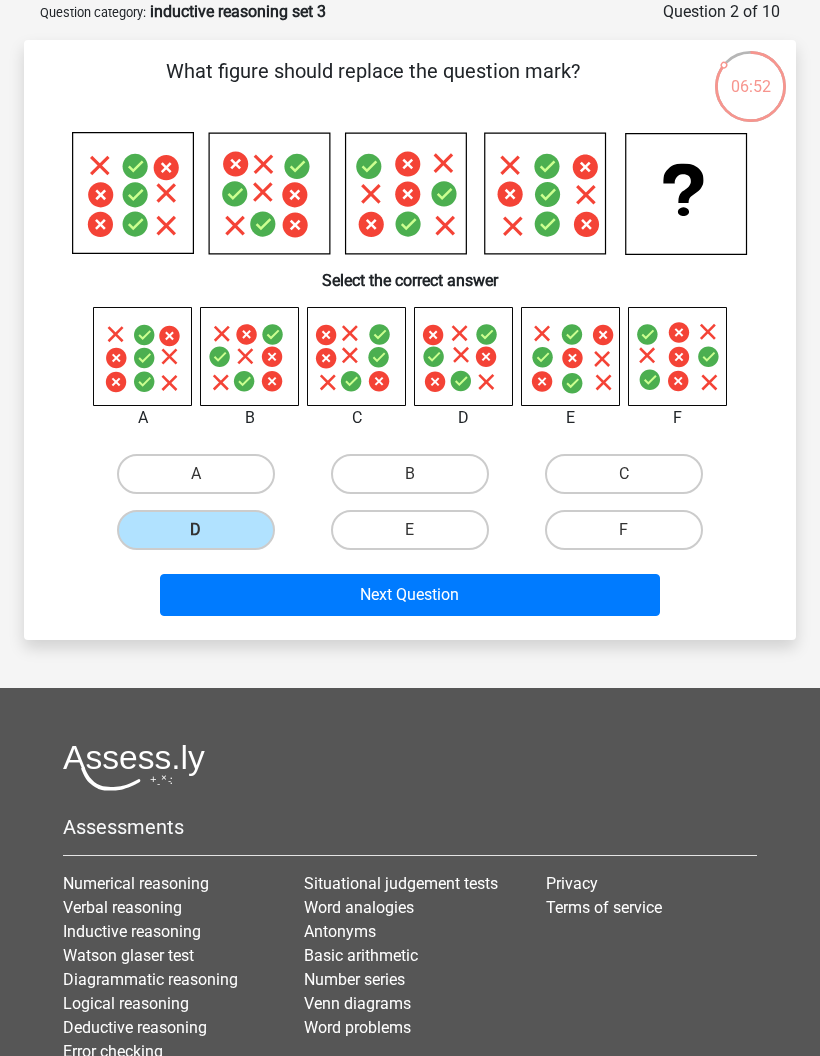 click on "Next Question" at bounding box center (410, 595) 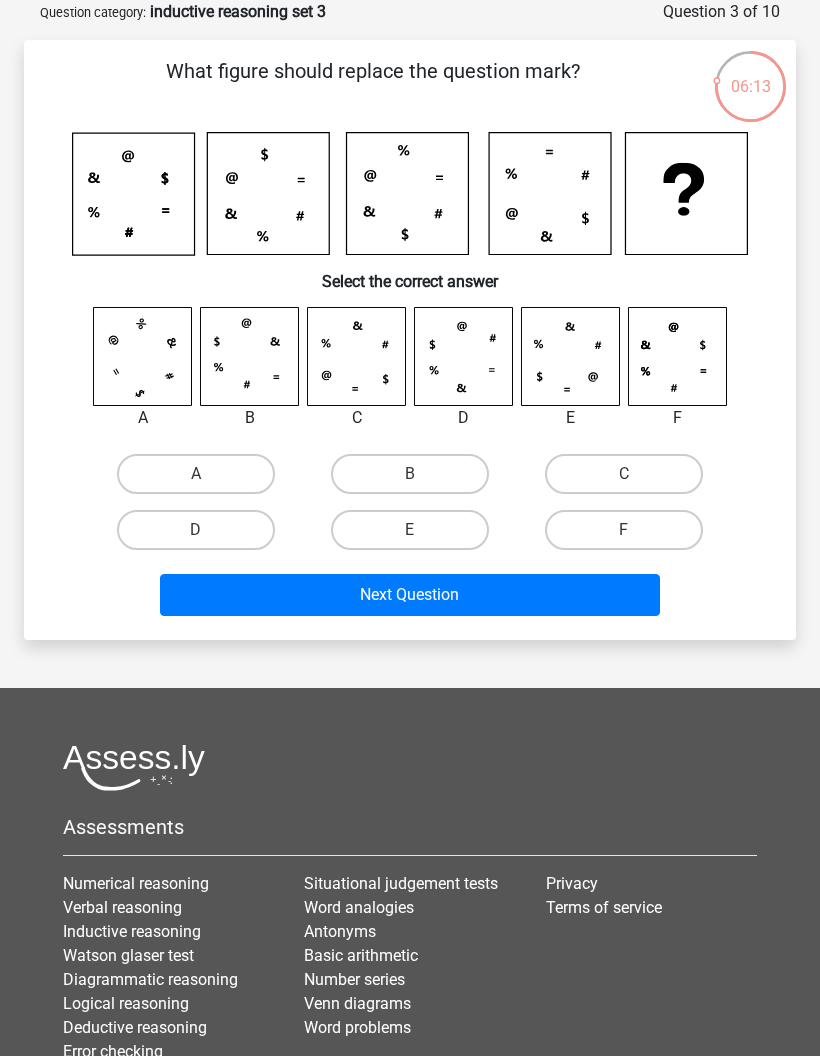 click on "C" at bounding box center [624, 474] 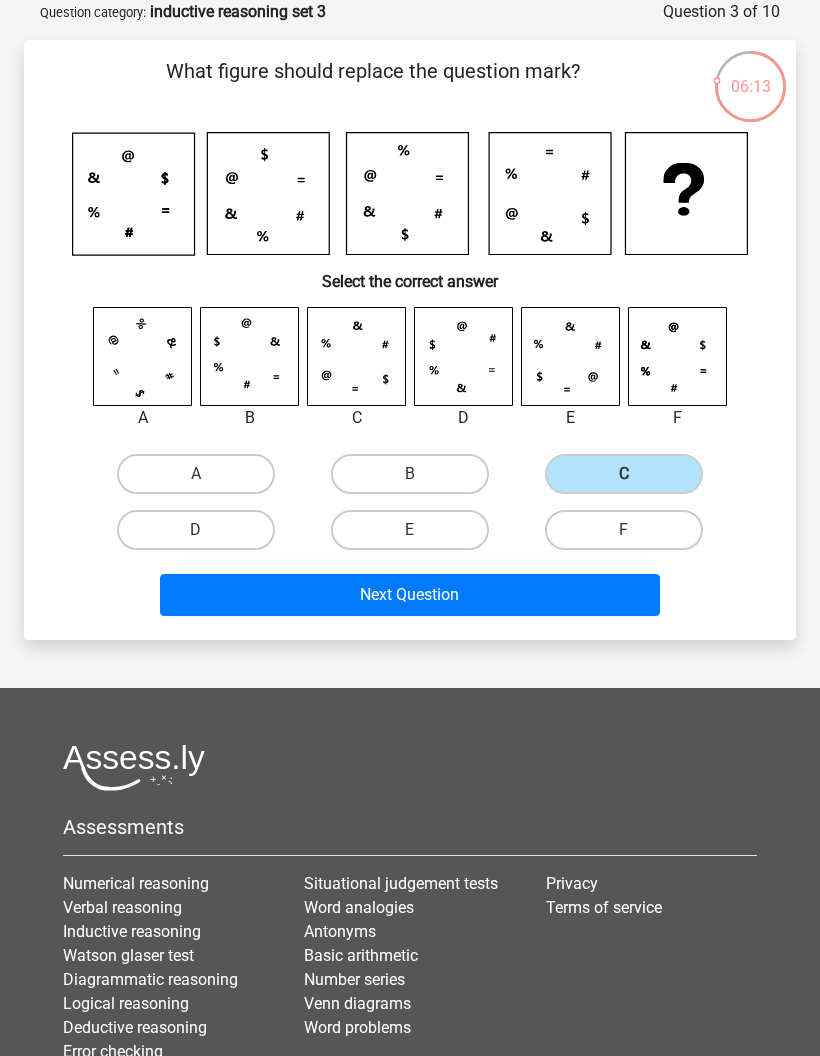 click on "Next Question" at bounding box center [410, 595] 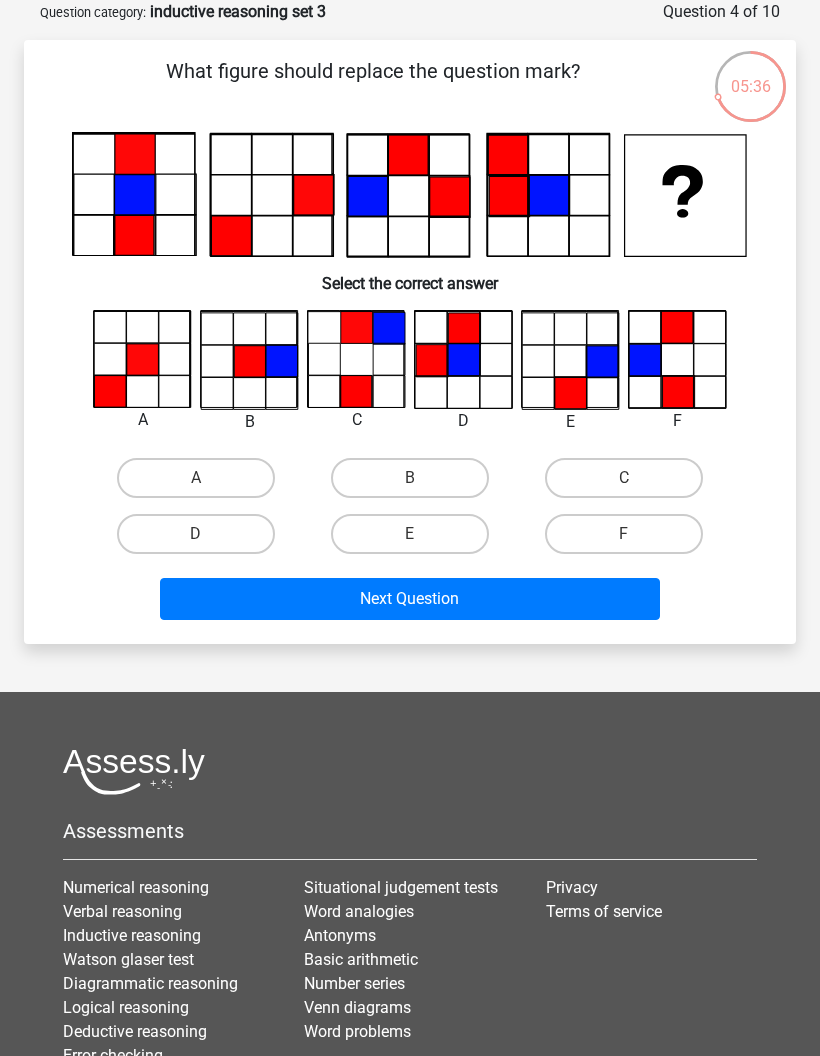 click on "B" at bounding box center (410, 478) 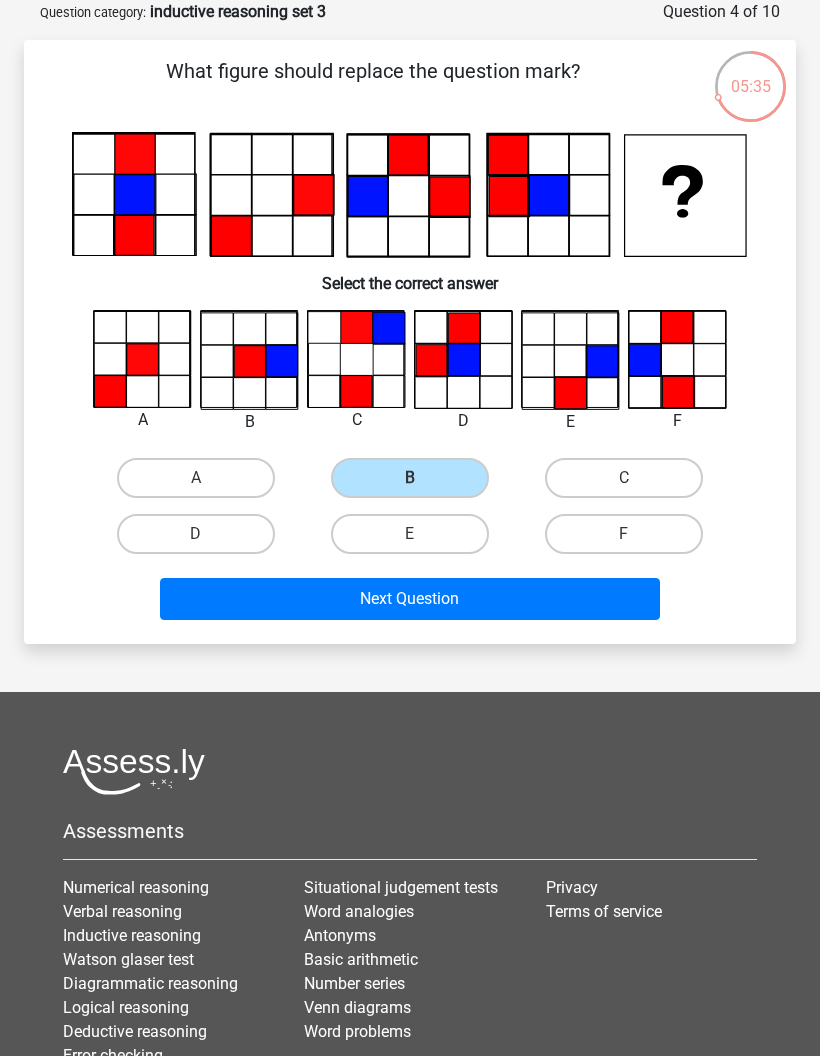 click on "Next Question" at bounding box center [410, 599] 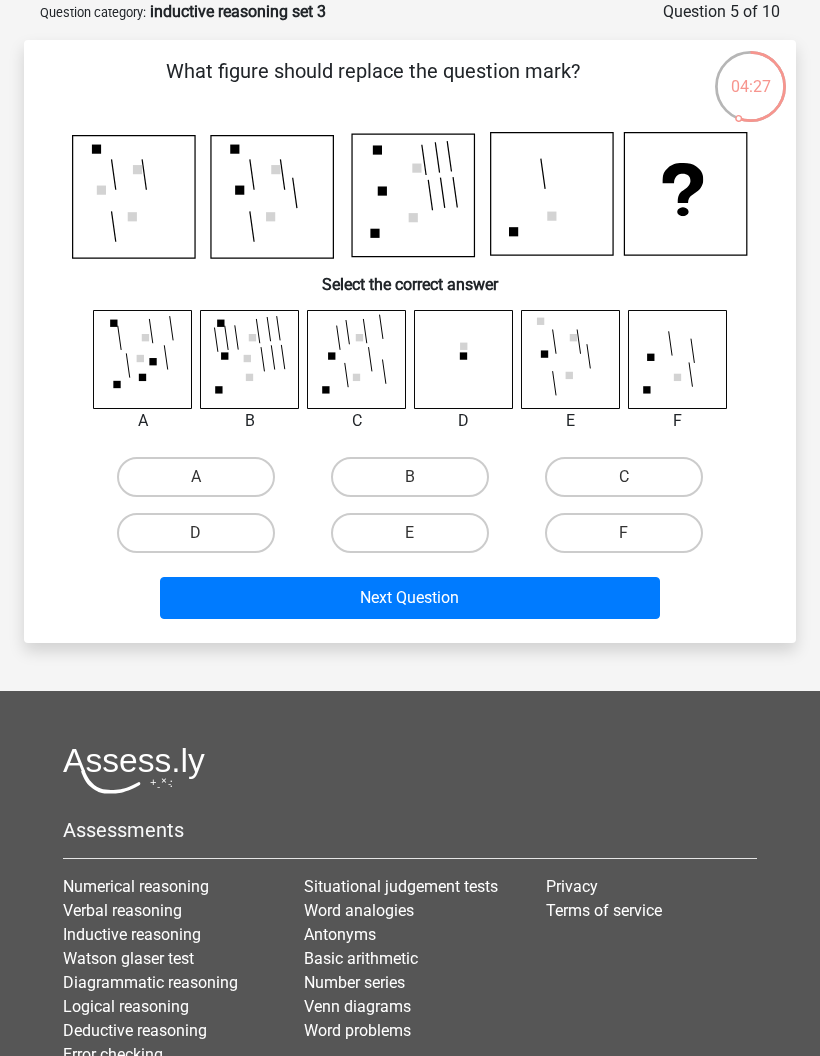 click on "F" at bounding box center (624, 533) 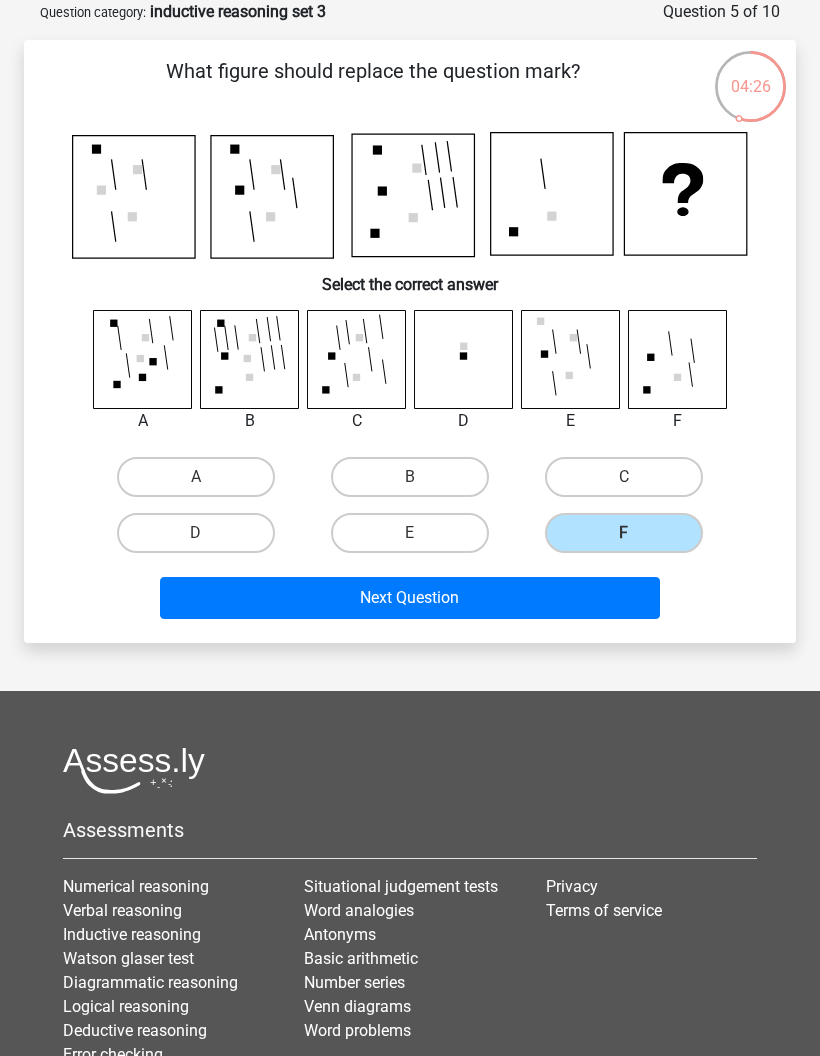 click on "Next Question" at bounding box center (410, 598) 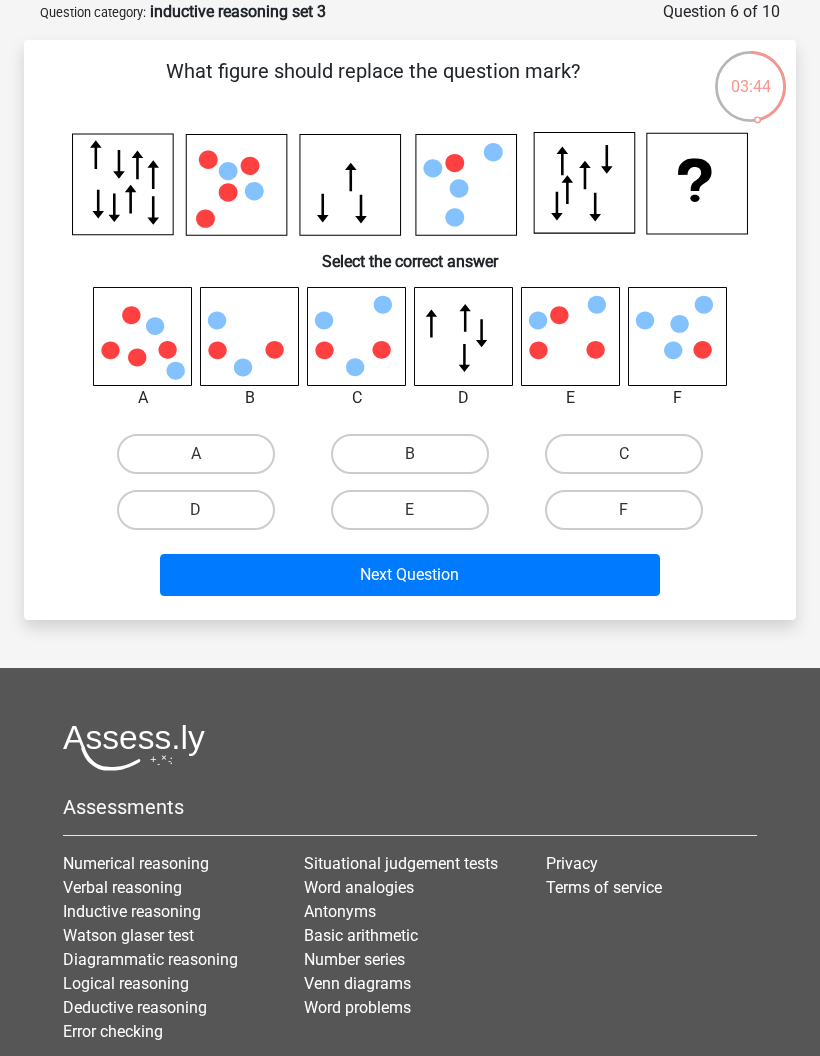 click on "E" at bounding box center [416, 516] 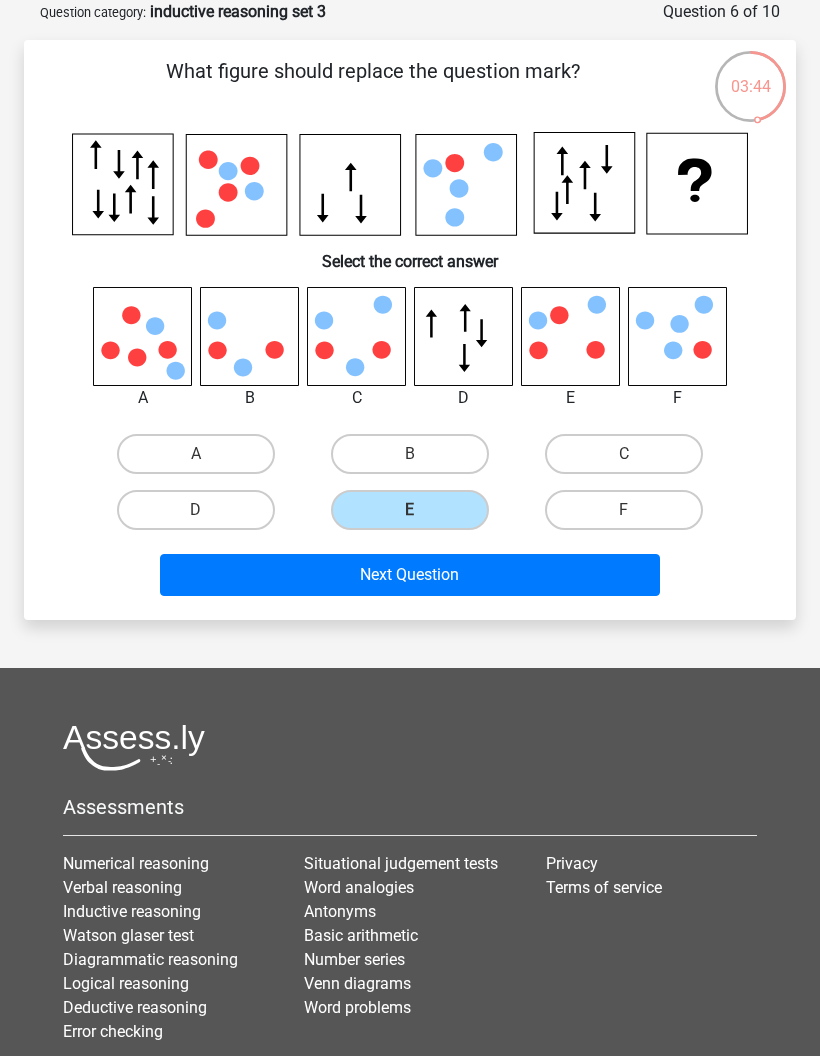 click on "Next Question" at bounding box center (410, 575) 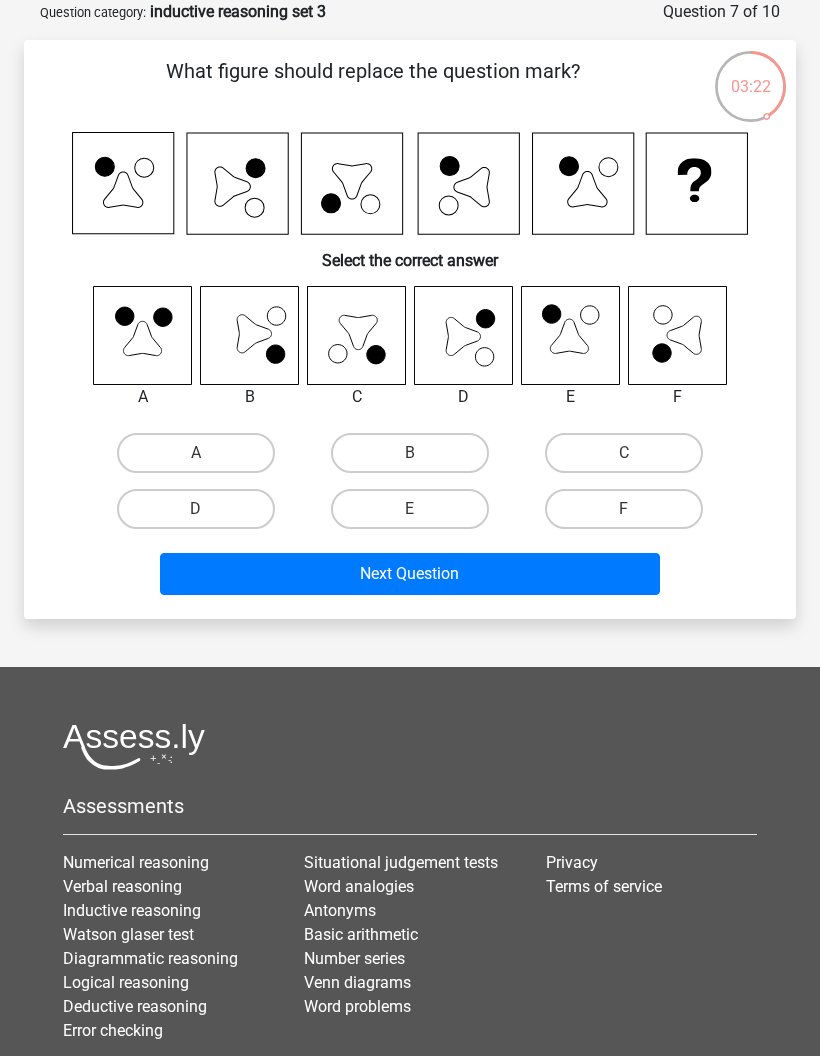 click on "D" at bounding box center [196, 509] 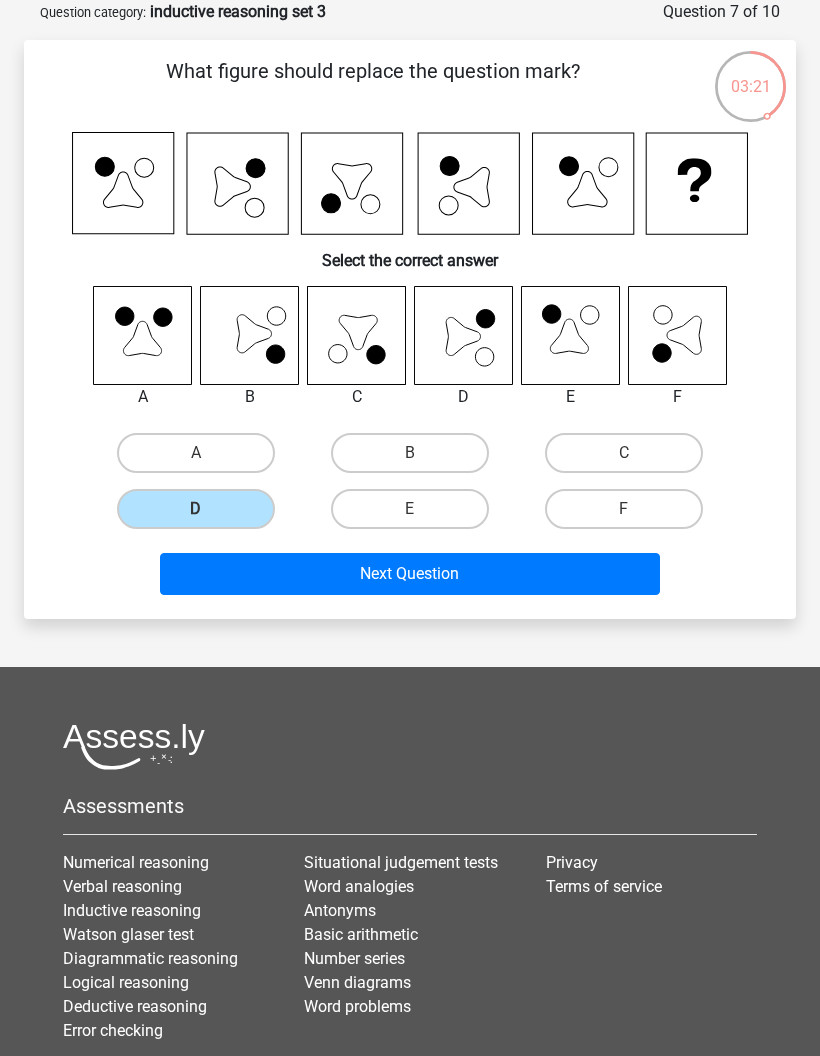 click on "Next Question" at bounding box center (410, 574) 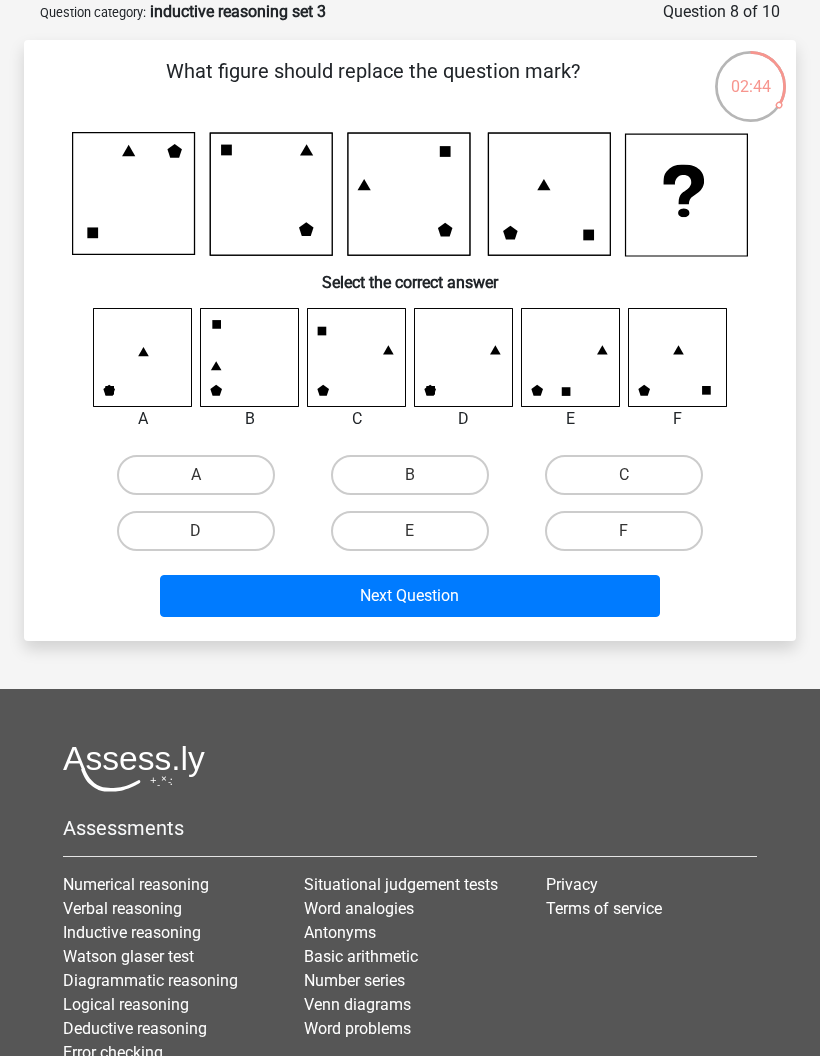 click on "E" at bounding box center [410, 531] 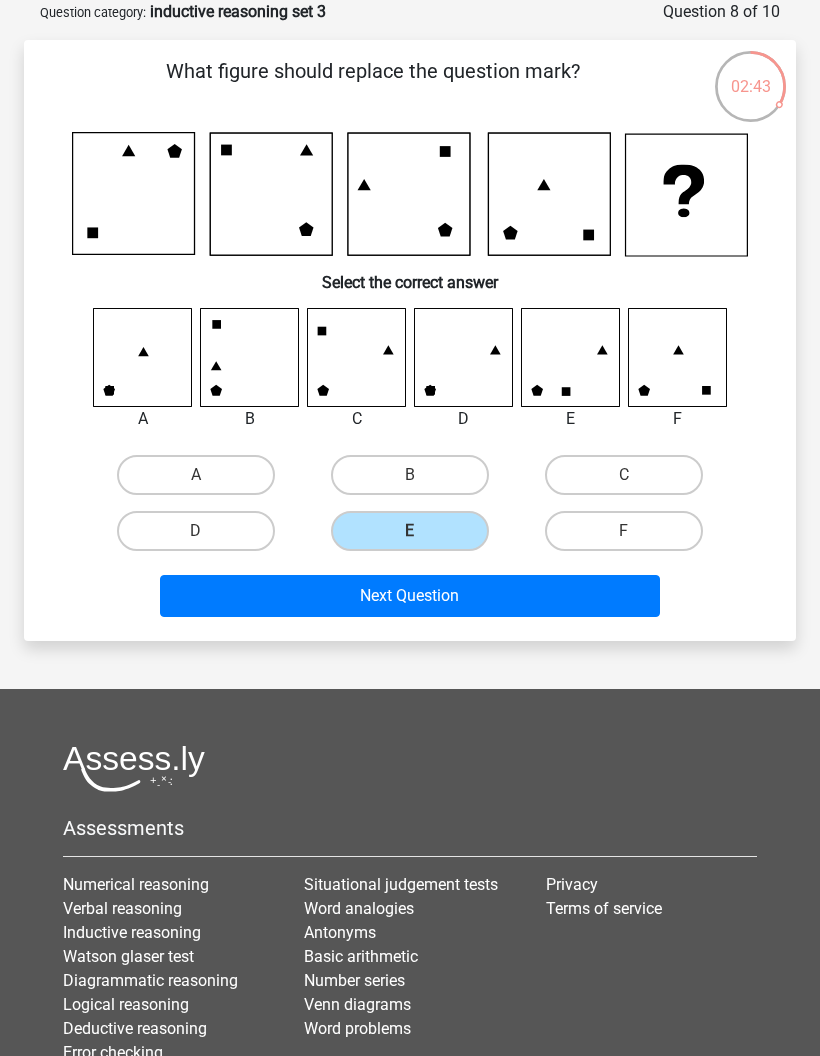click on "Next Question" at bounding box center (410, 596) 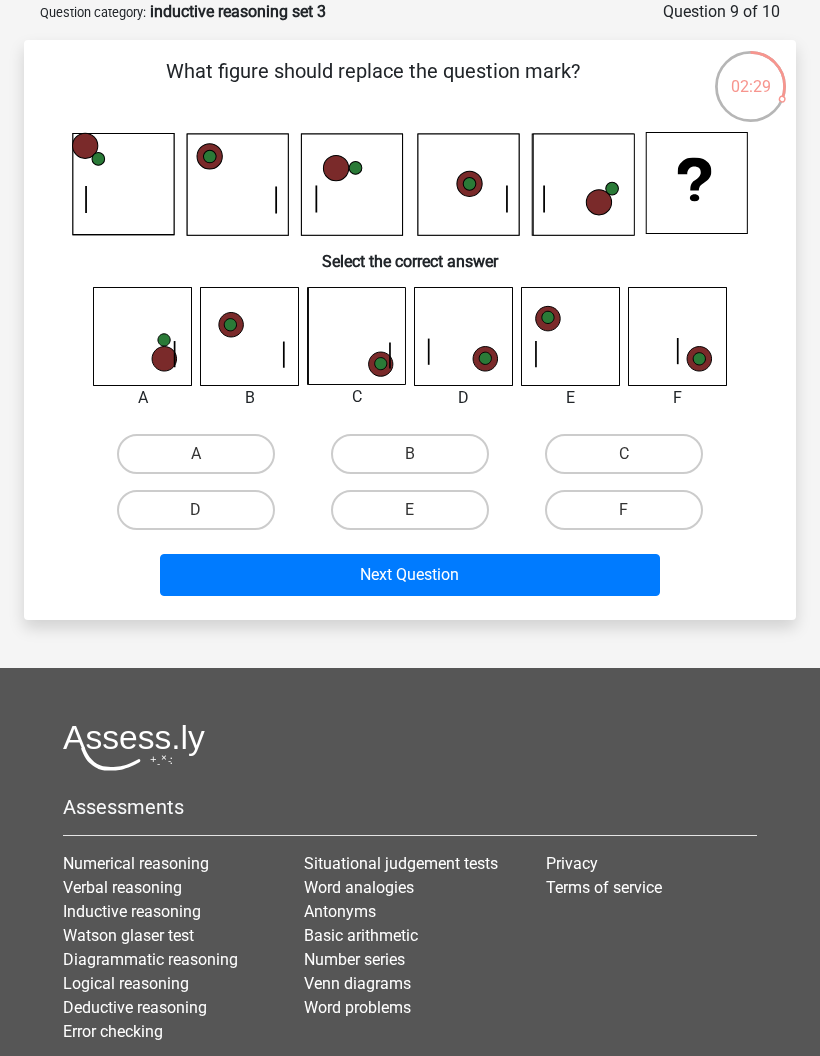 click on "C" at bounding box center [624, 454] 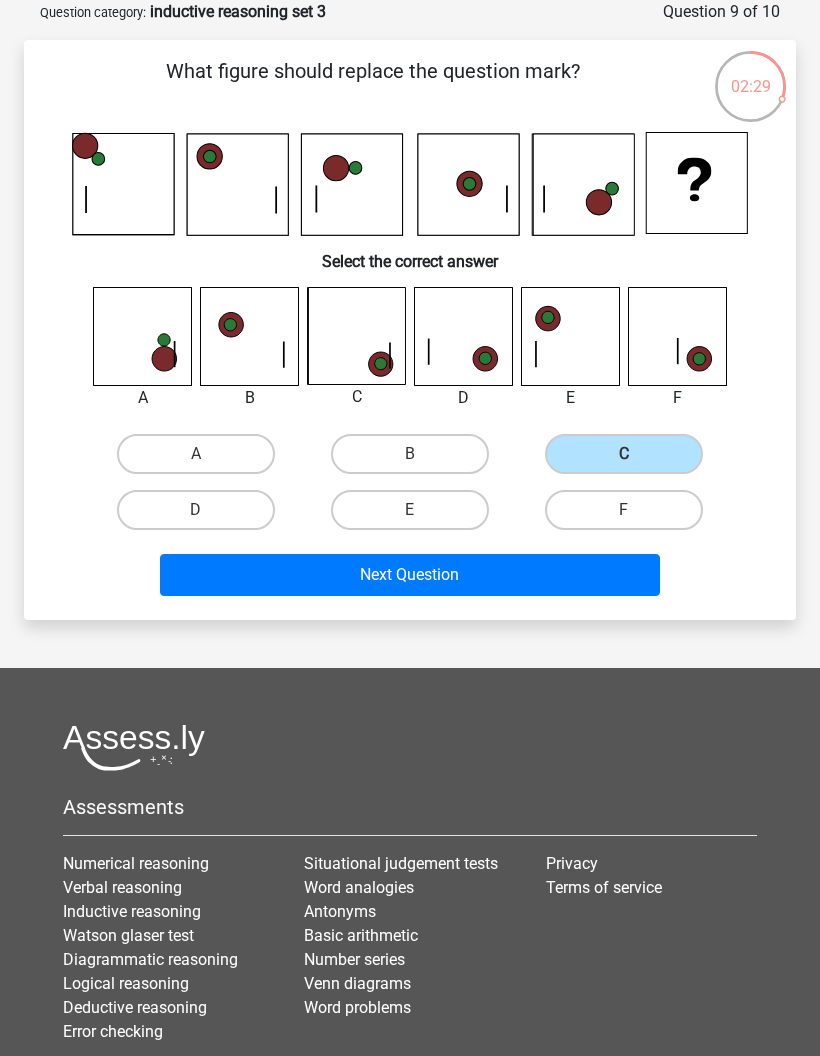 click on "Next Question" at bounding box center (410, 575) 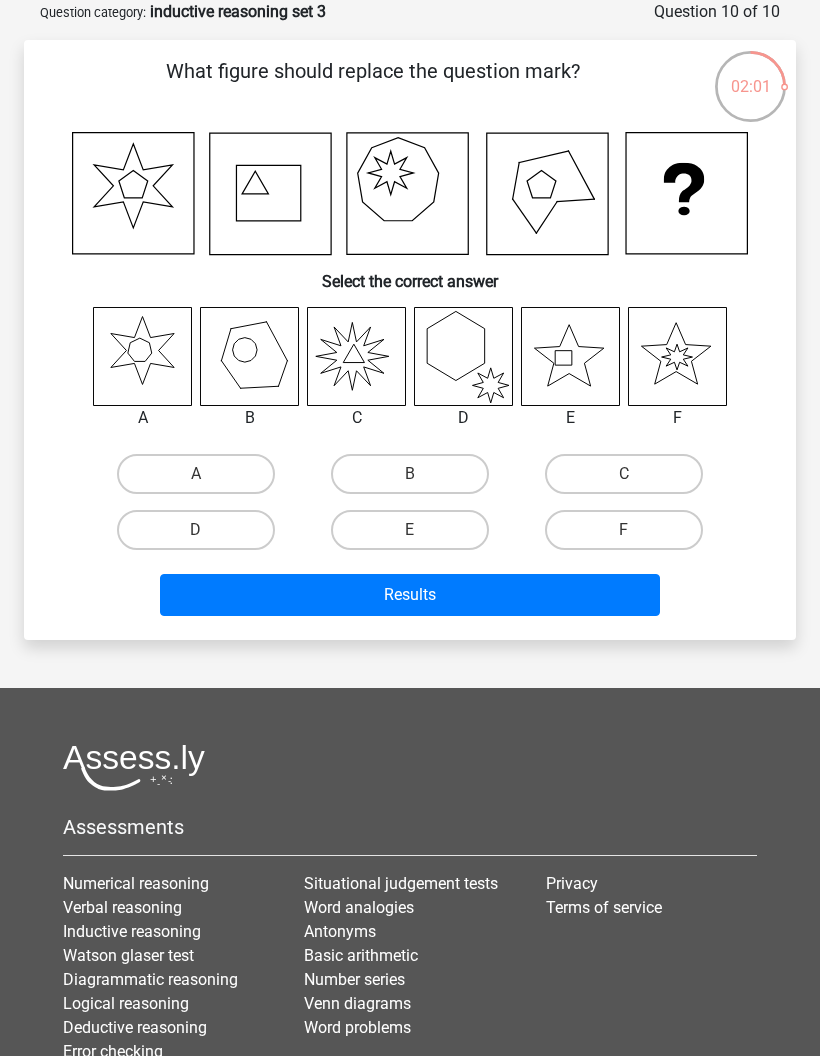 click on "F" at bounding box center [624, 530] 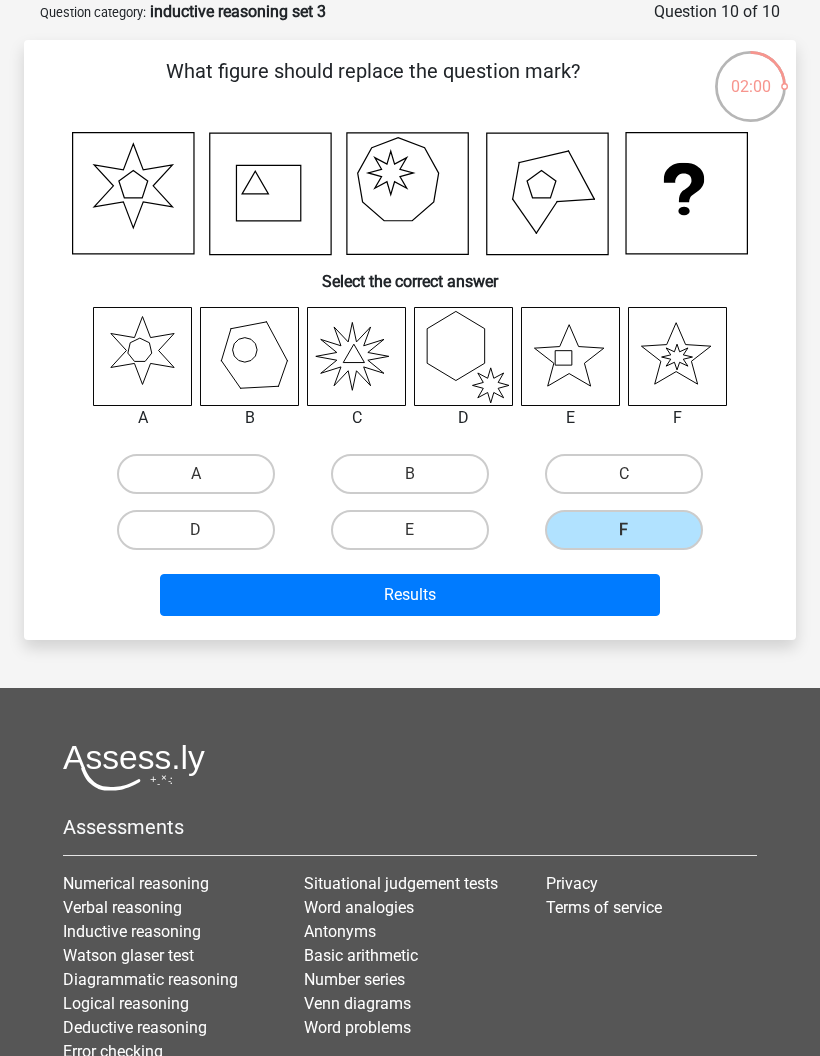 click on "Results" at bounding box center (410, 595) 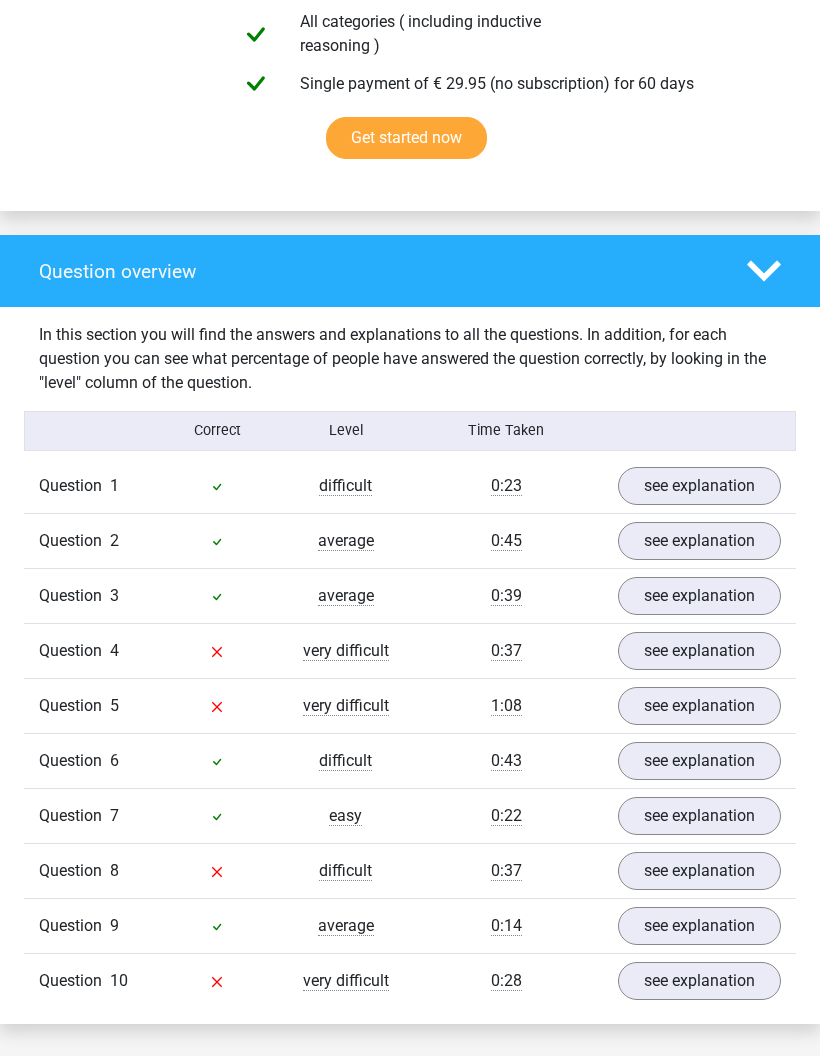 scroll, scrollTop: 1272, scrollLeft: 0, axis: vertical 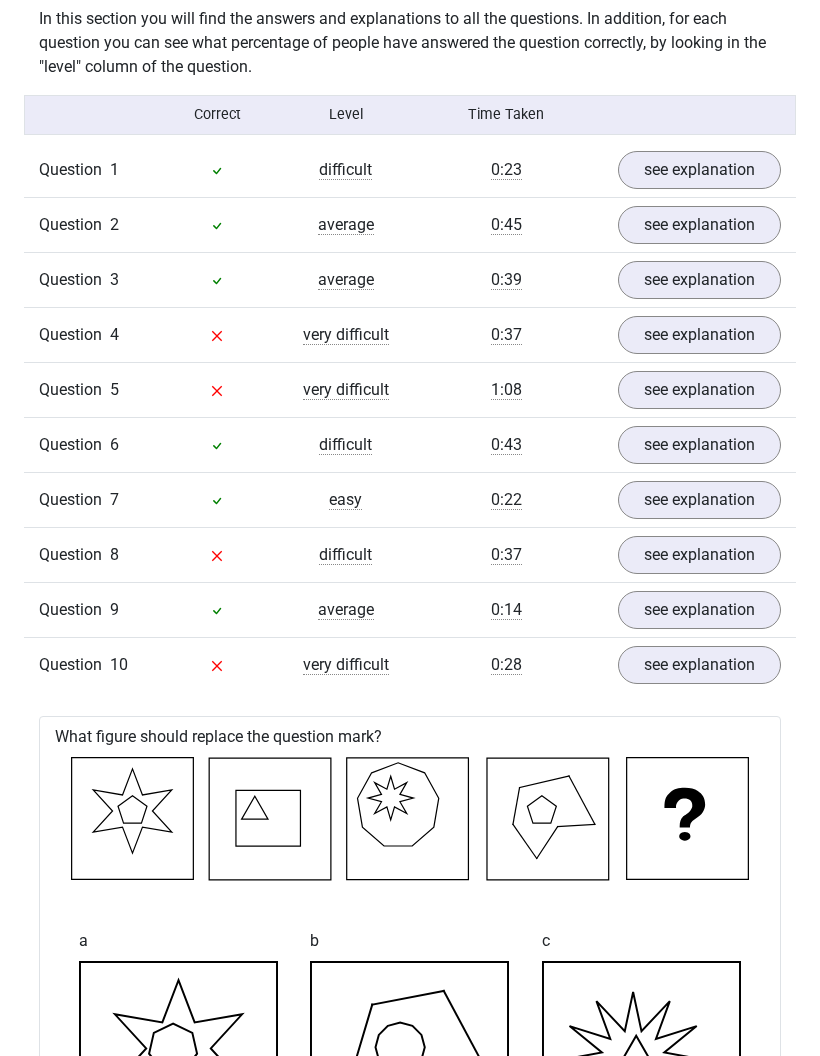 click on "see explanation" at bounding box center (699, 555) 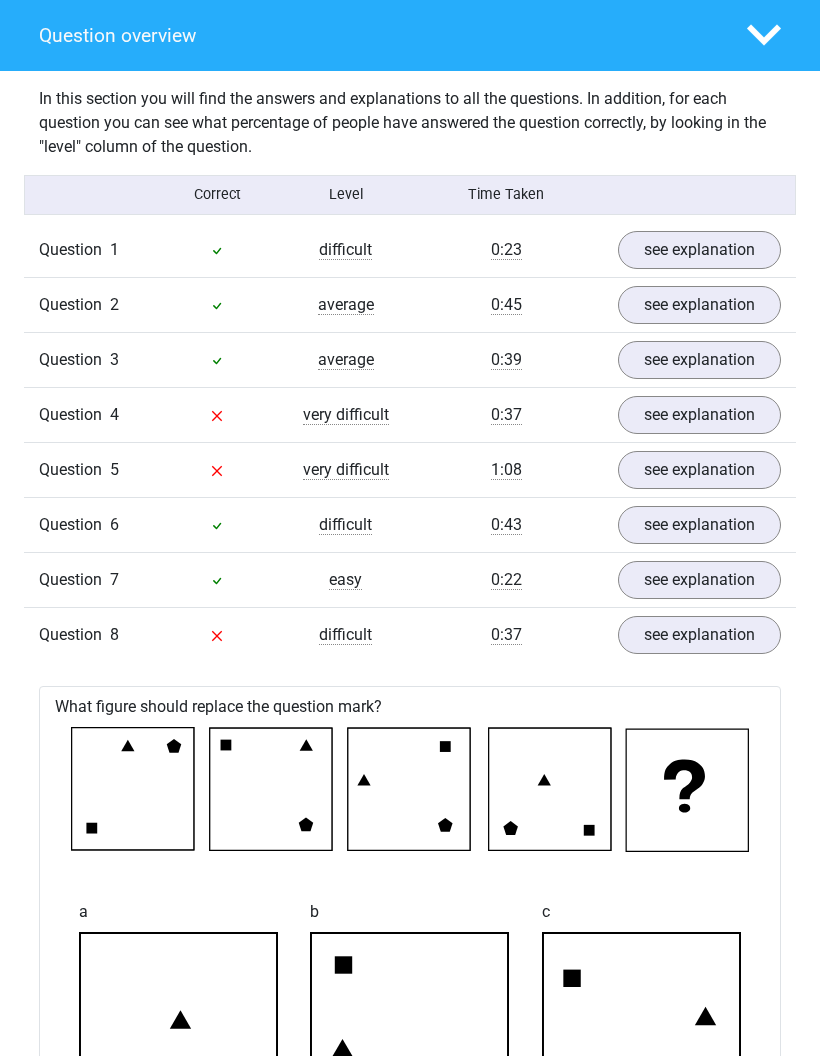 scroll, scrollTop: 1499, scrollLeft: 0, axis: vertical 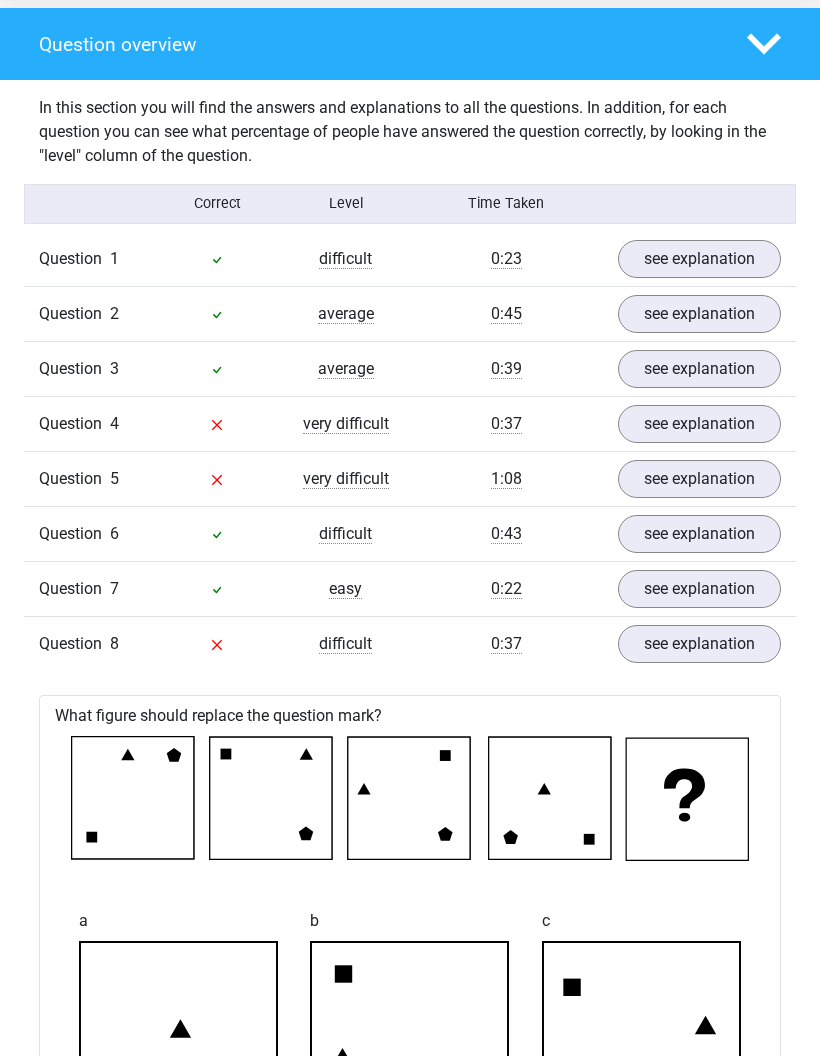 click on "see explanation" at bounding box center (699, 424) 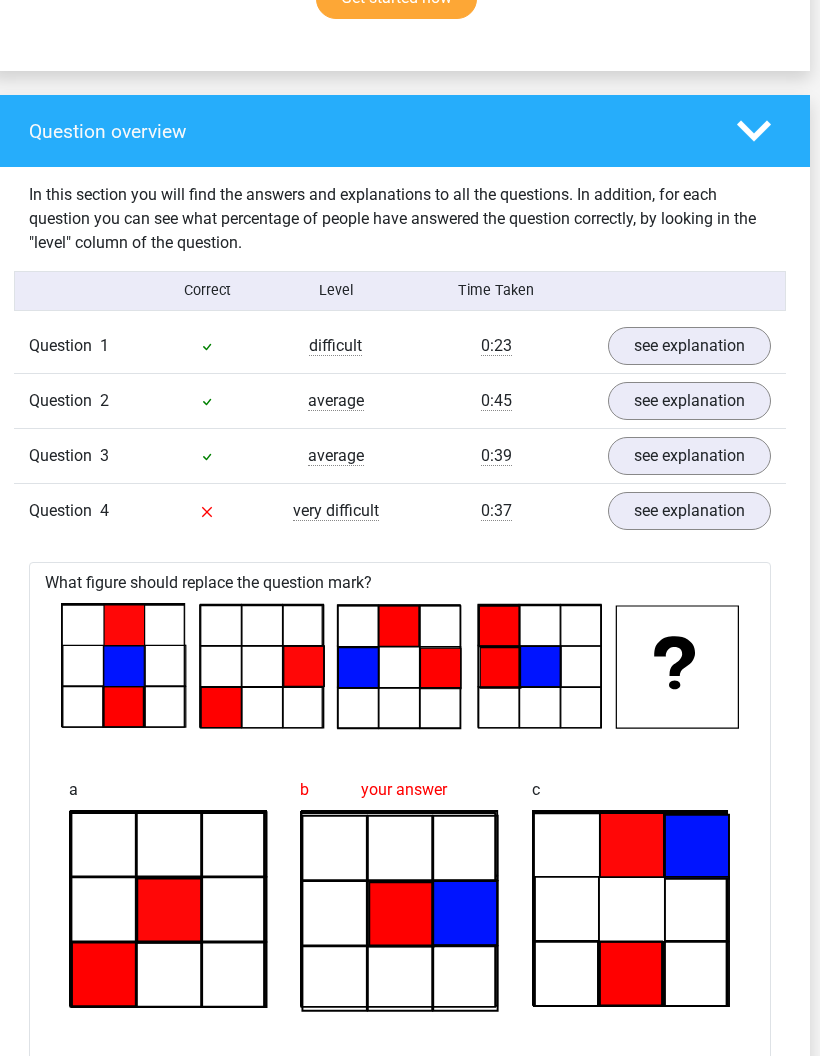 scroll, scrollTop: 1410, scrollLeft: 10, axis: both 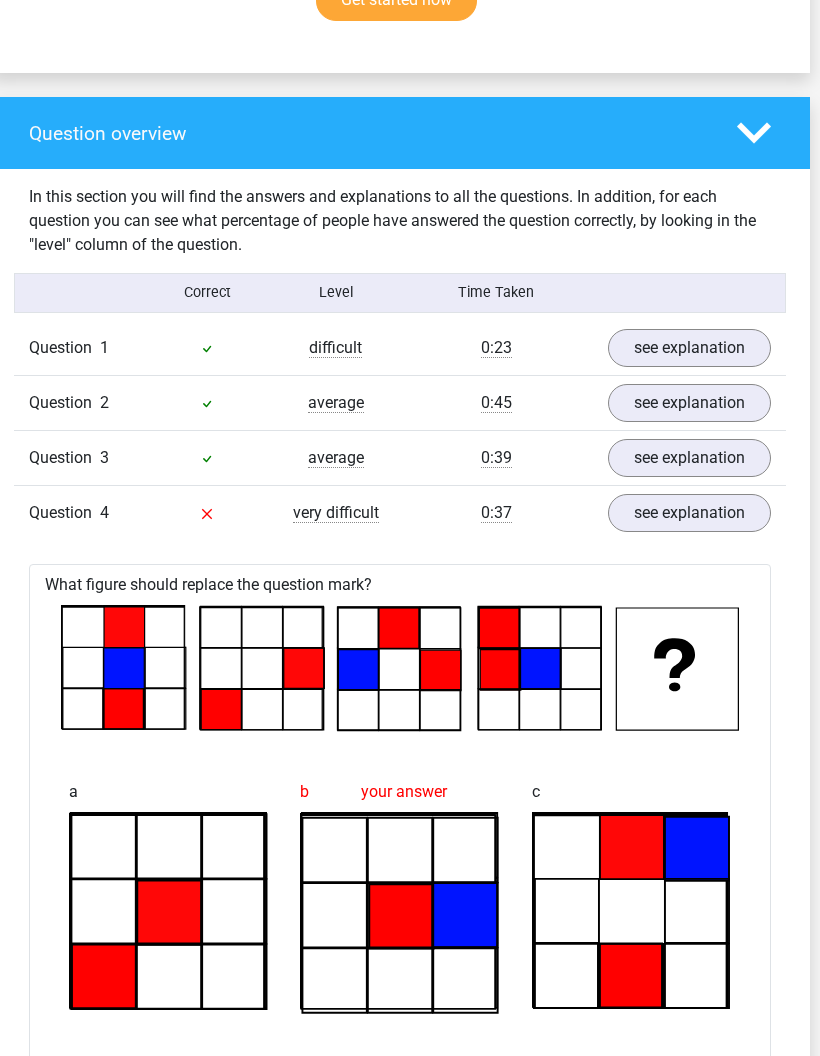 click on "see explanation" at bounding box center [689, 513] 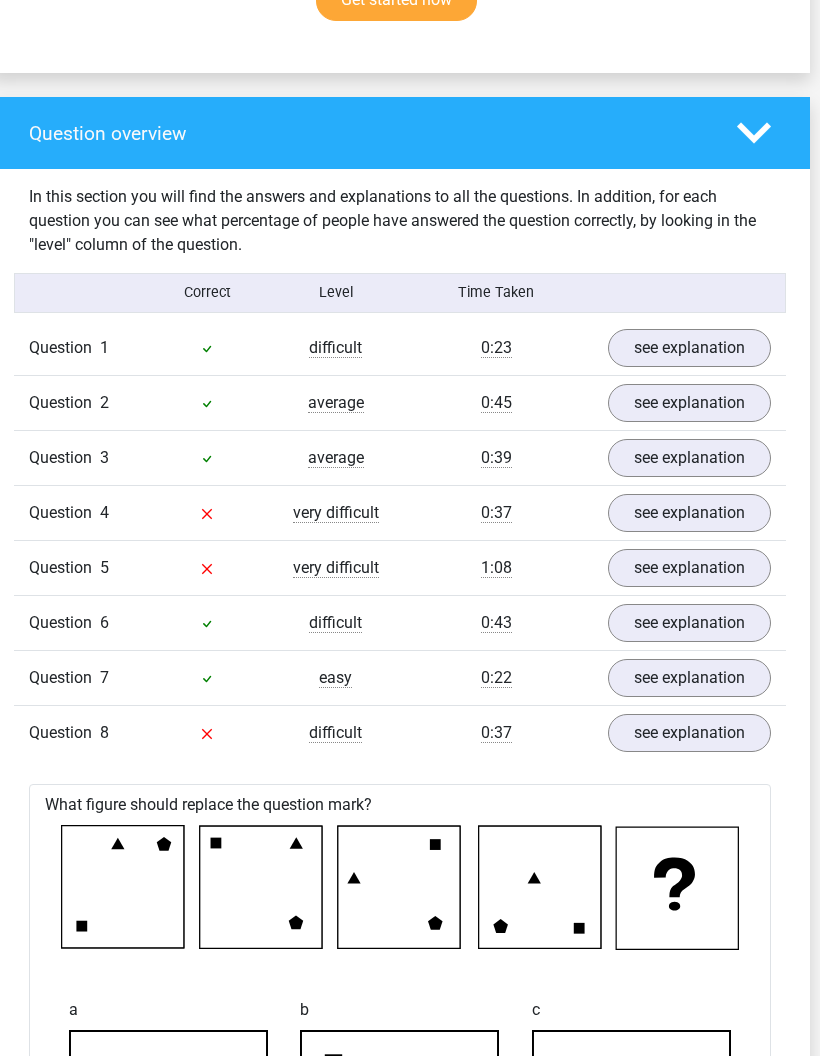 click on "see explanation" at bounding box center [689, 733] 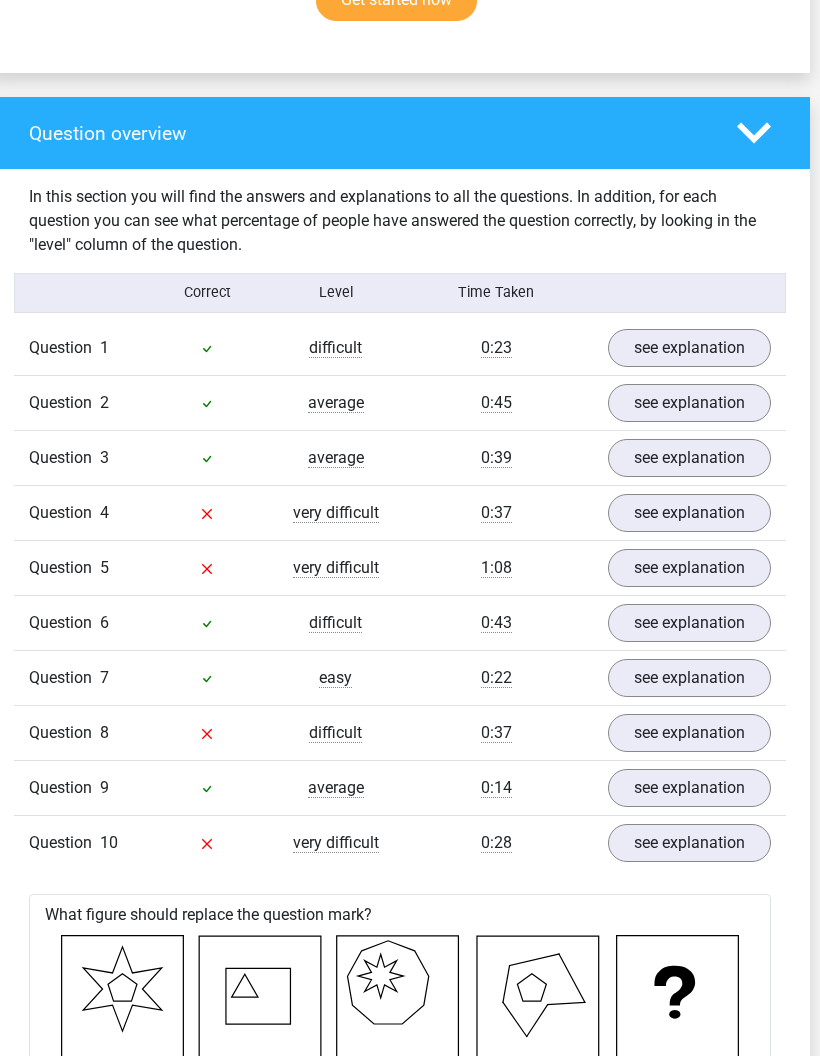 click on "see explanation" at bounding box center (689, 568) 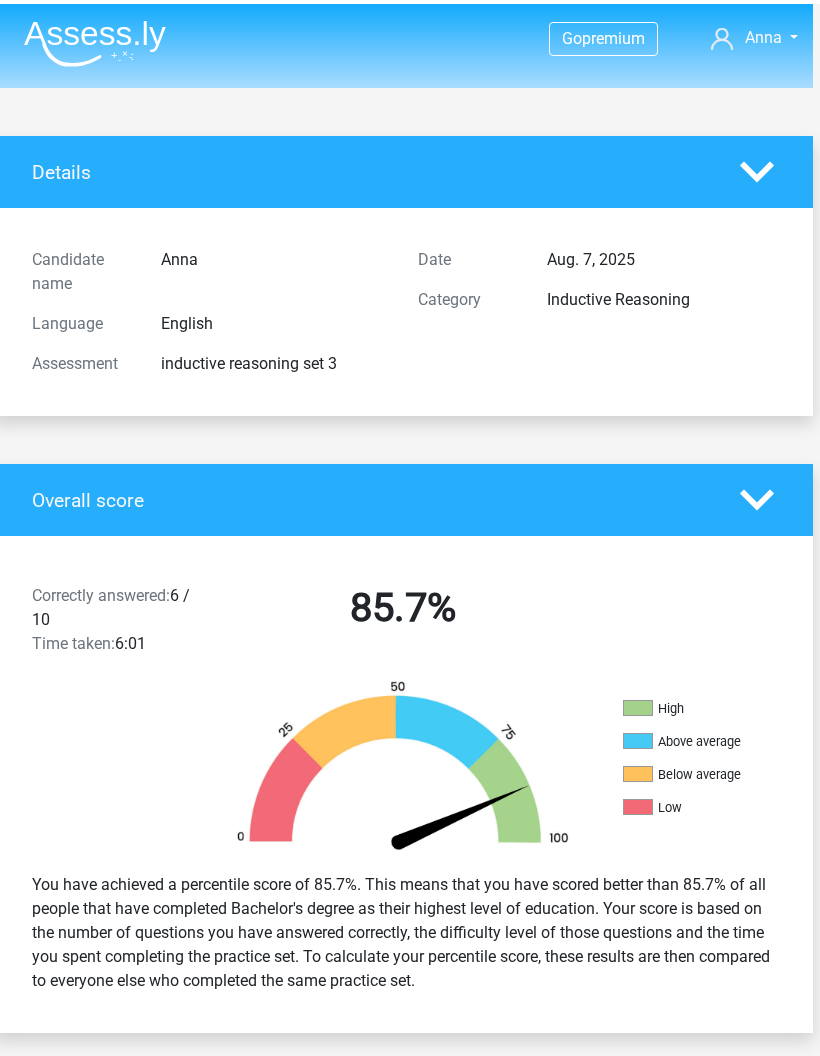 scroll, scrollTop: 0, scrollLeft: 7, axis: horizontal 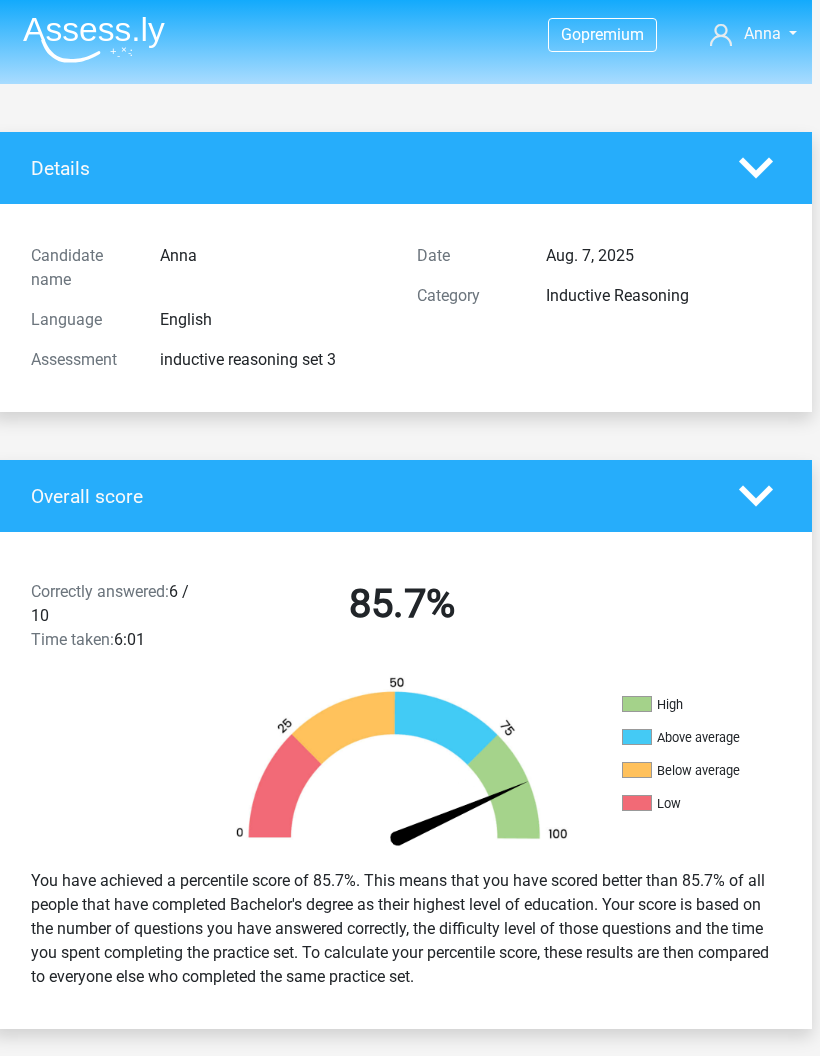 click on "Anna" at bounding box center (763, 33) 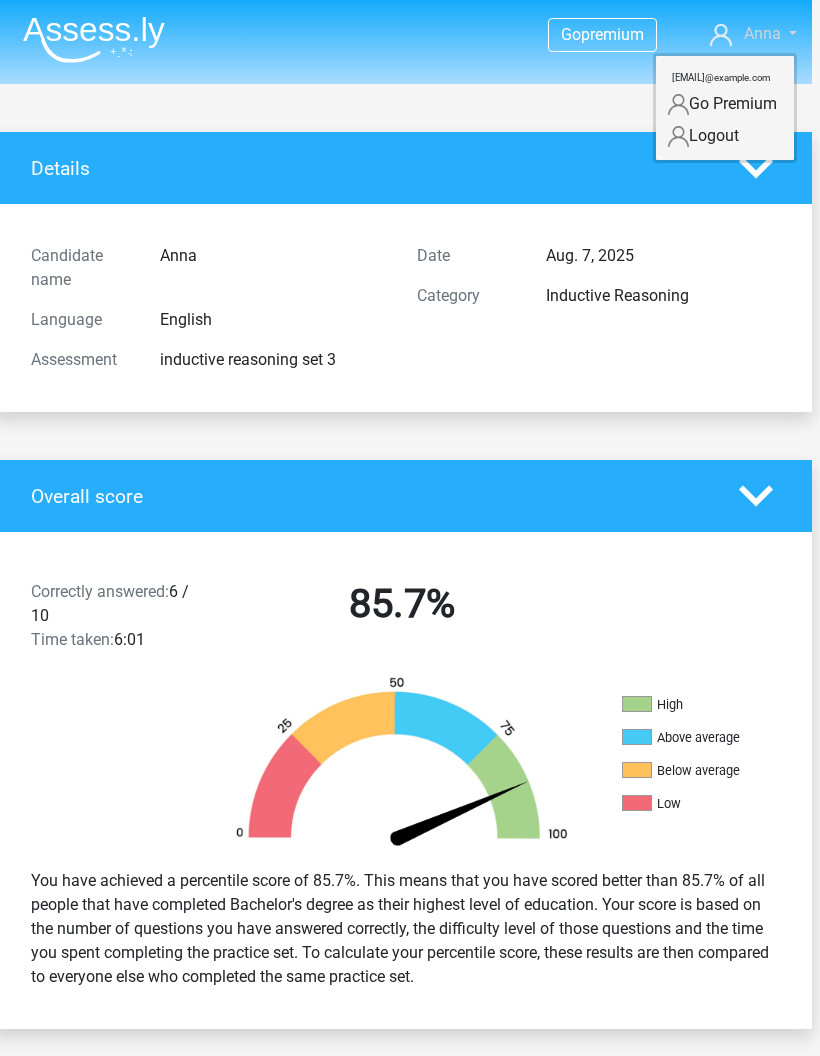 scroll, scrollTop: 0, scrollLeft: 8, axis: horizontal 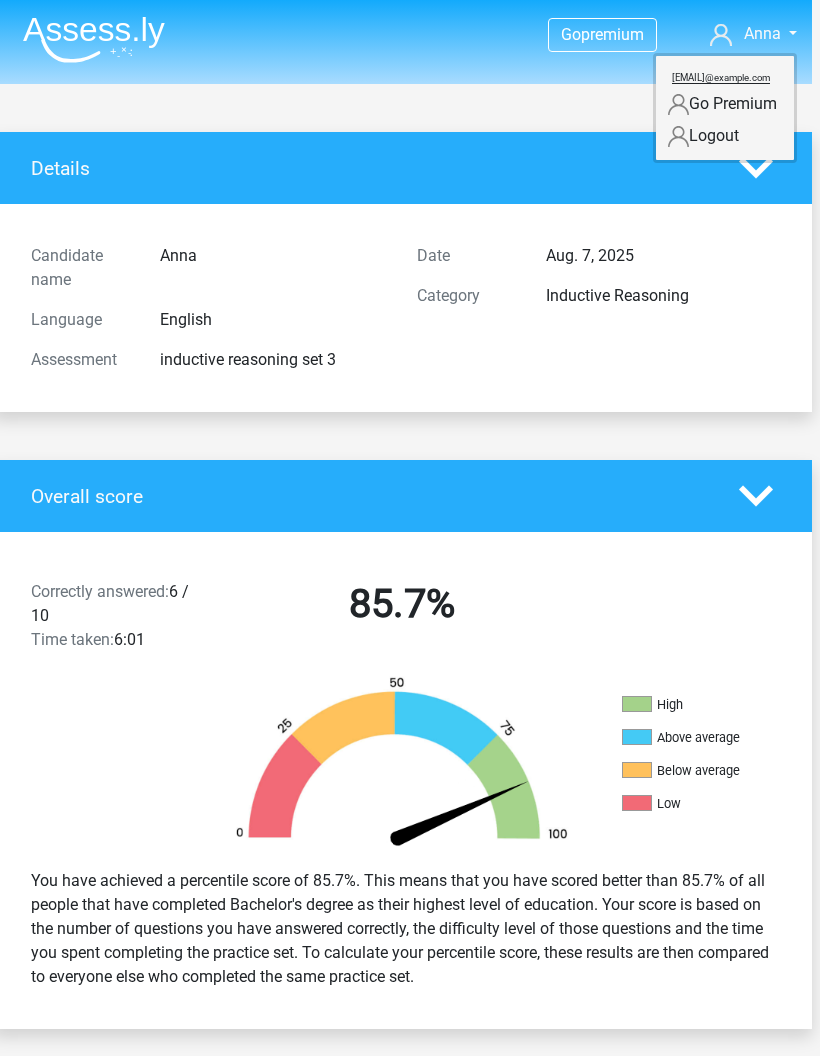 click on "premium" at bounding box center [612, 34] 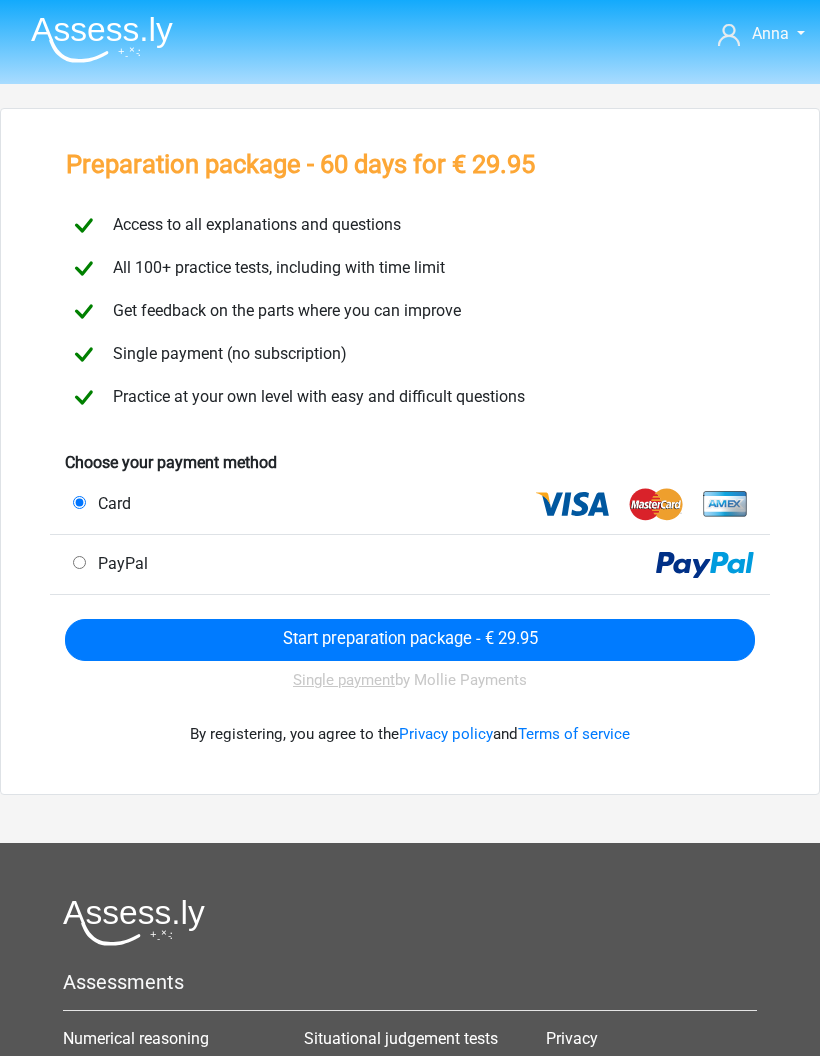 scroll, scrollTop: 0, scrollLeft: 0, axis: both 